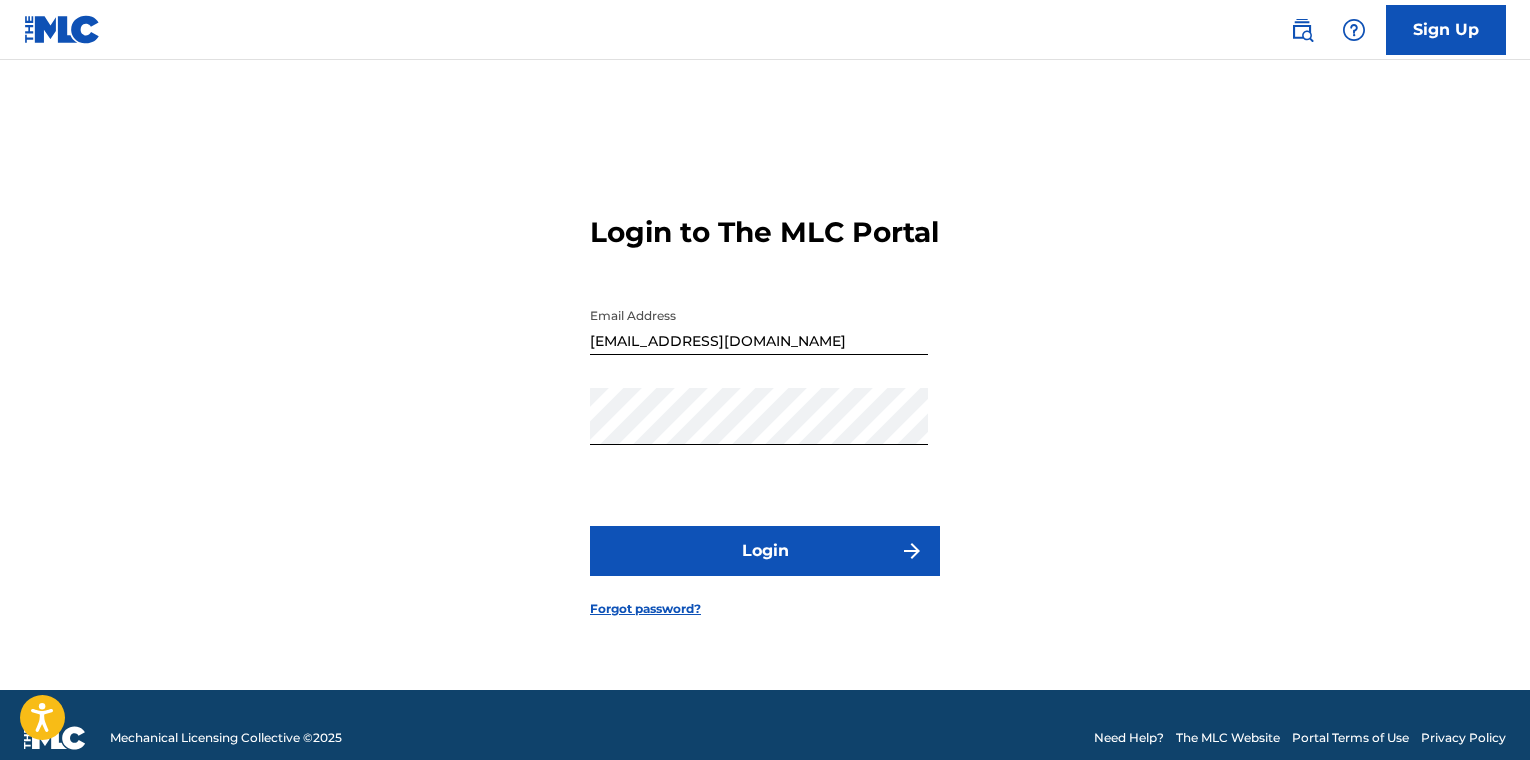 scroll, scrollTop: 0, scrollLeft: 0, axis: both 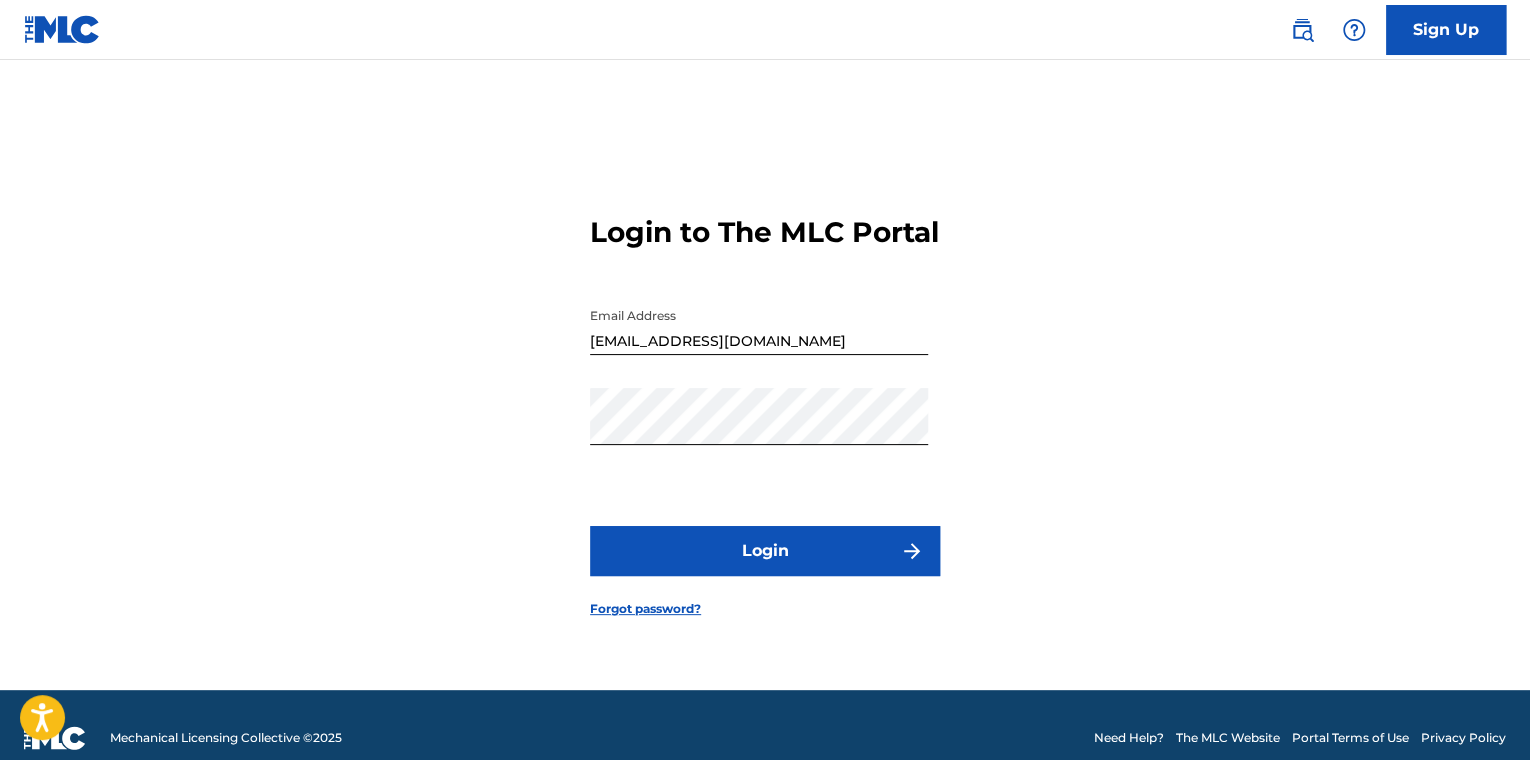 click on "Login" at bounding box center (765, 551) 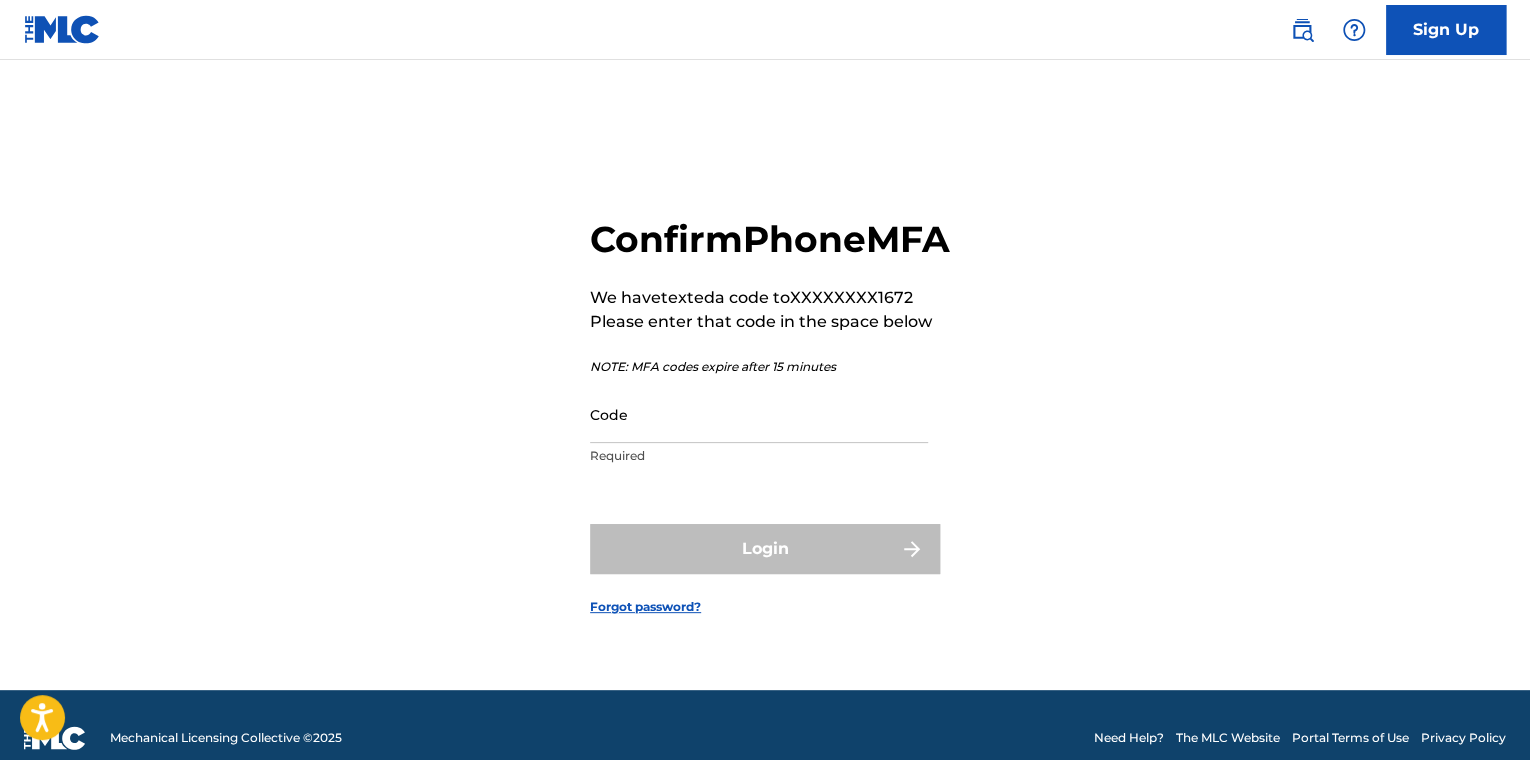 click on "Code" at bounding box center (759, 414) 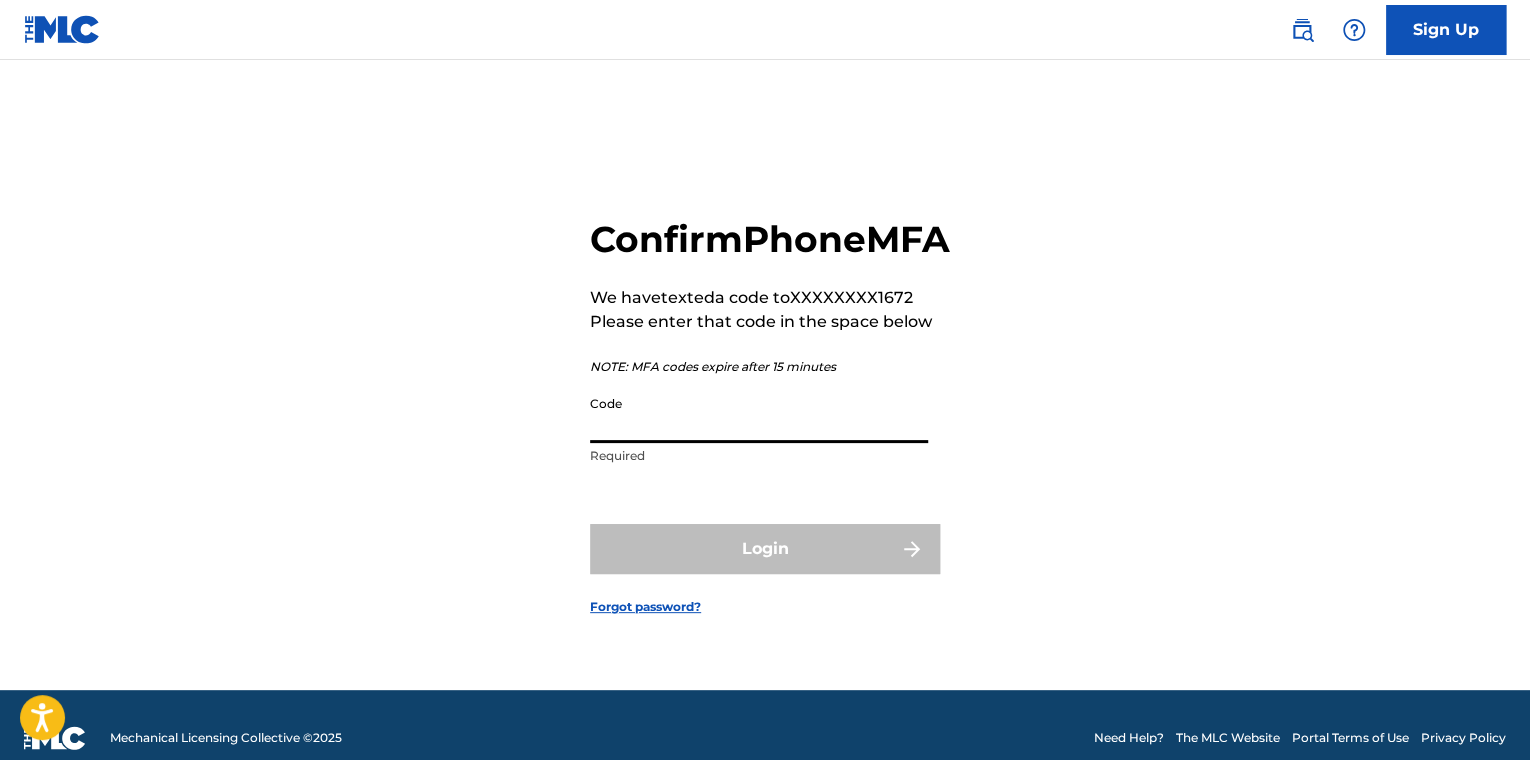 click on "Code" at bounding box center (759, 414) 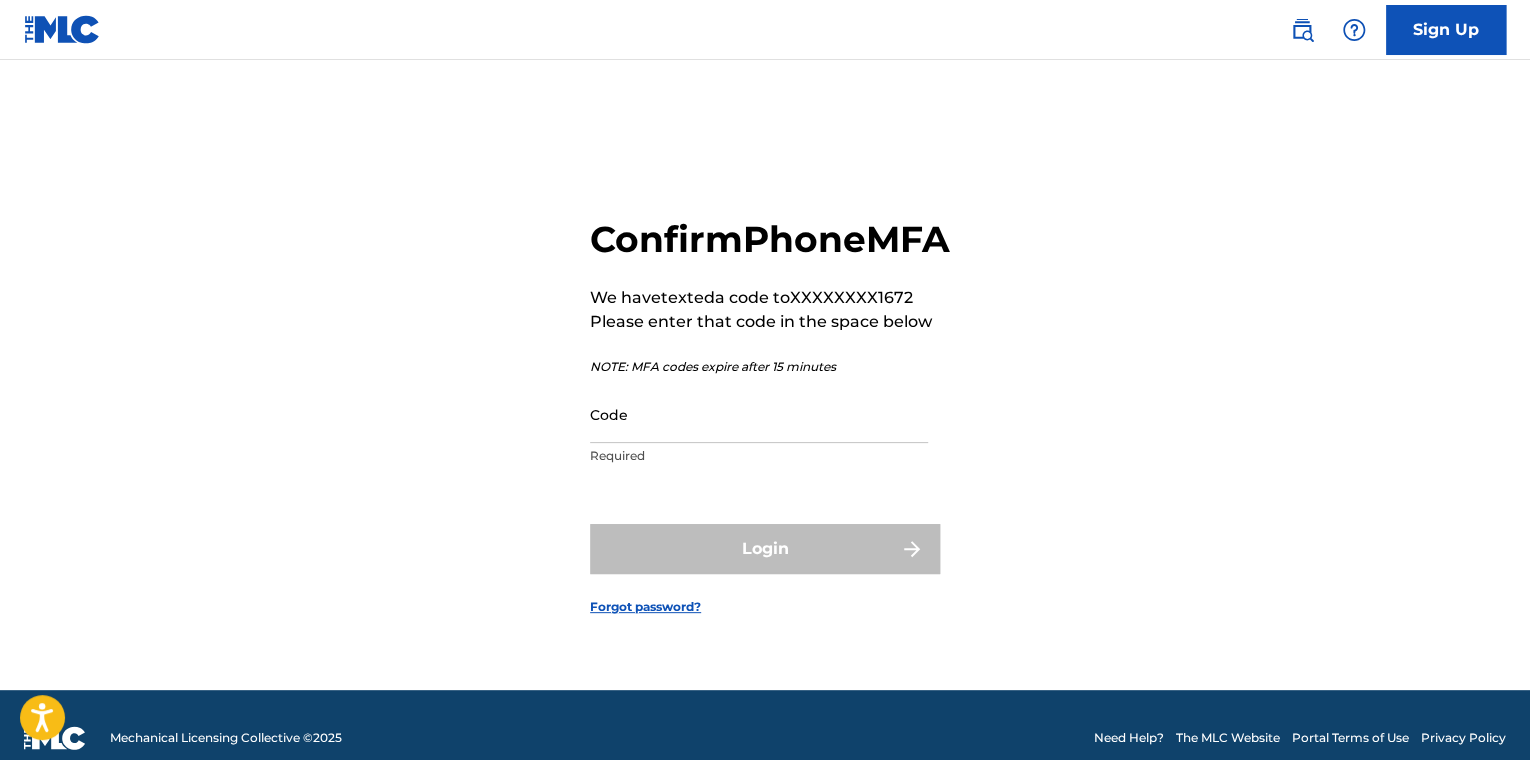 click on "Confirm  Phone   MFA" at bounding box center (770, 239) 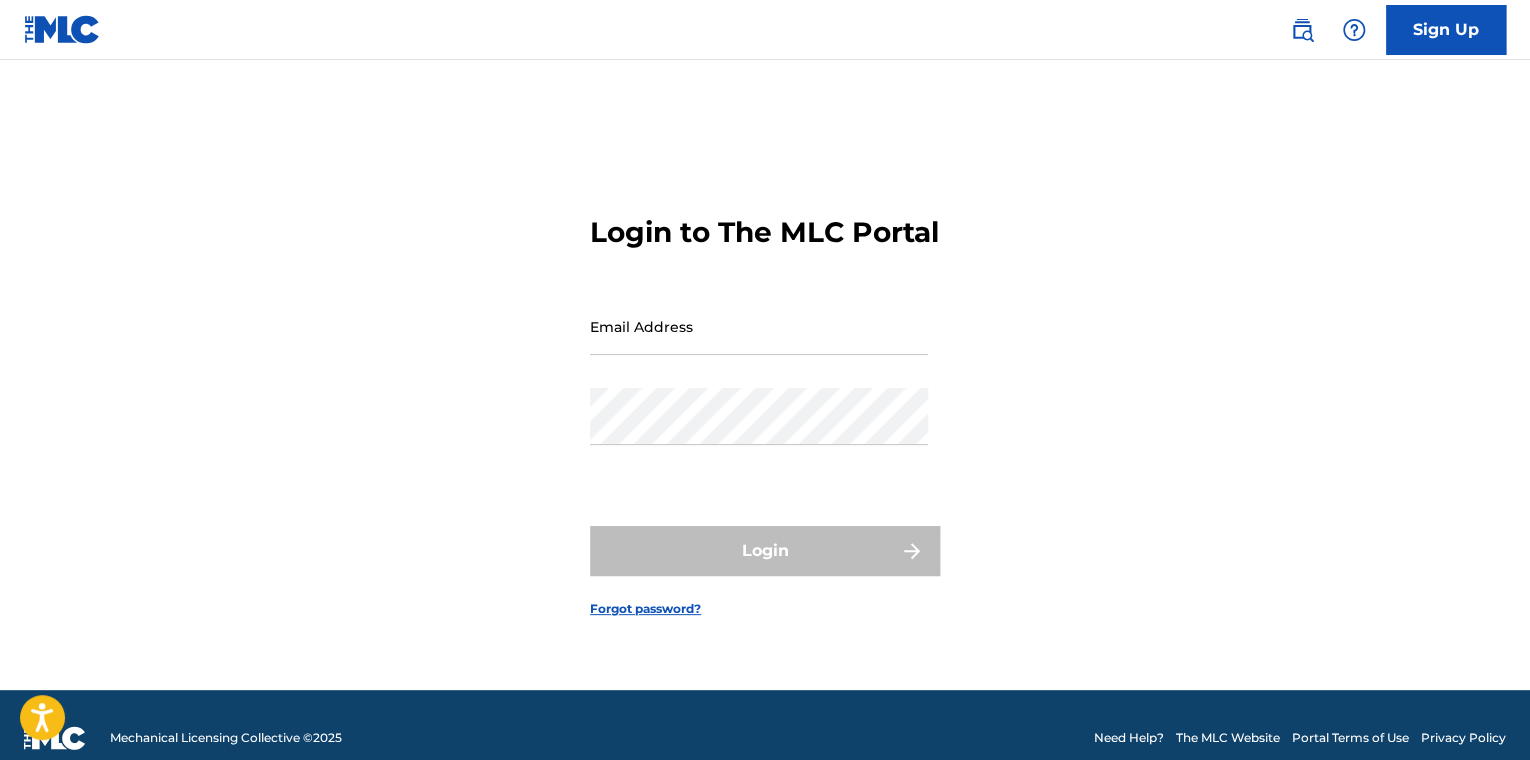 type on "[EMAIL_ADDRESS][DOMAIN_NAME]" 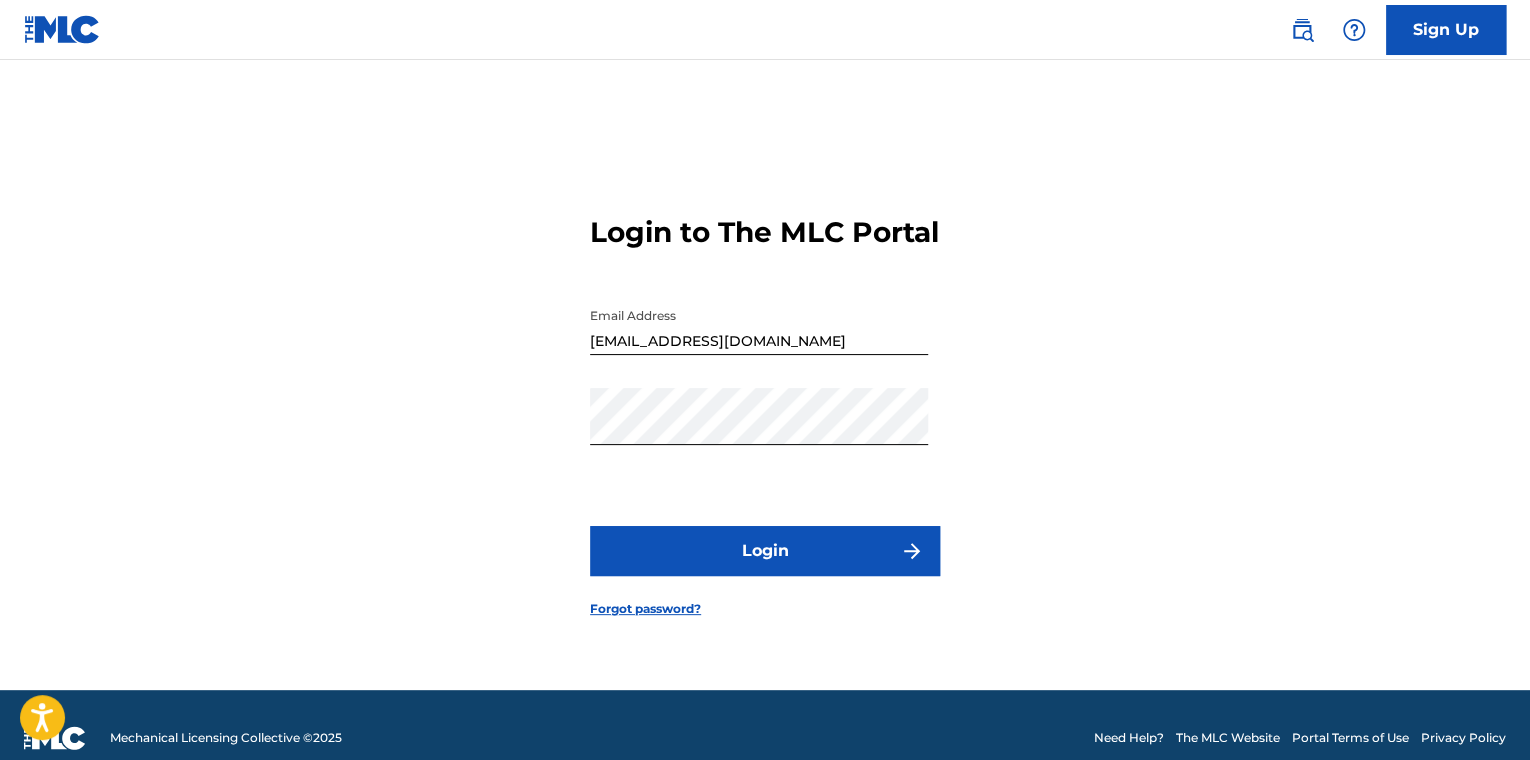 click on "Login" at bounding box center (765, 551) 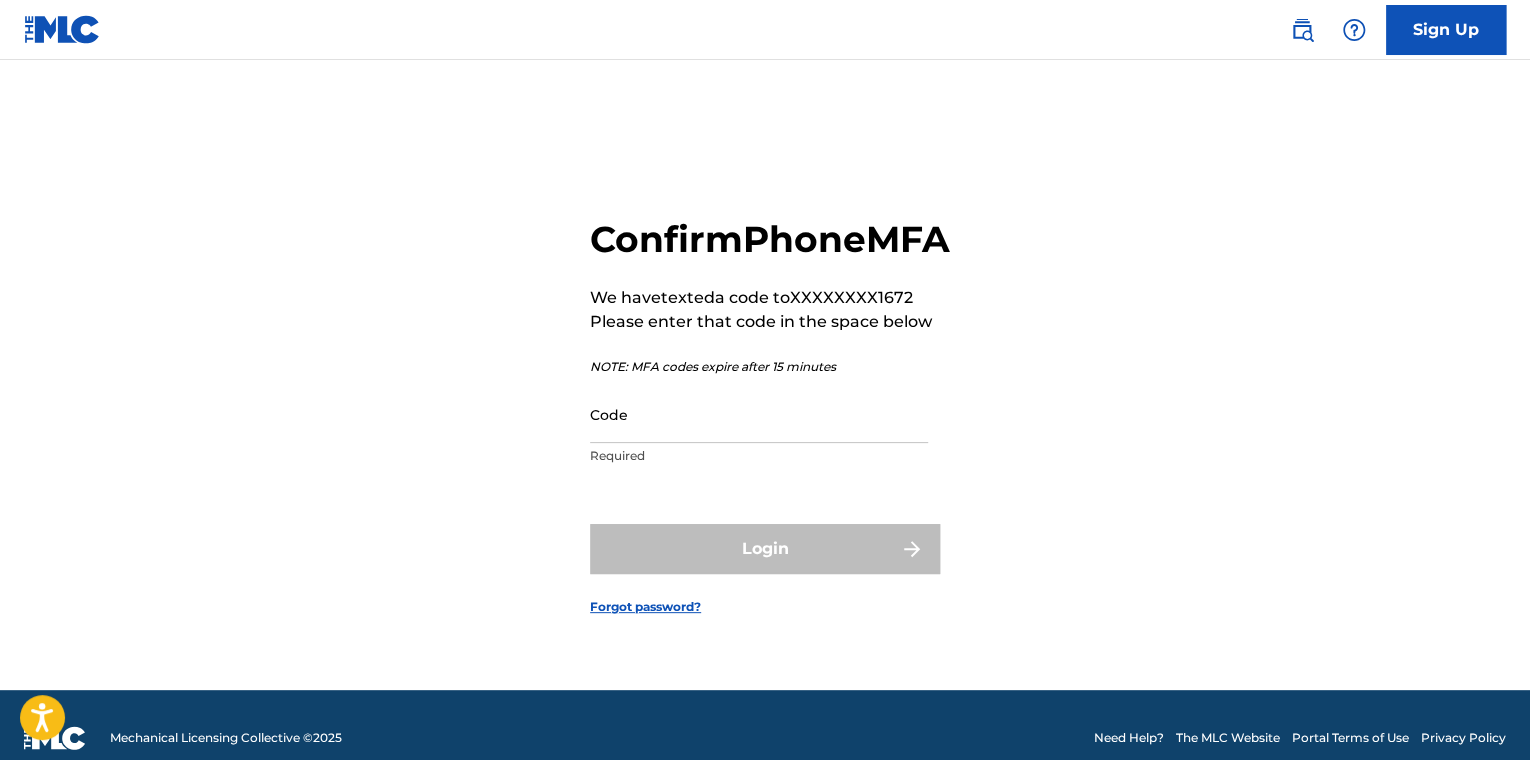 click on "Code" at bounding box center [759, 414] 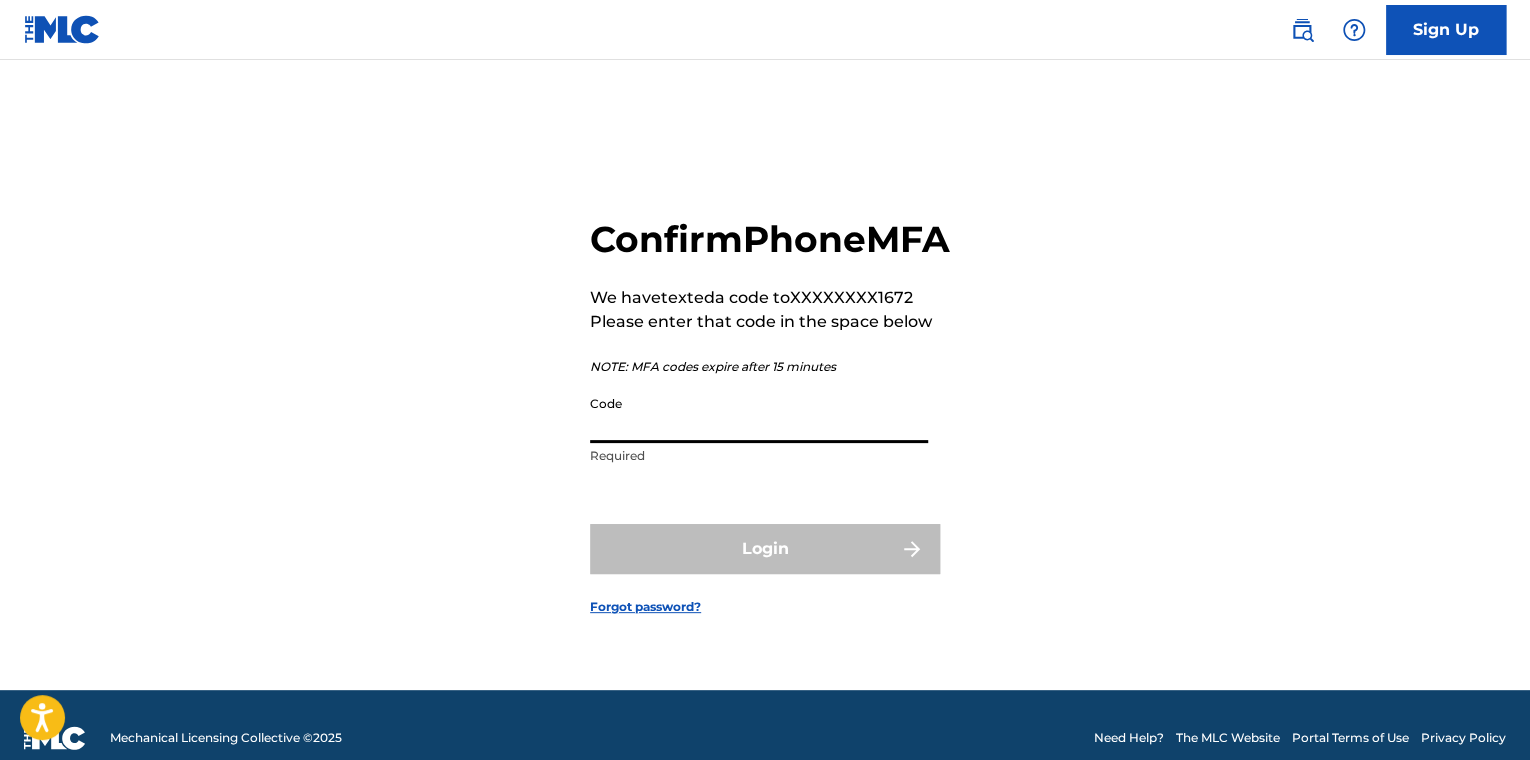click on "Confirm  Phone   MFA We have  texted   a code to  XXXXXXXX1672 Please enter that code in the space below NOTE: MFA codes expire after 15 minutes Code Required Login Forgot password?" at bounding box center [765, 400] 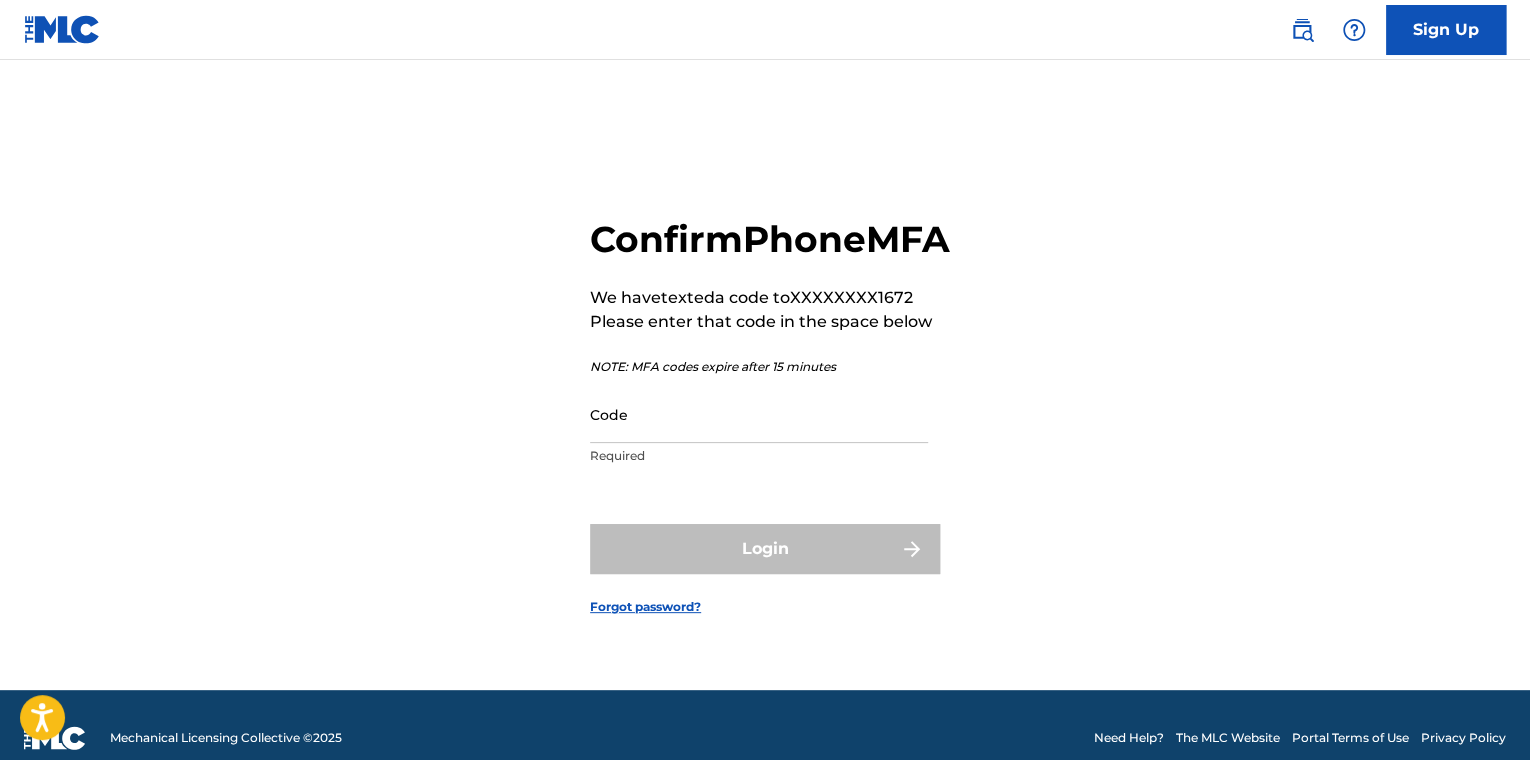 click on "Forgot password?" at bounding box center [645, 607] 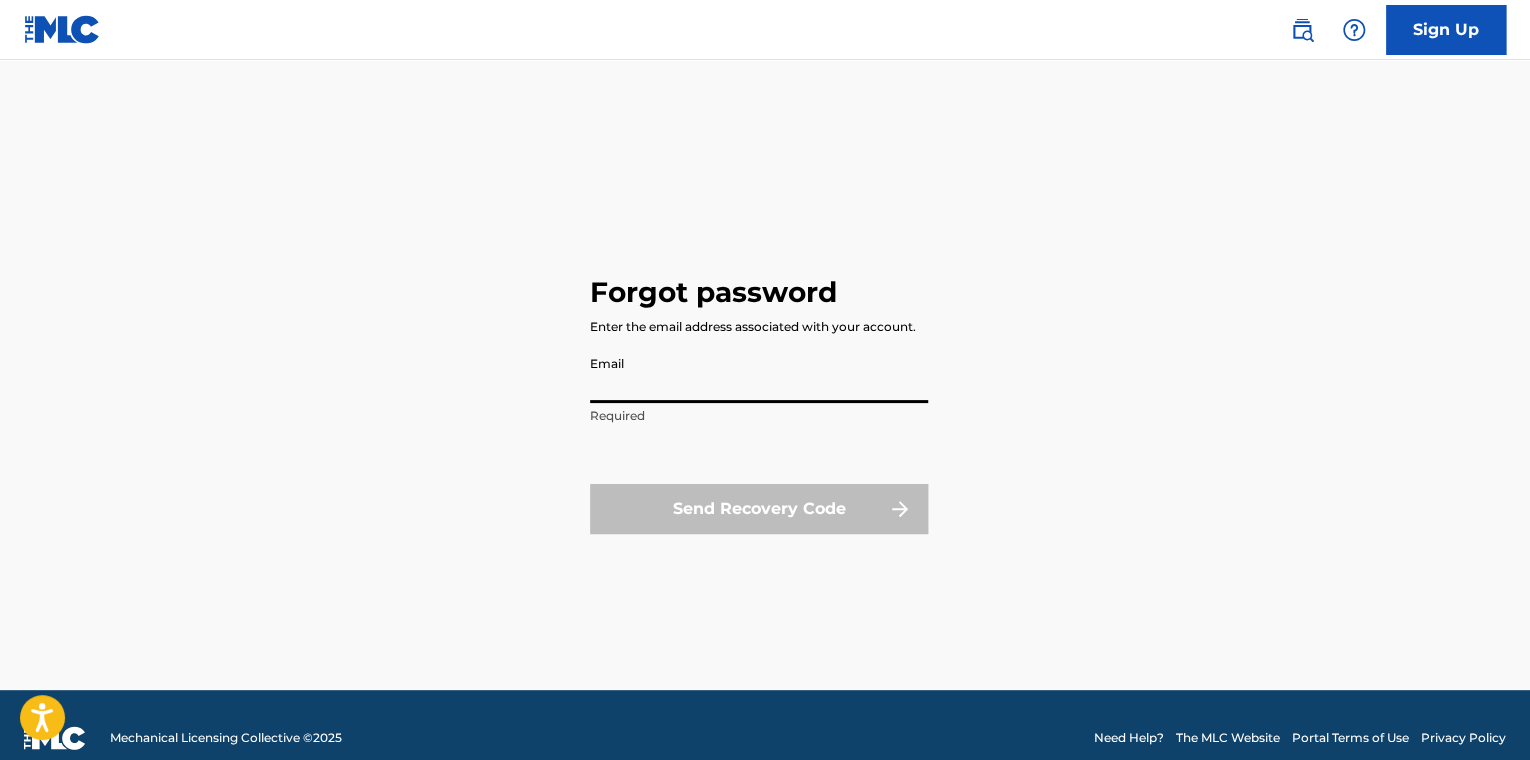 click on "Email" at bounding box center (759, 374) 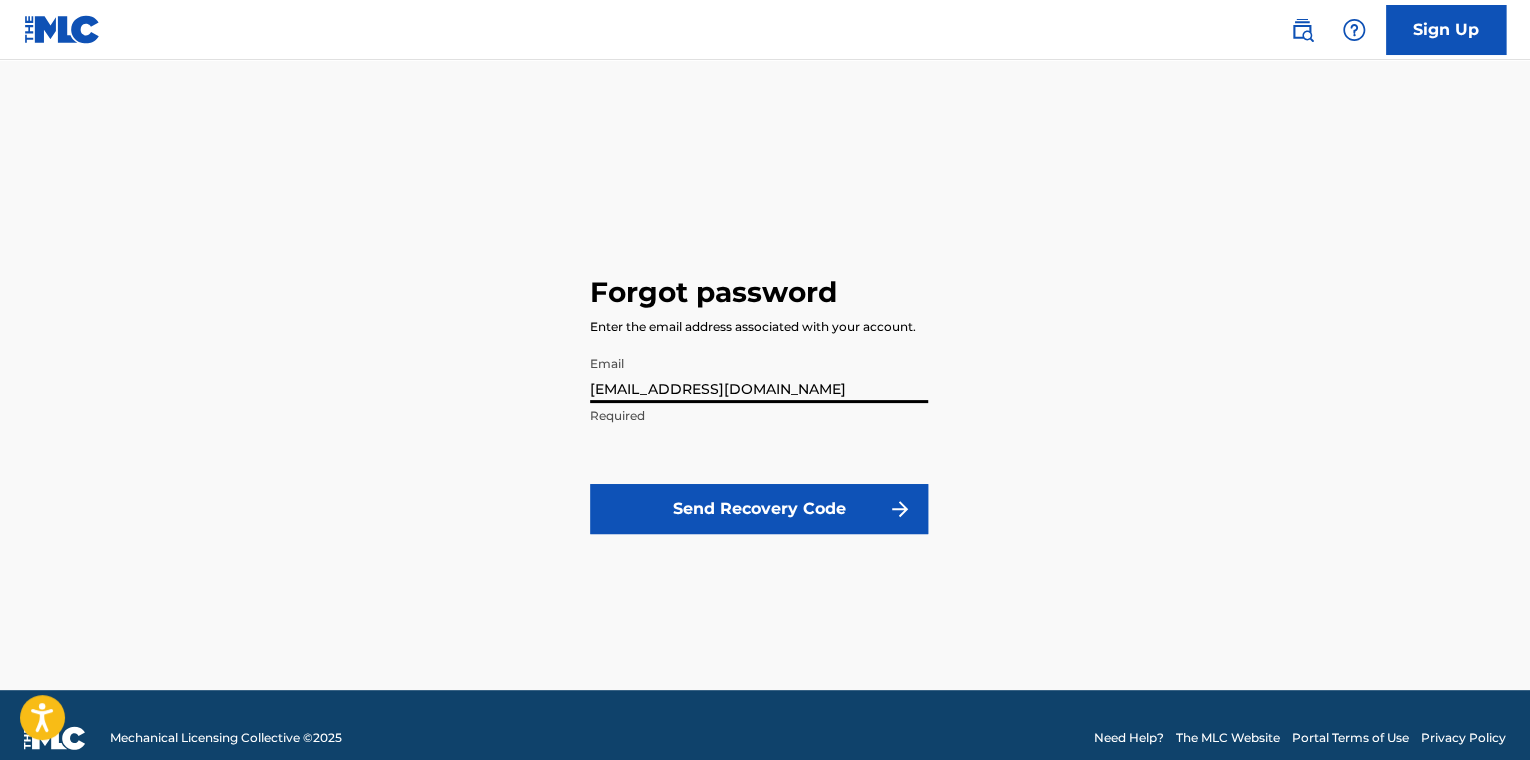 click on "Send Recovery Code" at bounding box center (759, 509) 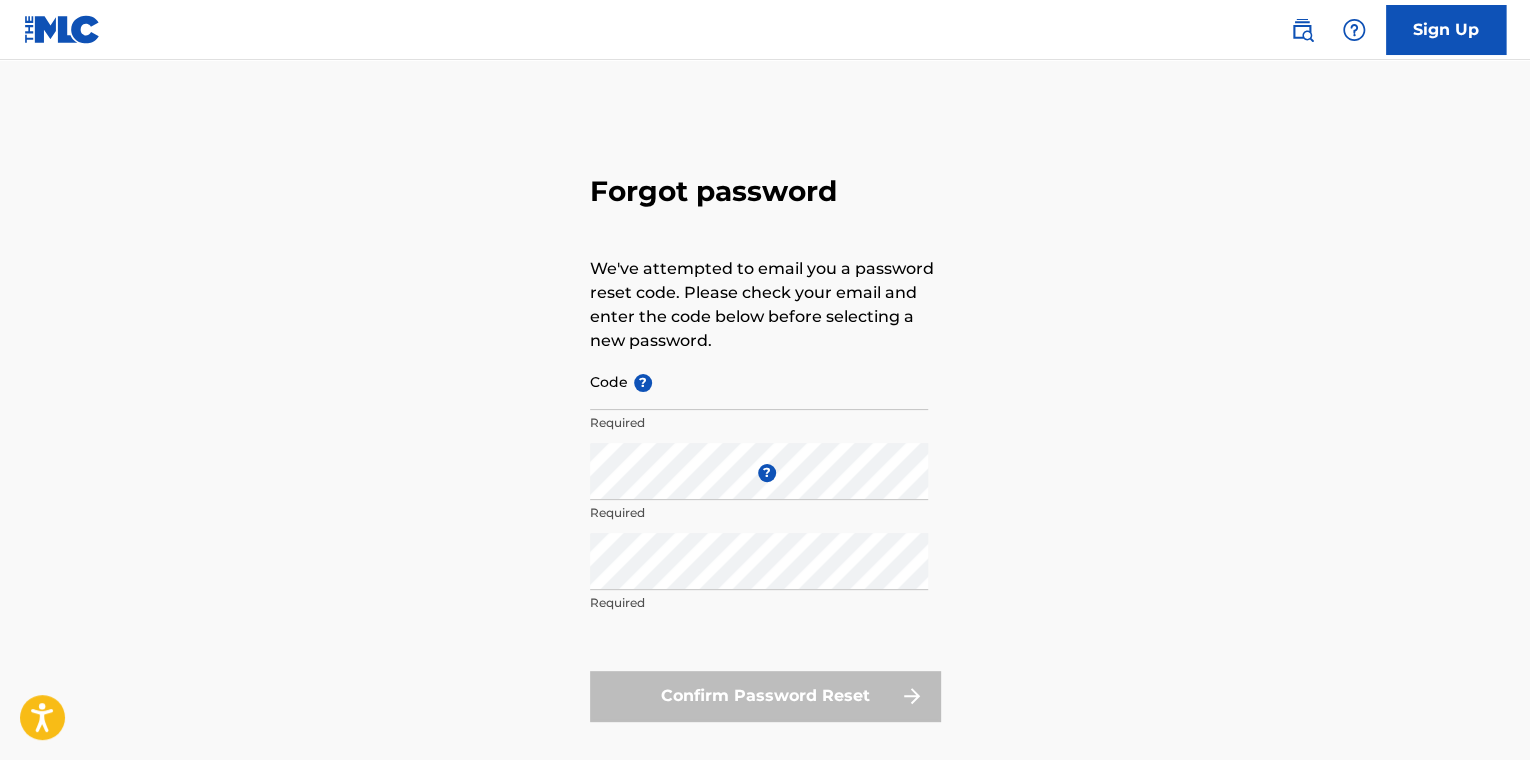 type on "[EMAIL_ADDRESS][DOMAIN_NAME]" 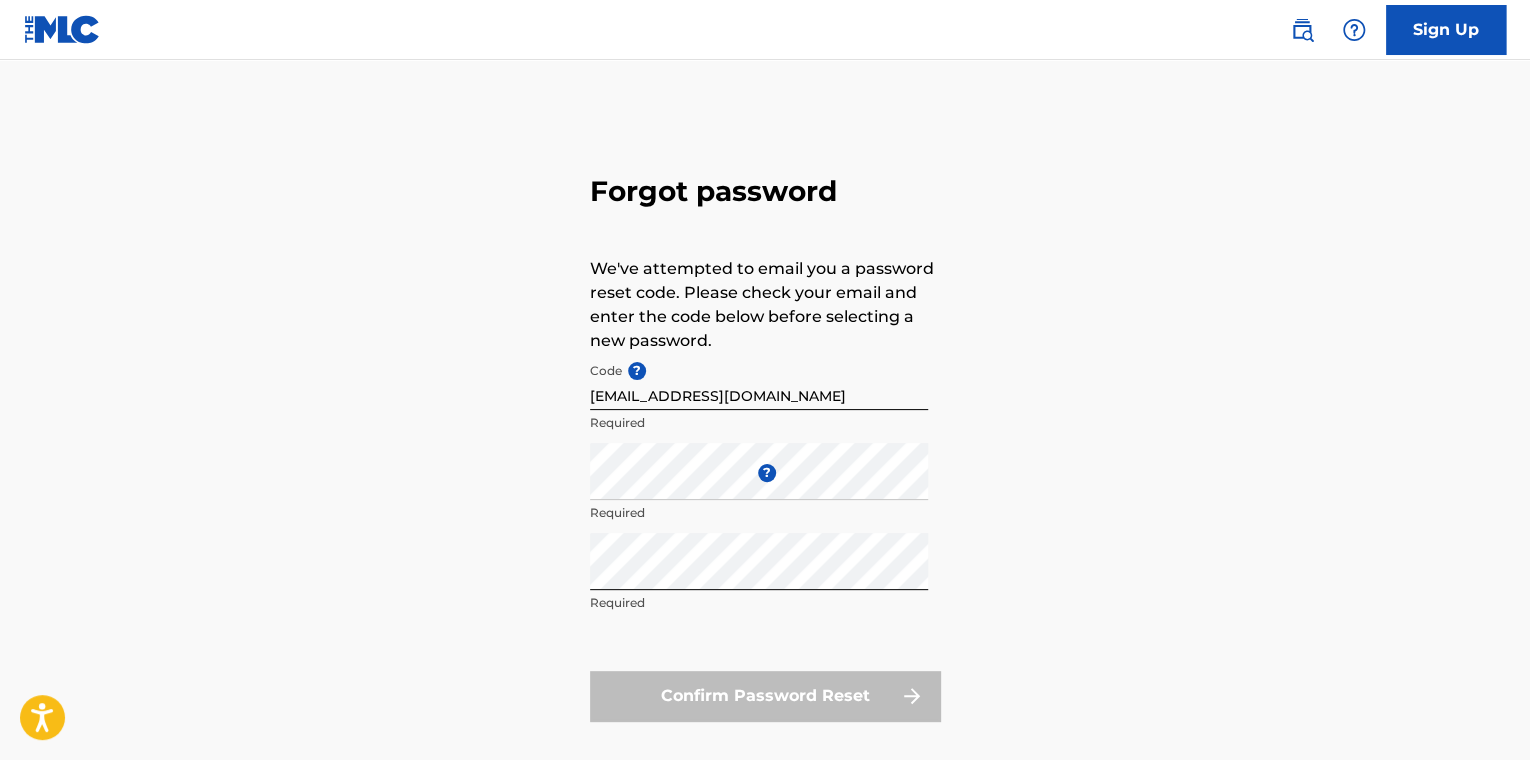click at bounding box center (62, 29) 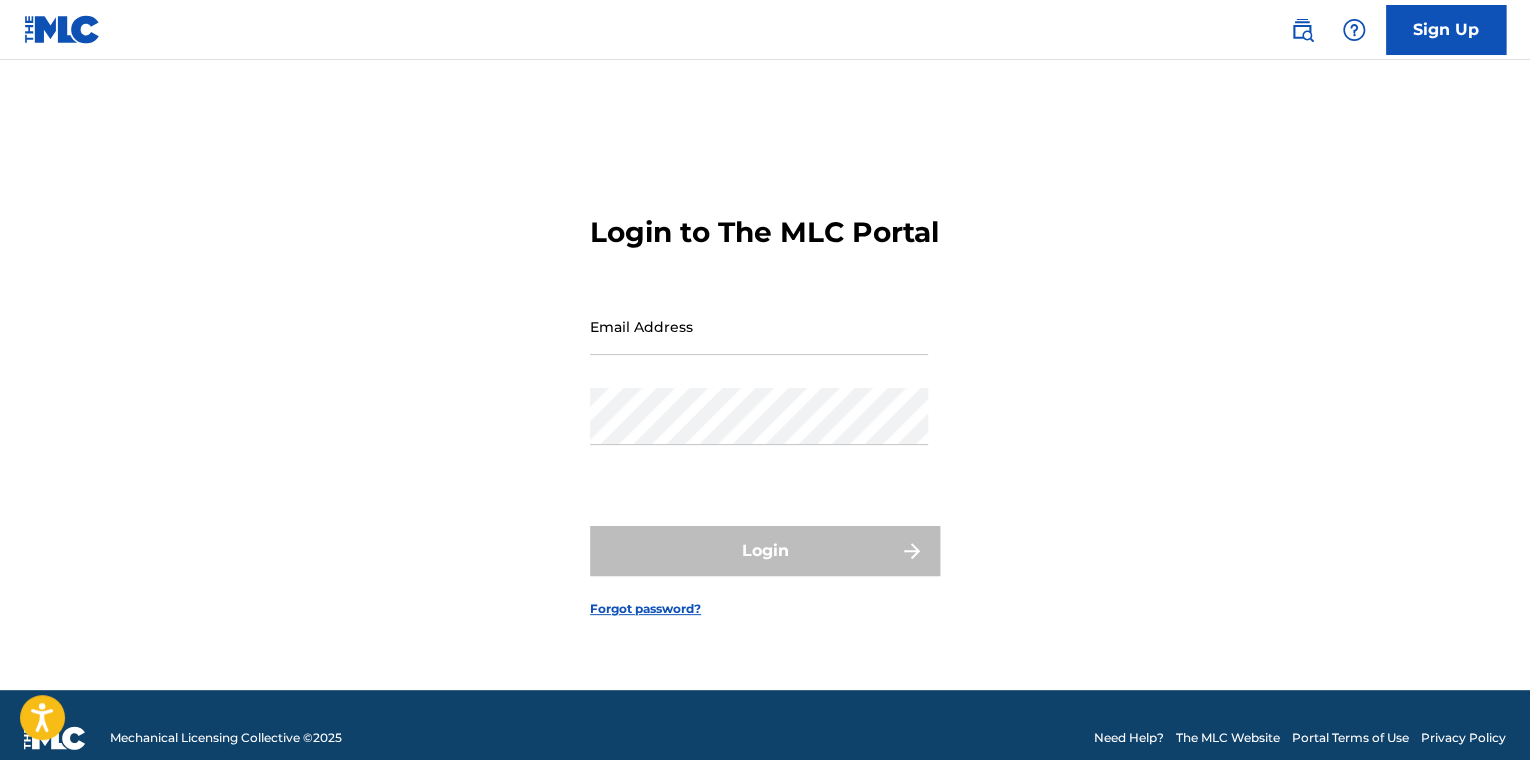 type on "[EMAIL_ADDRESS][DOMAIN_NAME]" 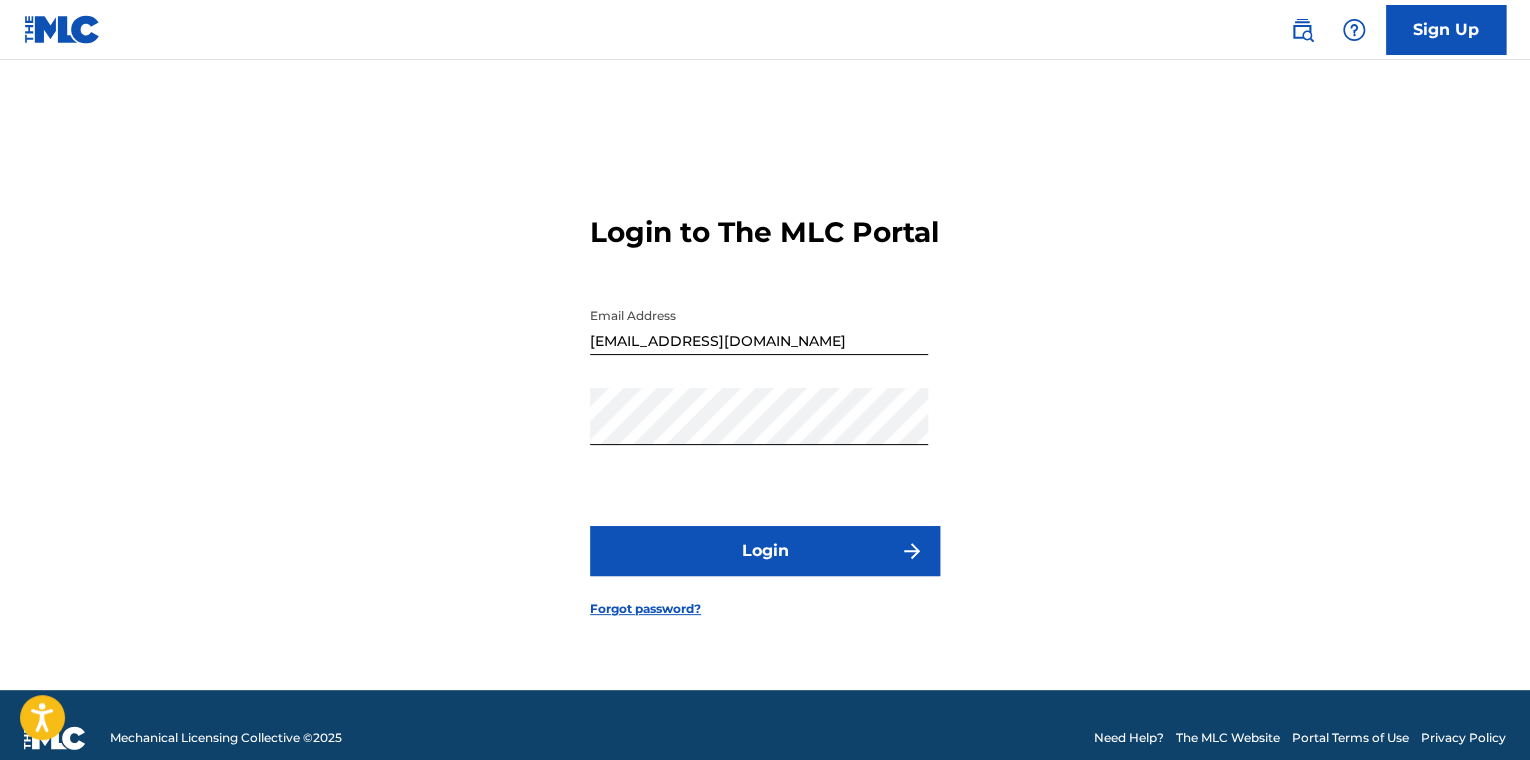 click at bounding box center (1302, 30) 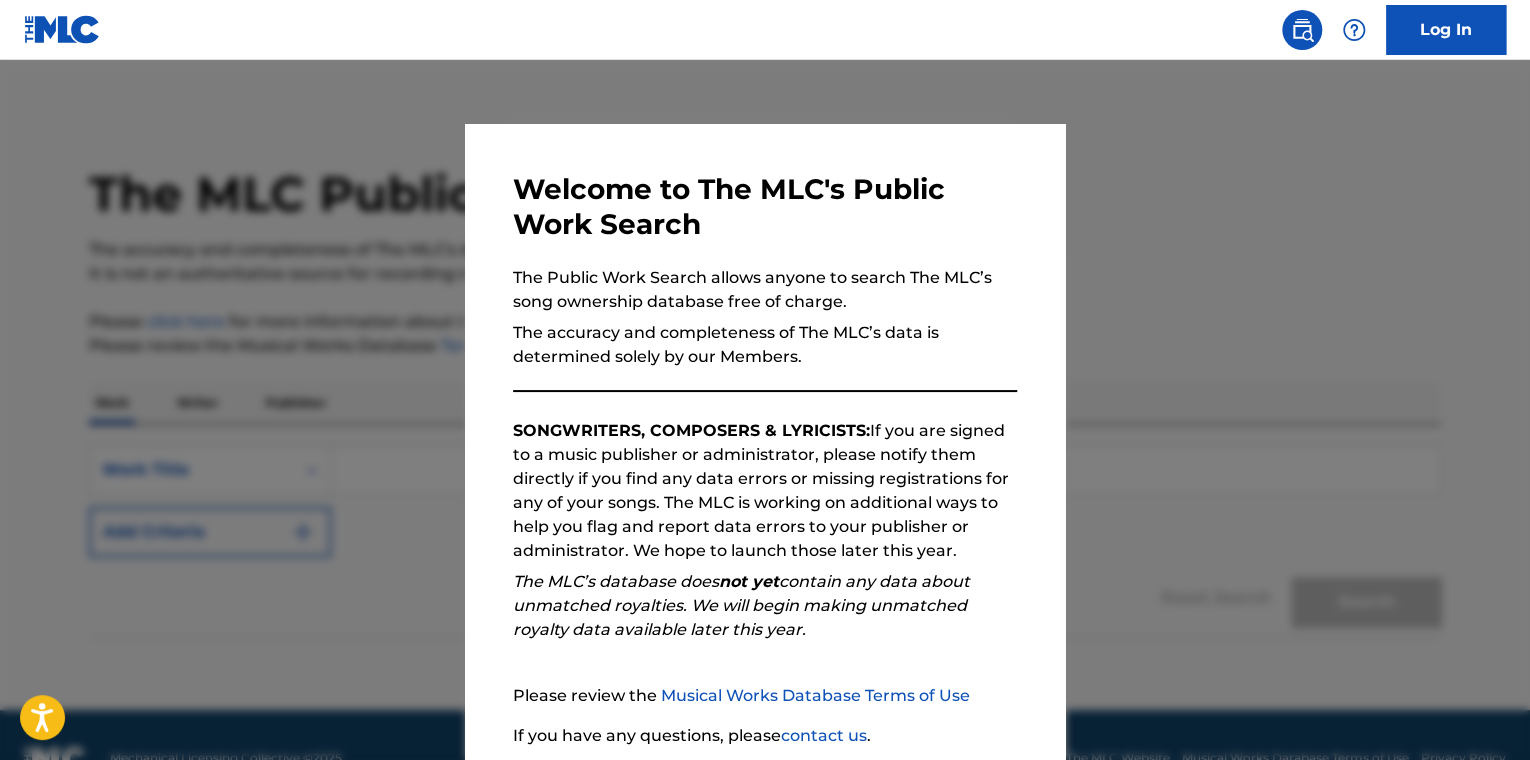 click at bounding box center (765, 440) 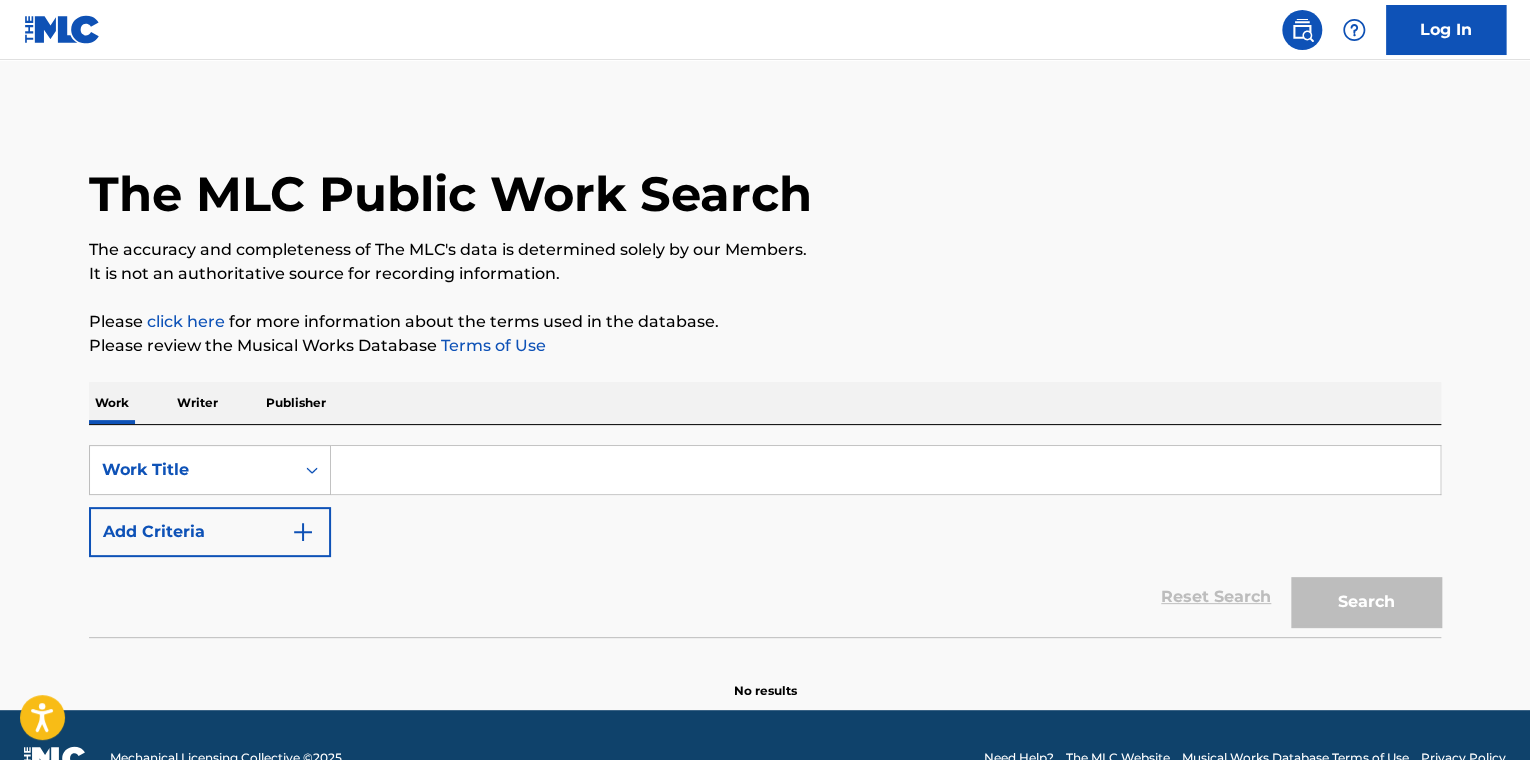 click on "Log In" at bounding box center [1446, 30] 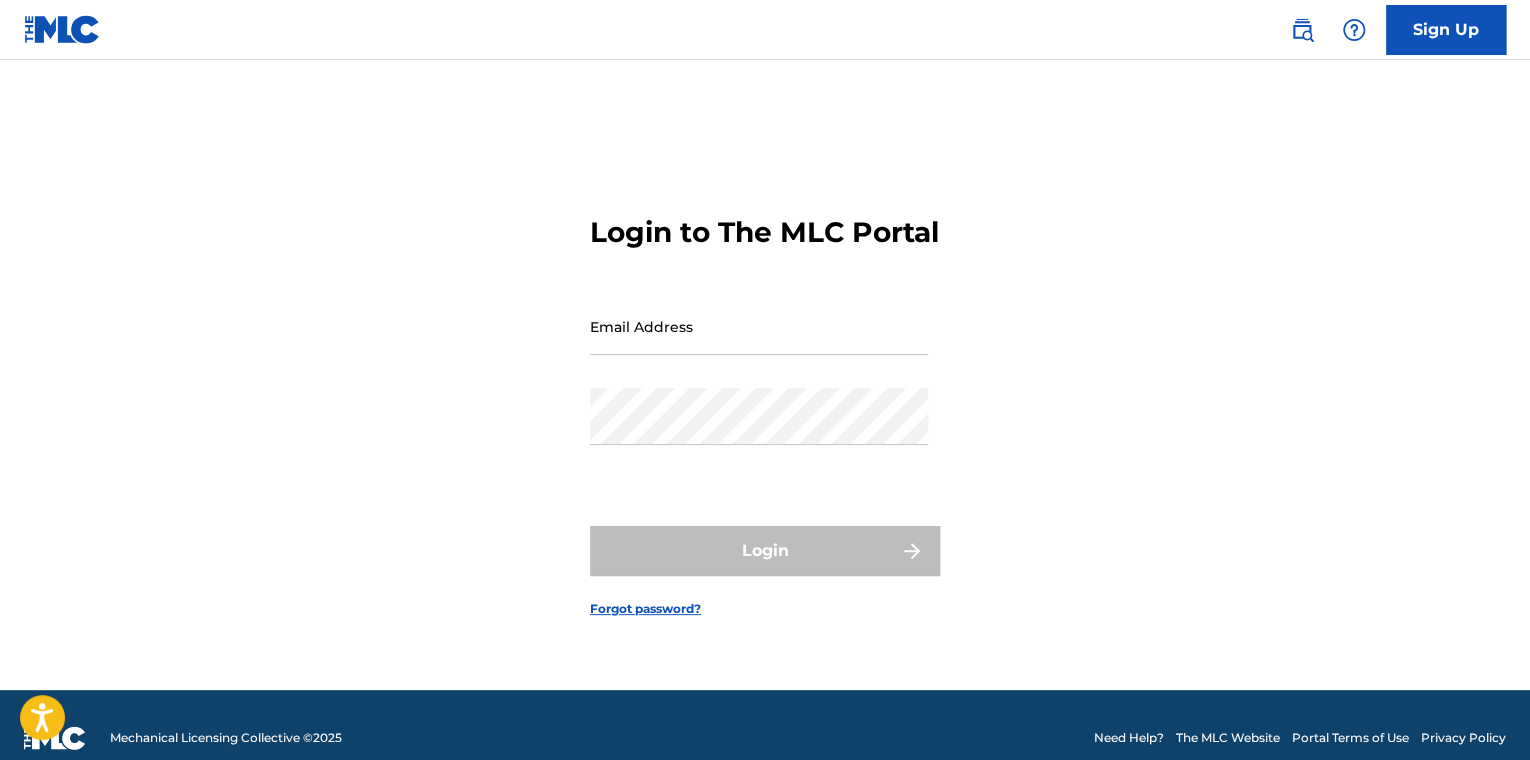 type on "[EMAIL_ADDRESS][DOMAIN_NAME]" 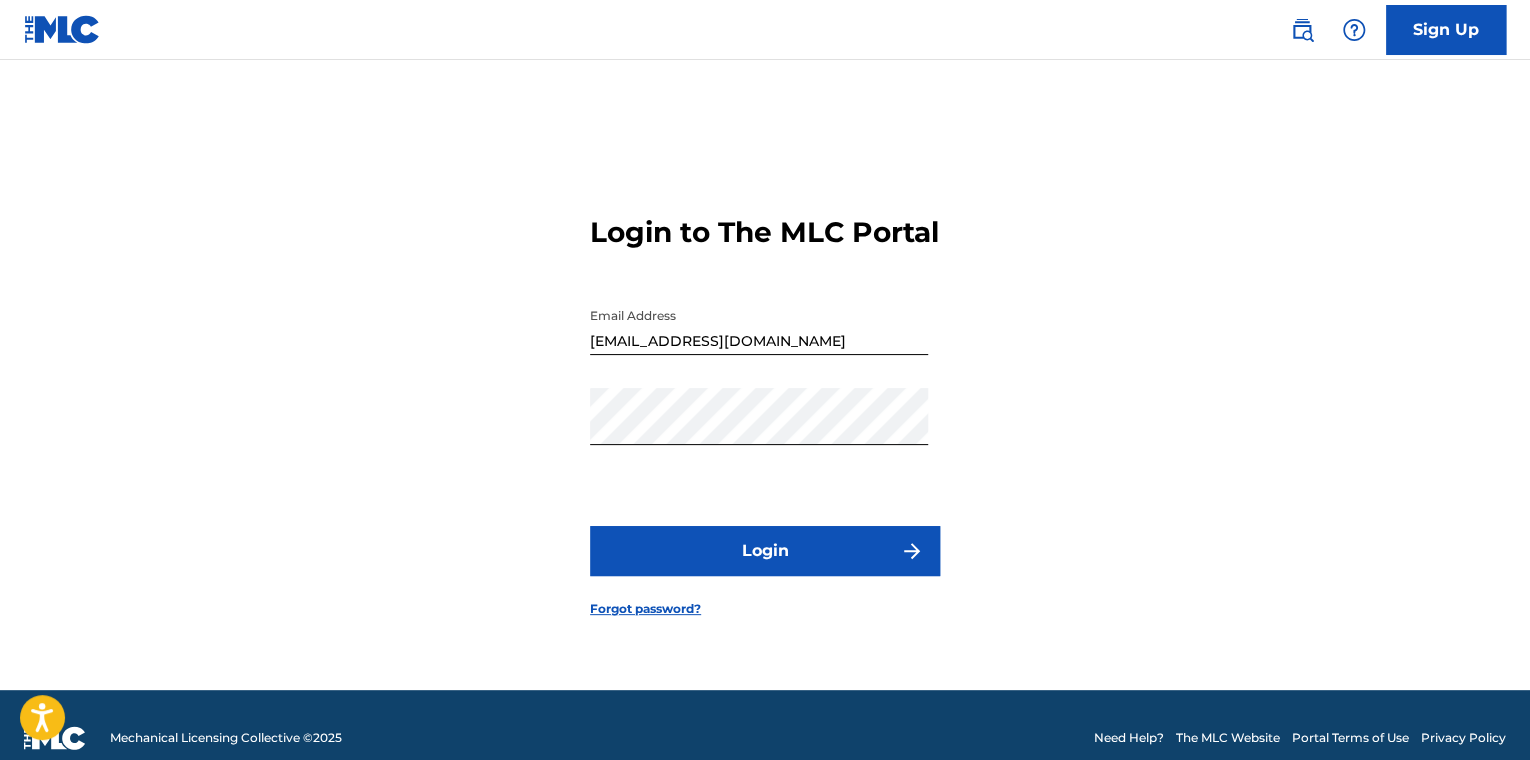 click on "Need Help? The MLC Website Portal Terms of Use Privacy Policy" at bounding box center (1294, 738) 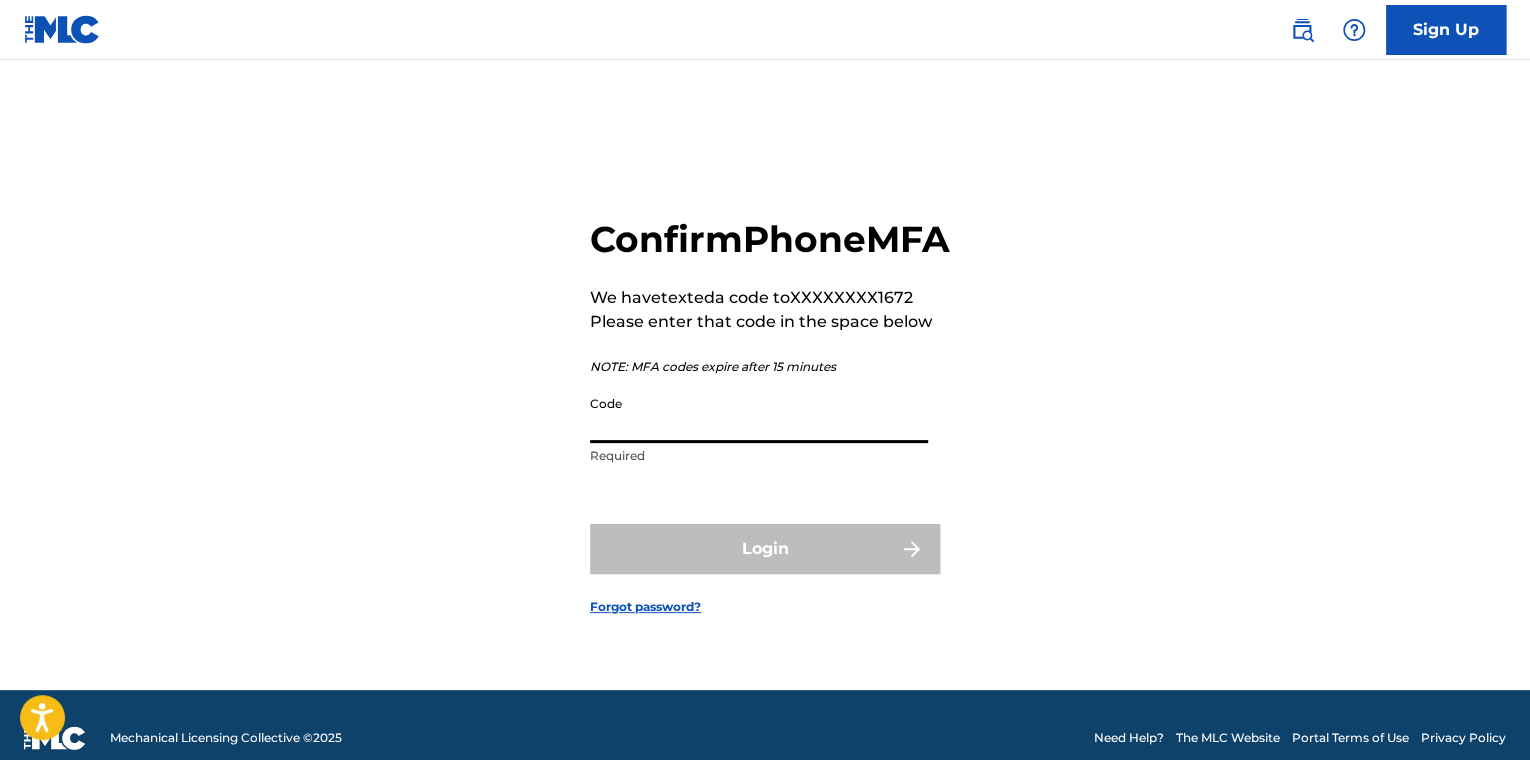 click on "Code" at bounding box center (759, 414) 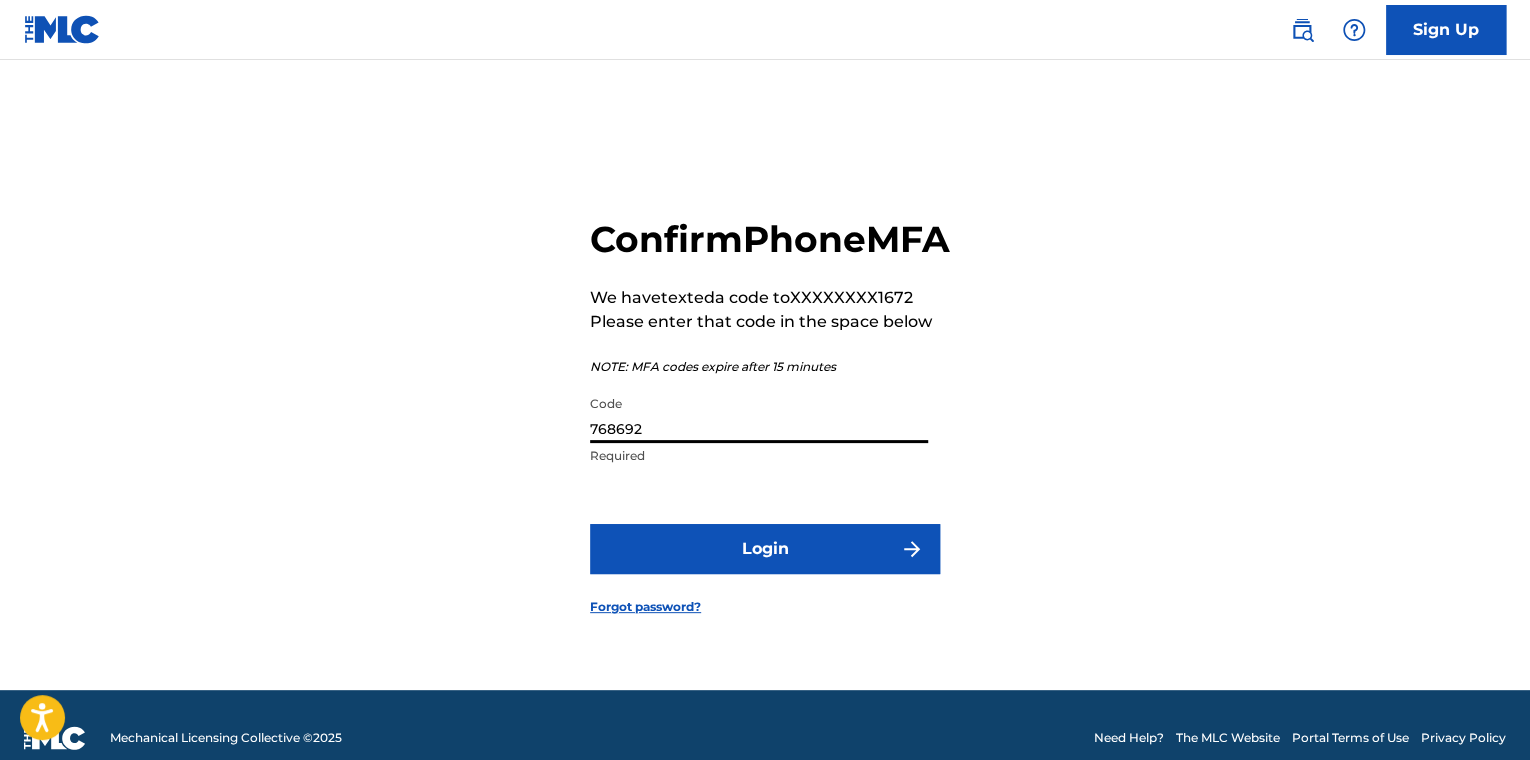type on "768692" 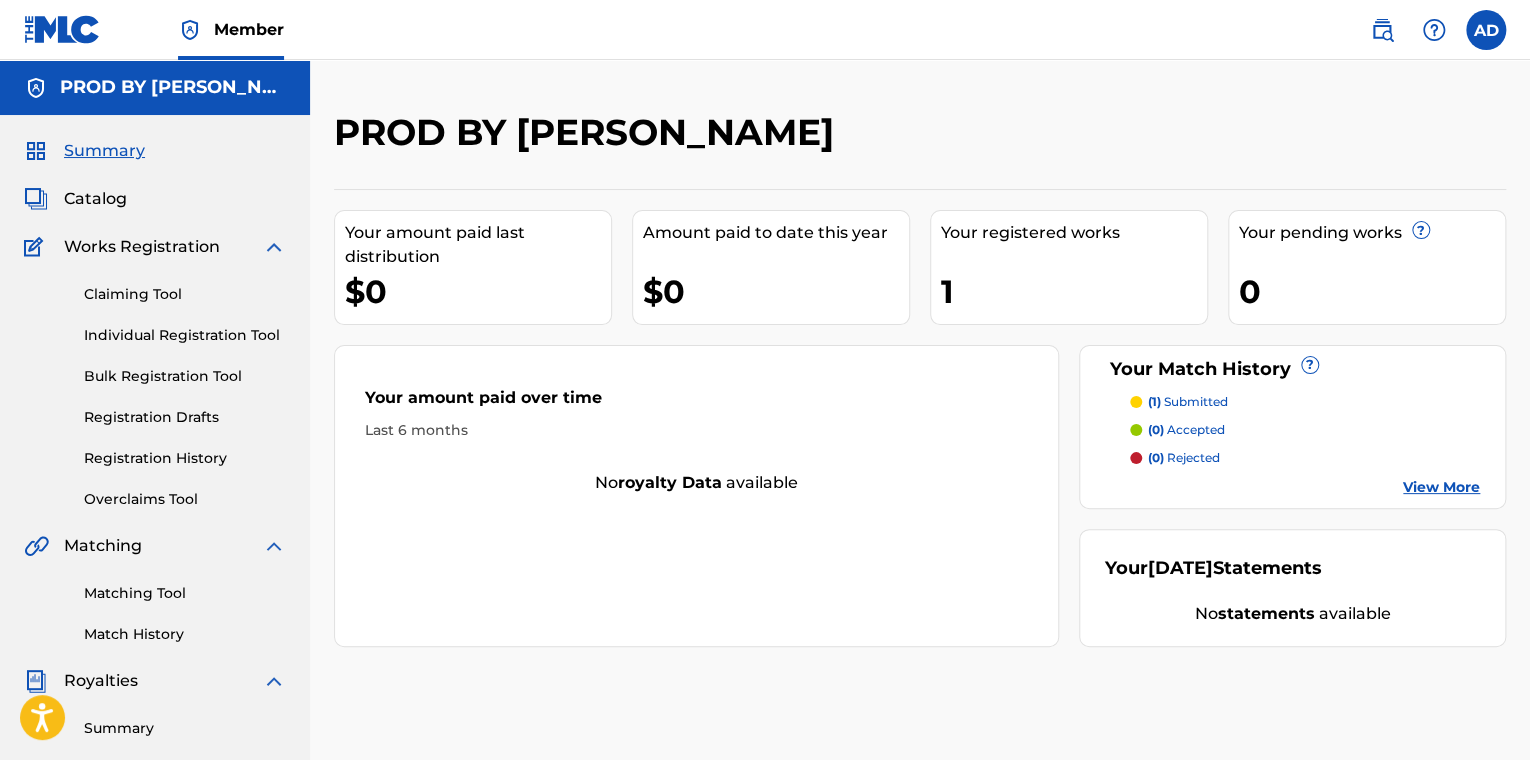 scroll, scrollTop: 0, scrollLeft: 0, axis: both 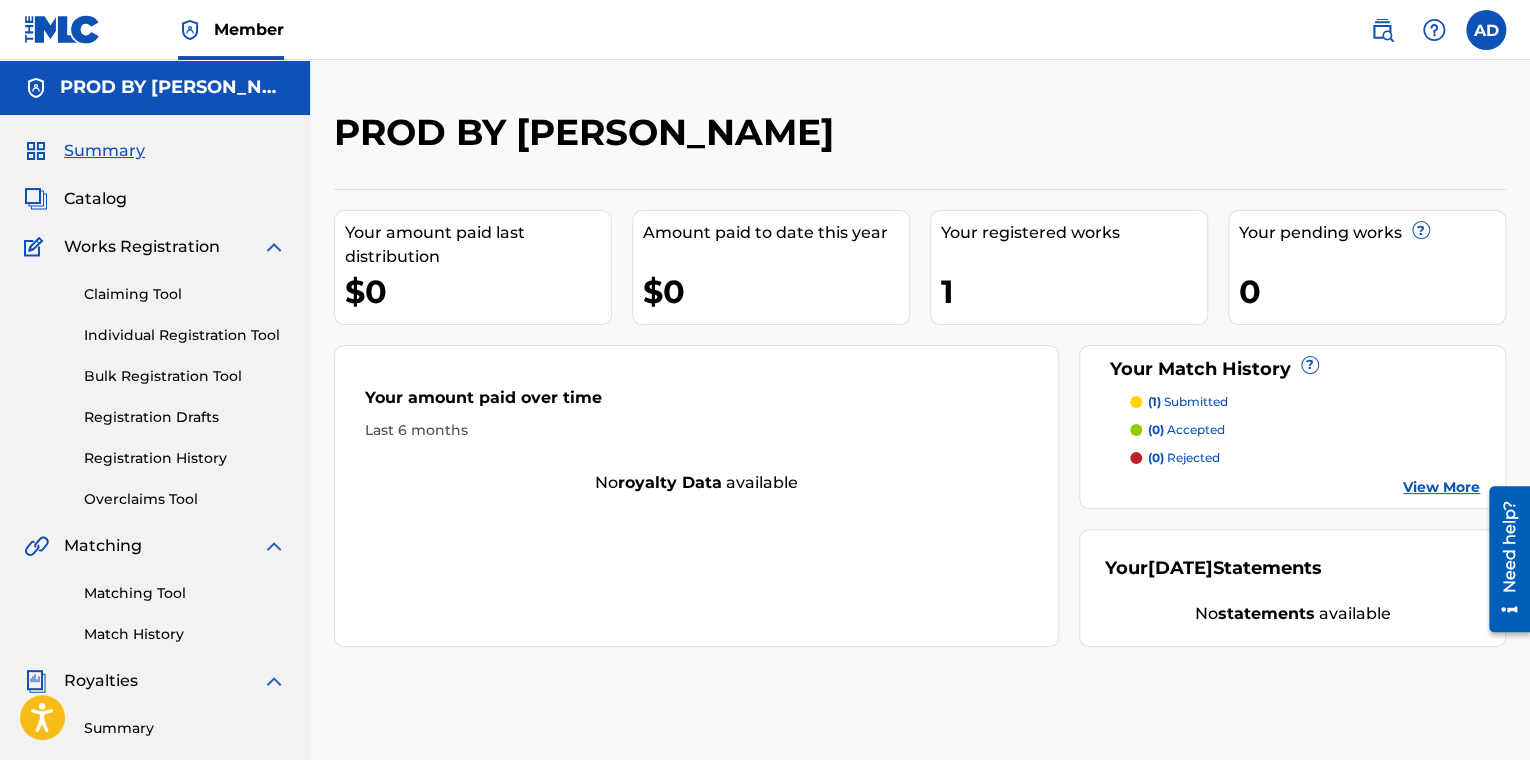 click at bounding box center [1486, 30] 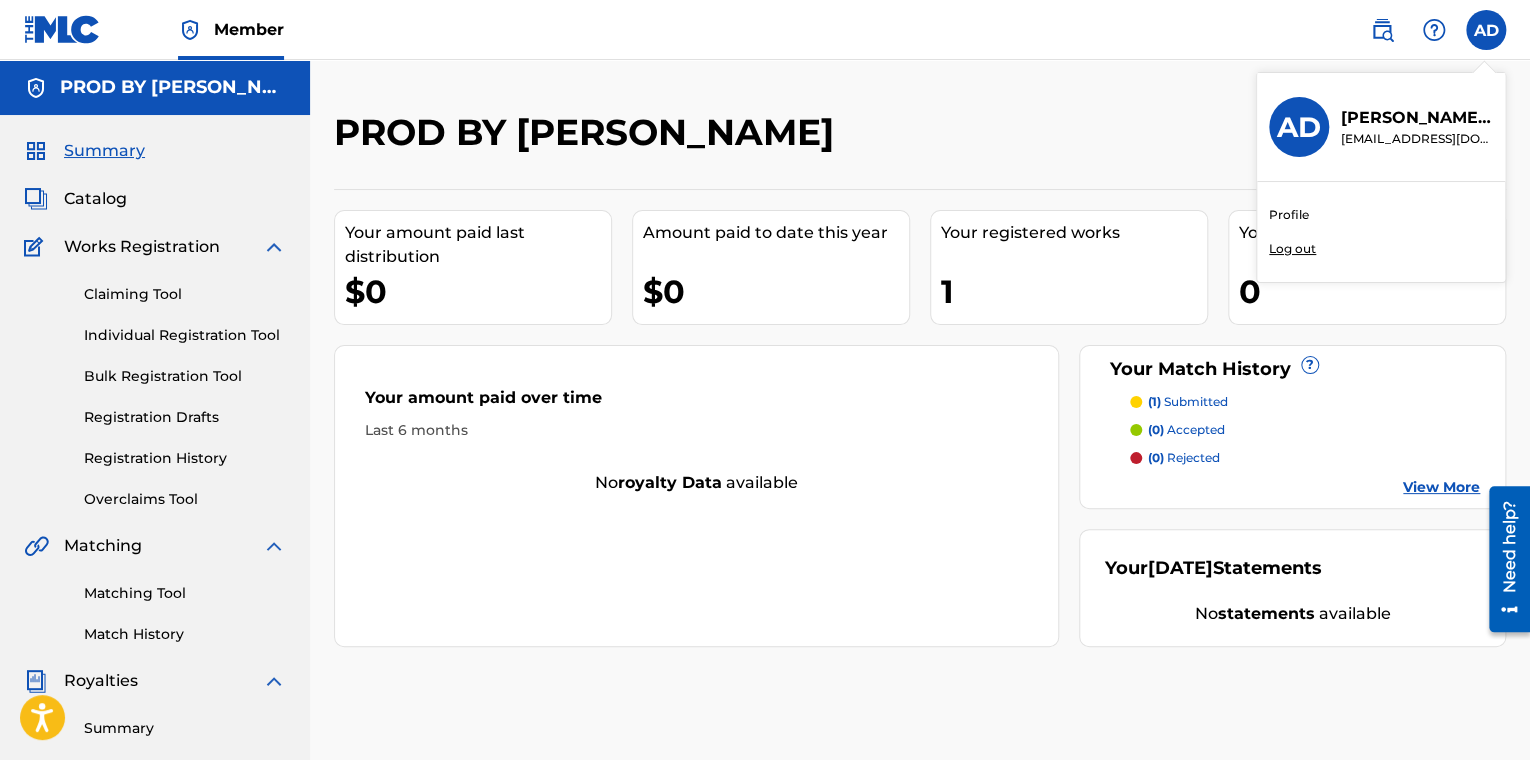 click on "Profile" at bounding box center (1289, 215) 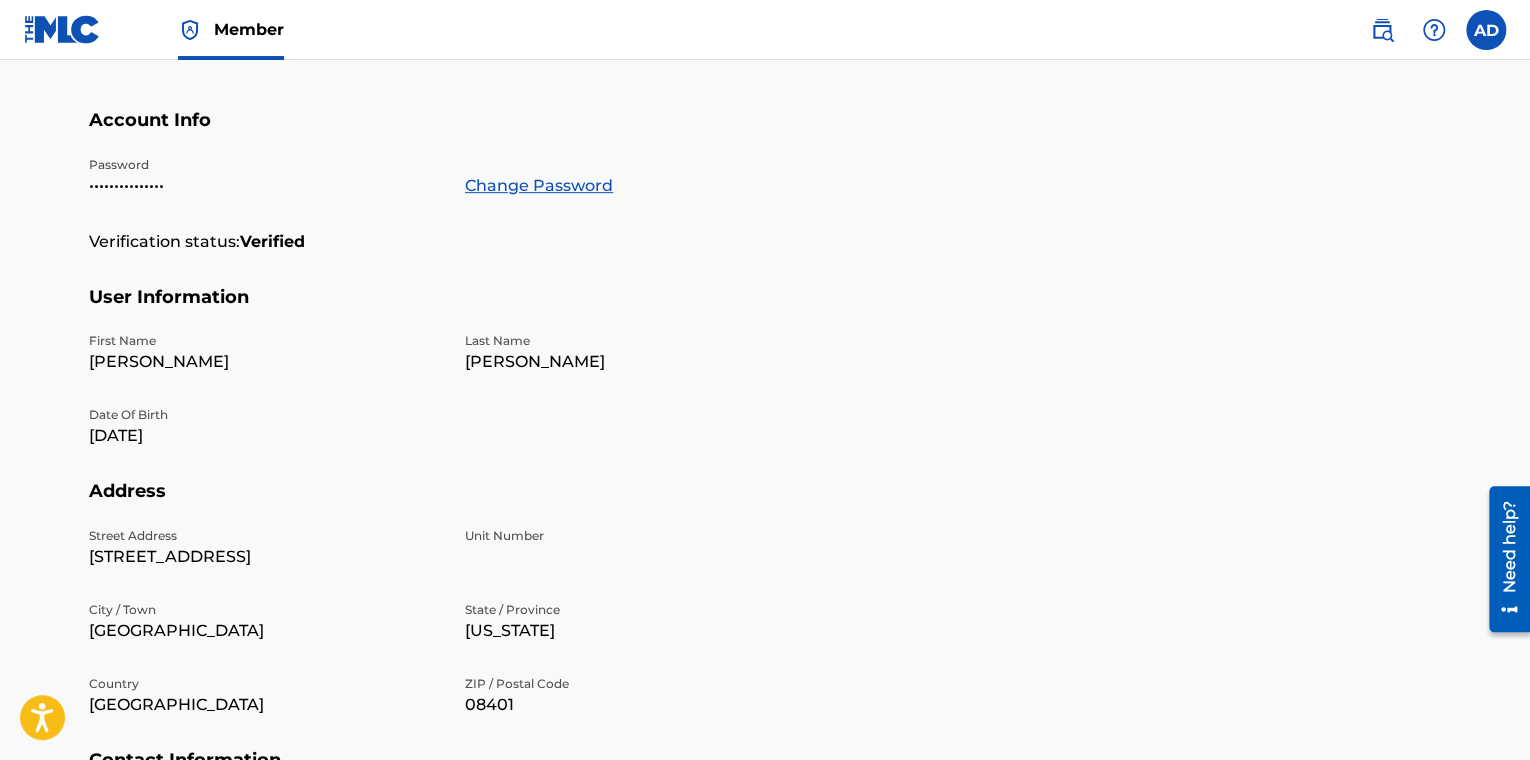 scroll, scrollTop: 585, scrollLeft: 0, axis: vertical 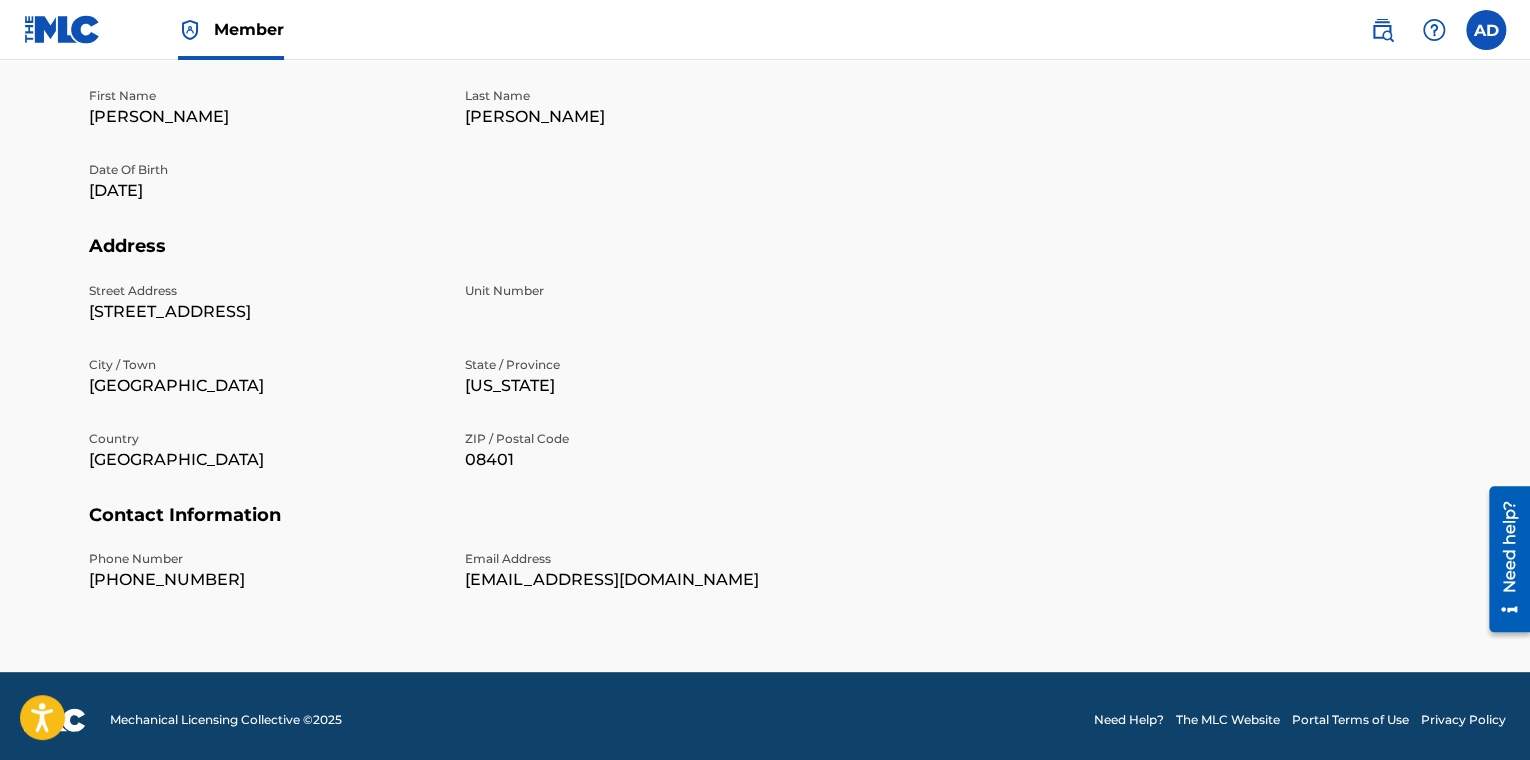 click on "Need help?" at bounding box center (1509, 558) 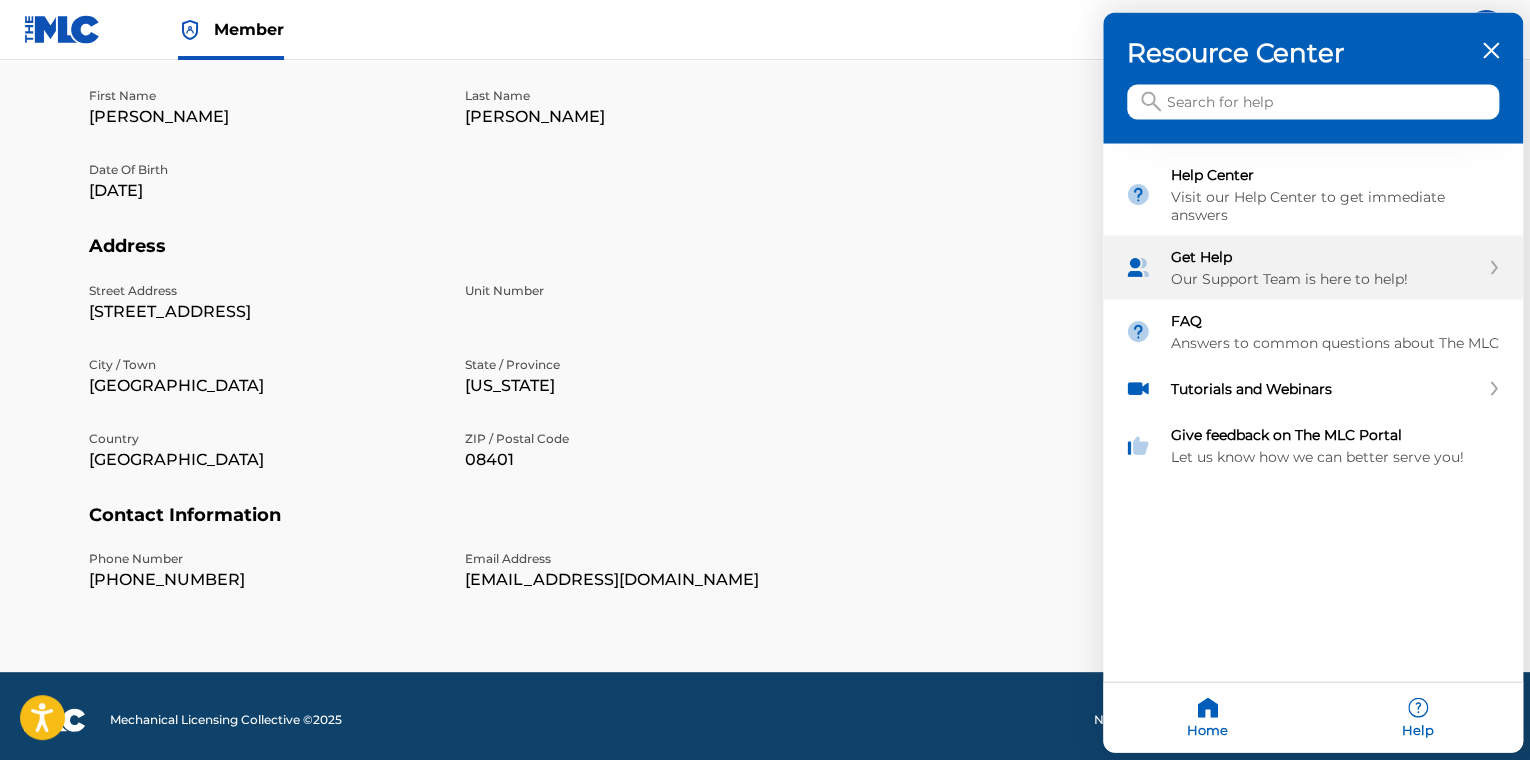 click on "Get Help" at bounding box center [1325, 257] 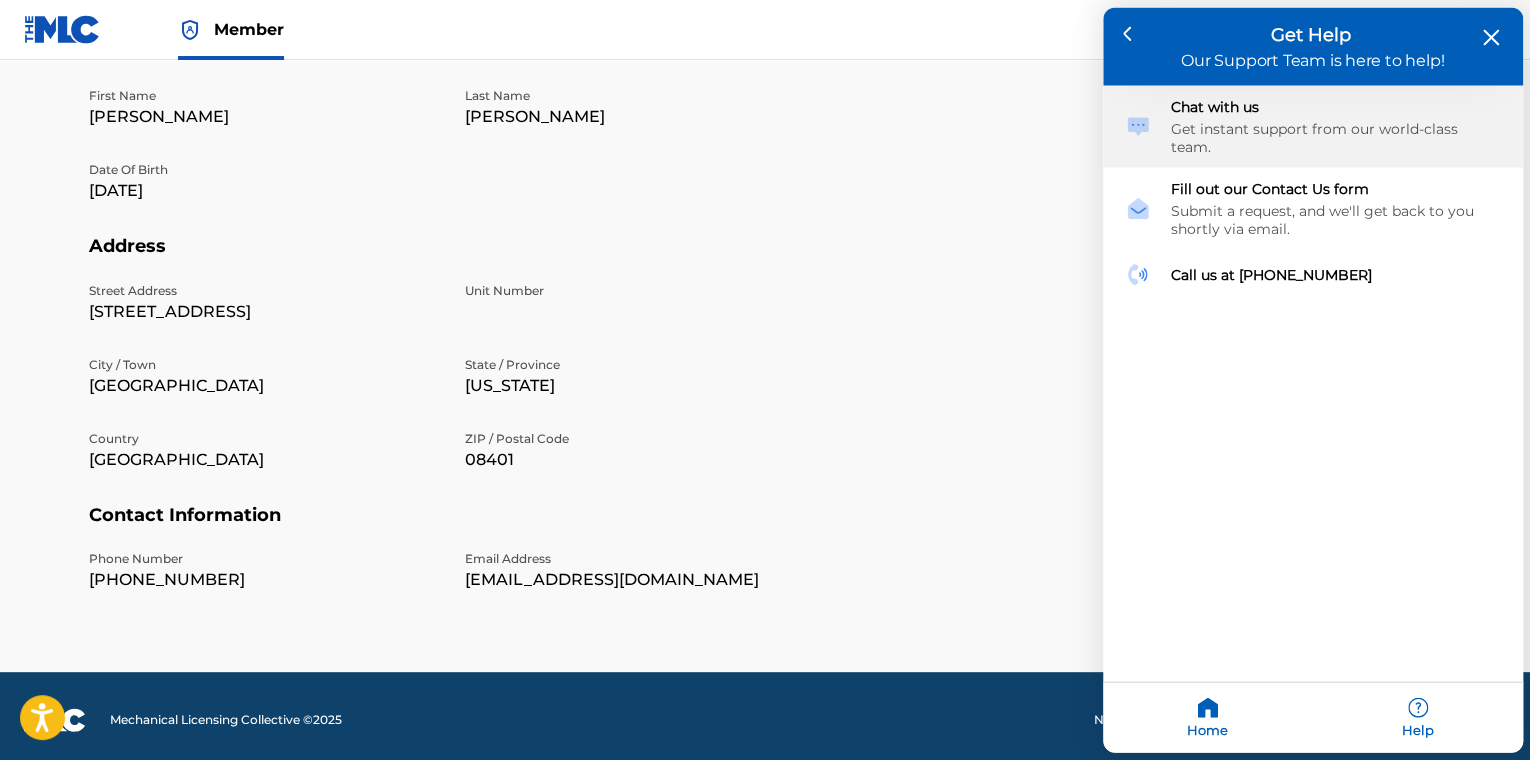 click on "Get instant support from our world-class team." at bounding box center (1336, 138) 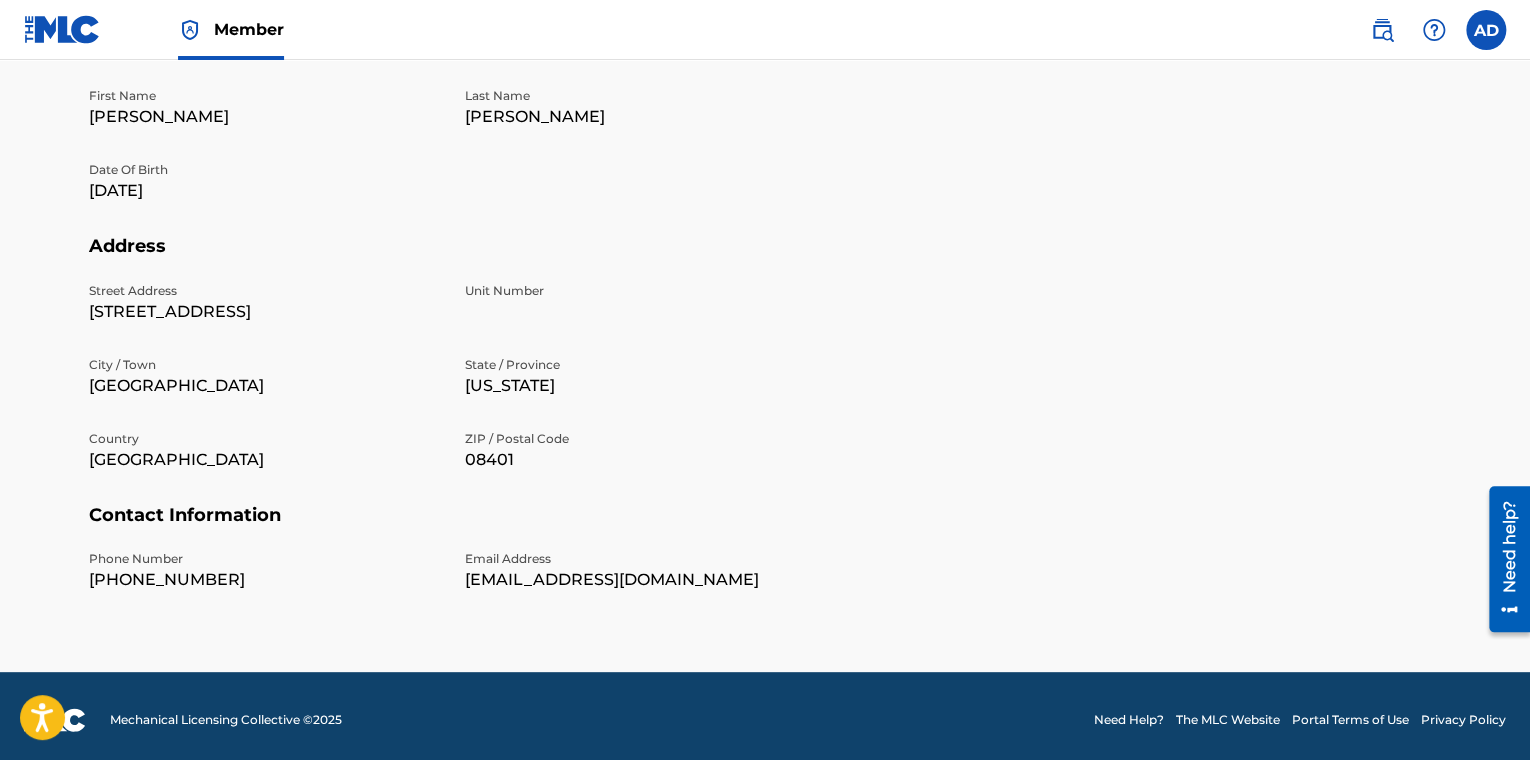click on "Need help?" at bounding box center [1509, 546] 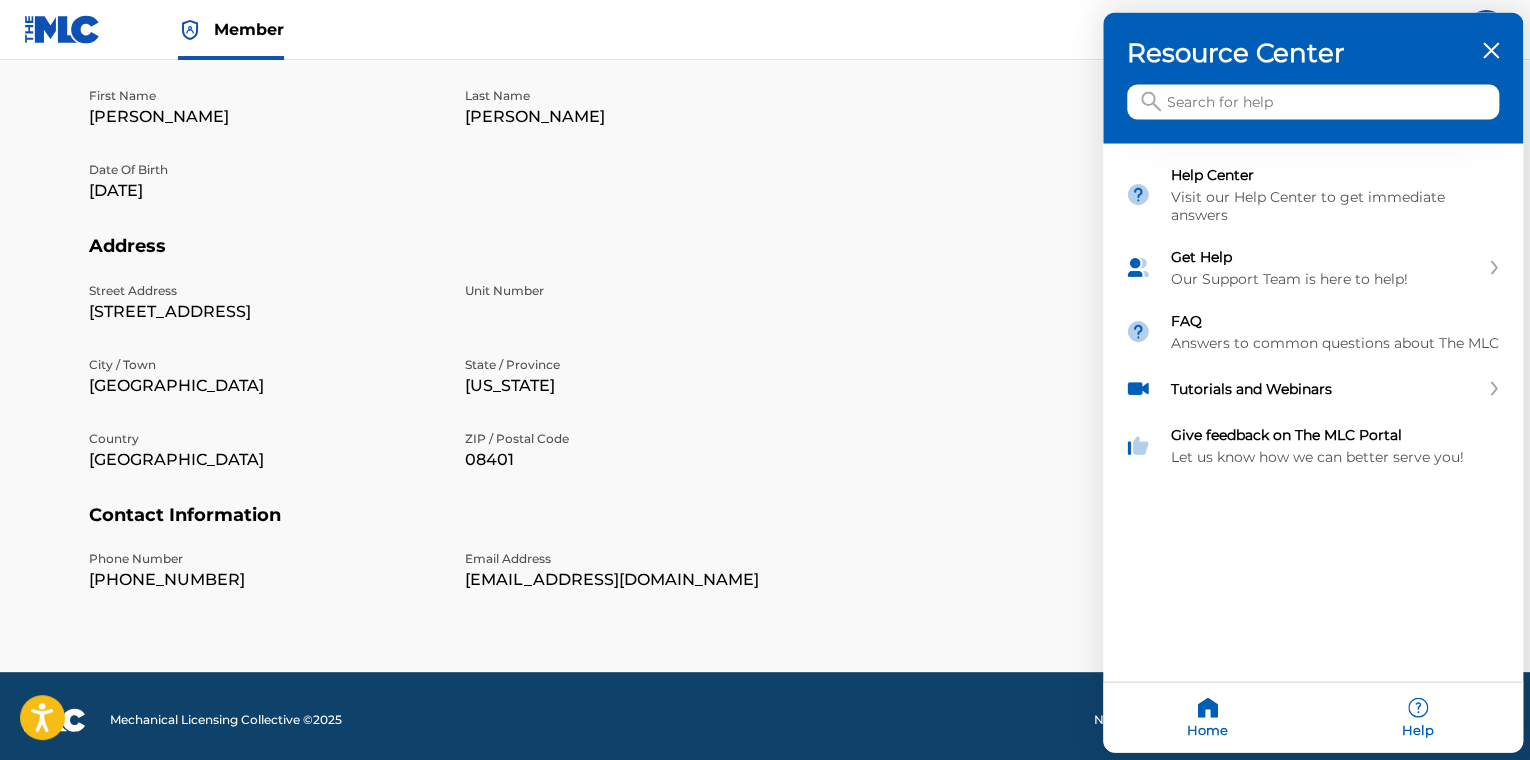 click at bounding box center [765, 380] 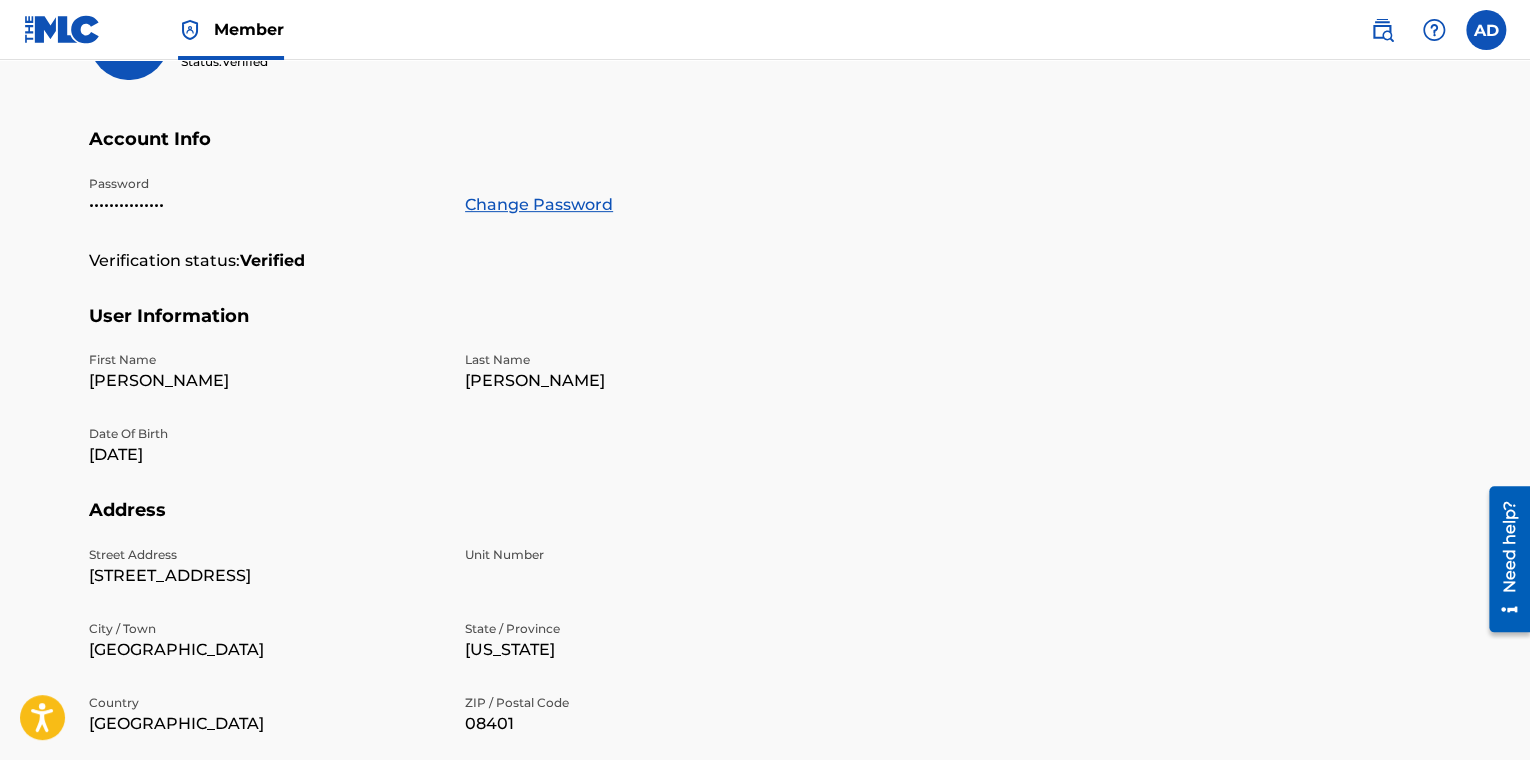 scroll, scrollTop: 252, scrollLeft: 0, axis: vertical 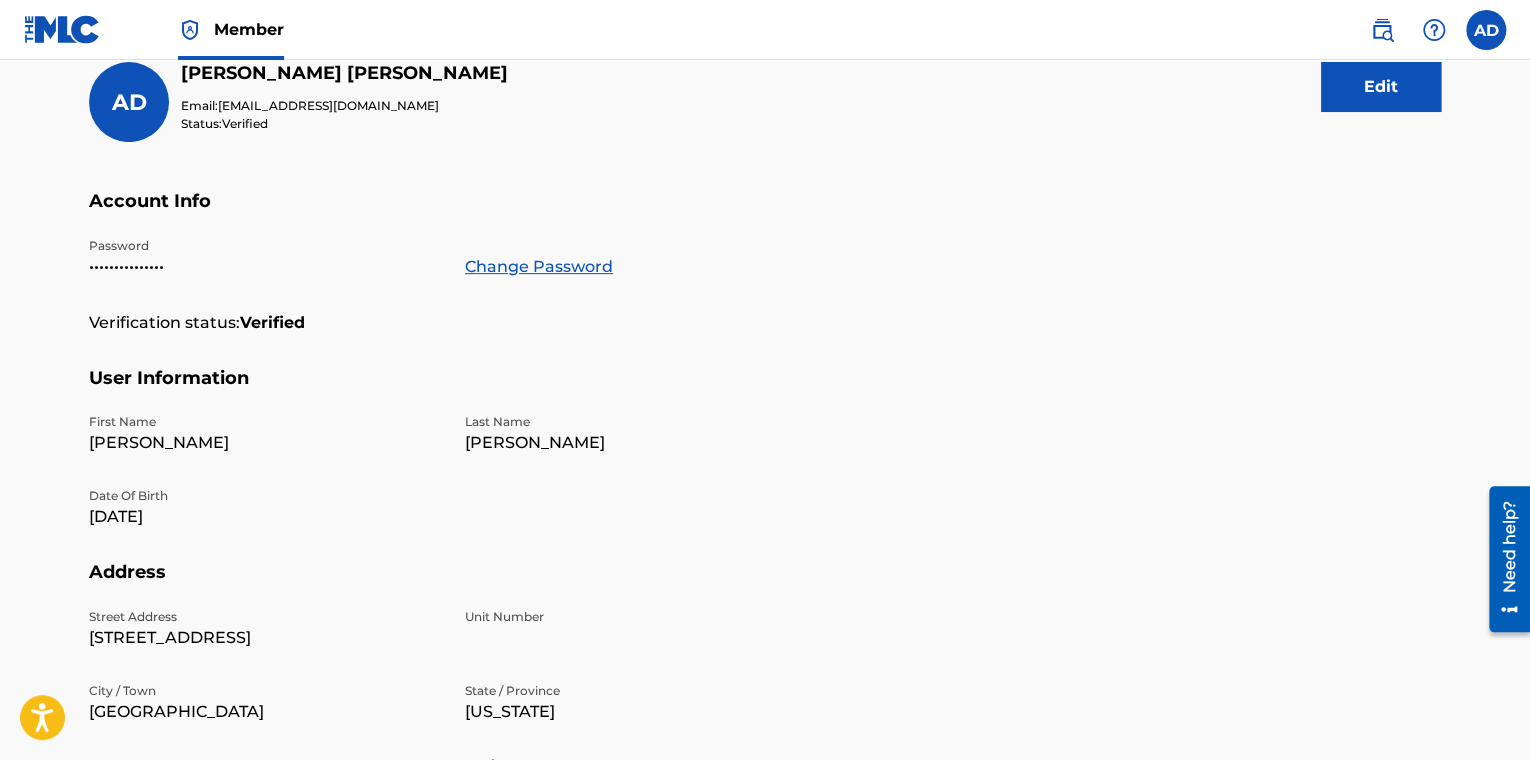 click on "Change Password" at bounding box center (539, 267) 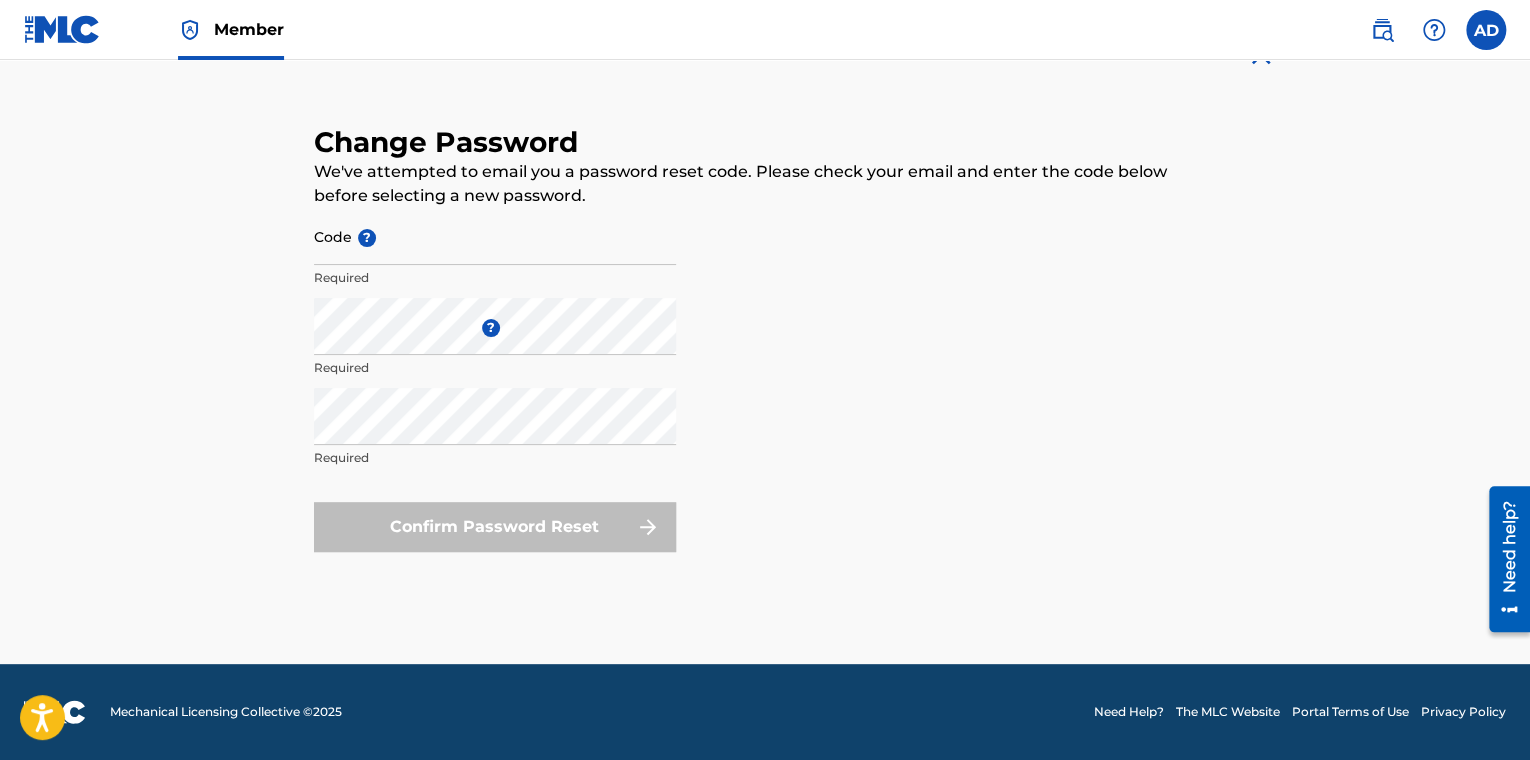 scroll, scrollTop: 0, scrollLeft: 0, axis: both 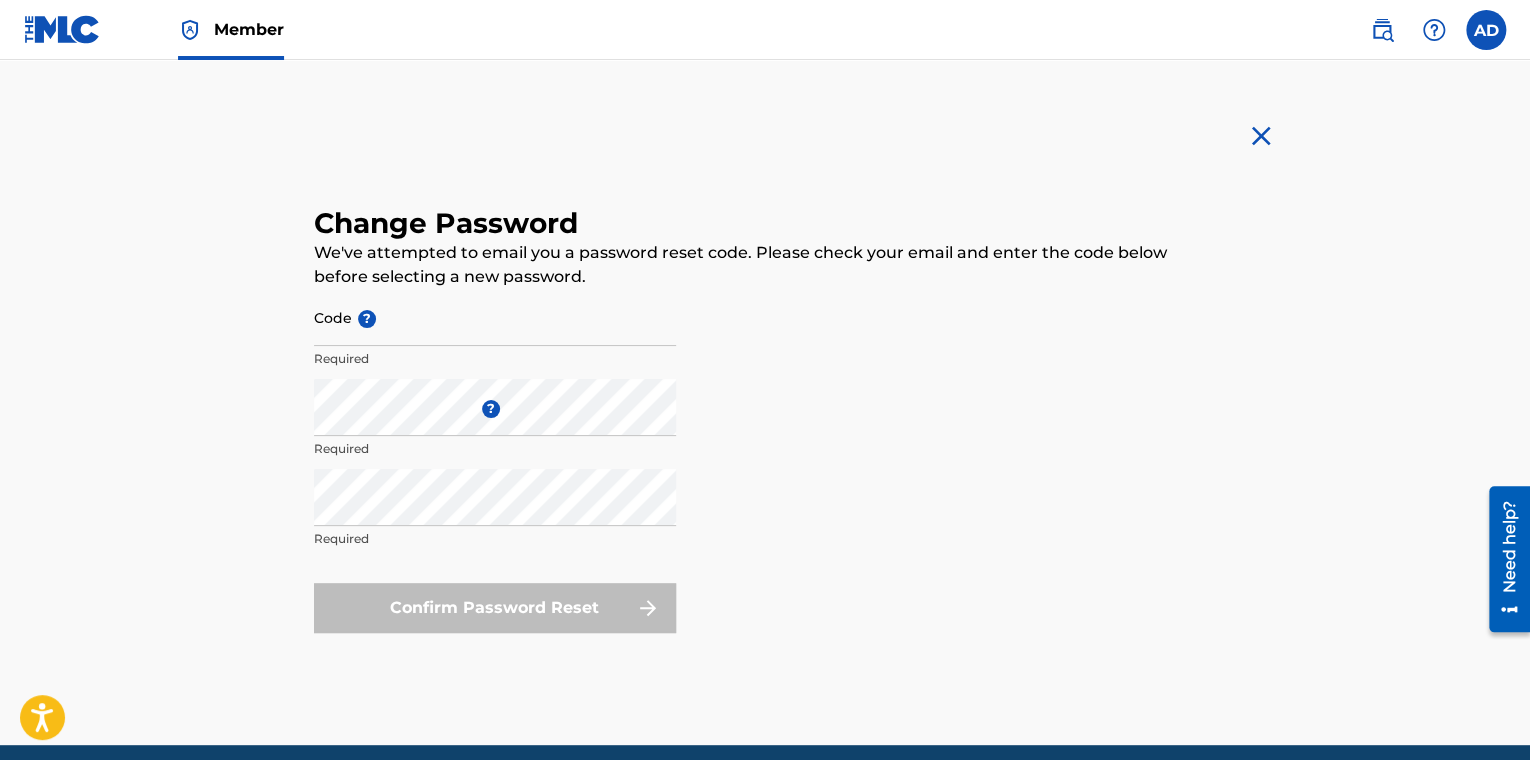 type on "[EMAIL_ADDRESS][DOMAIN_NAME]" 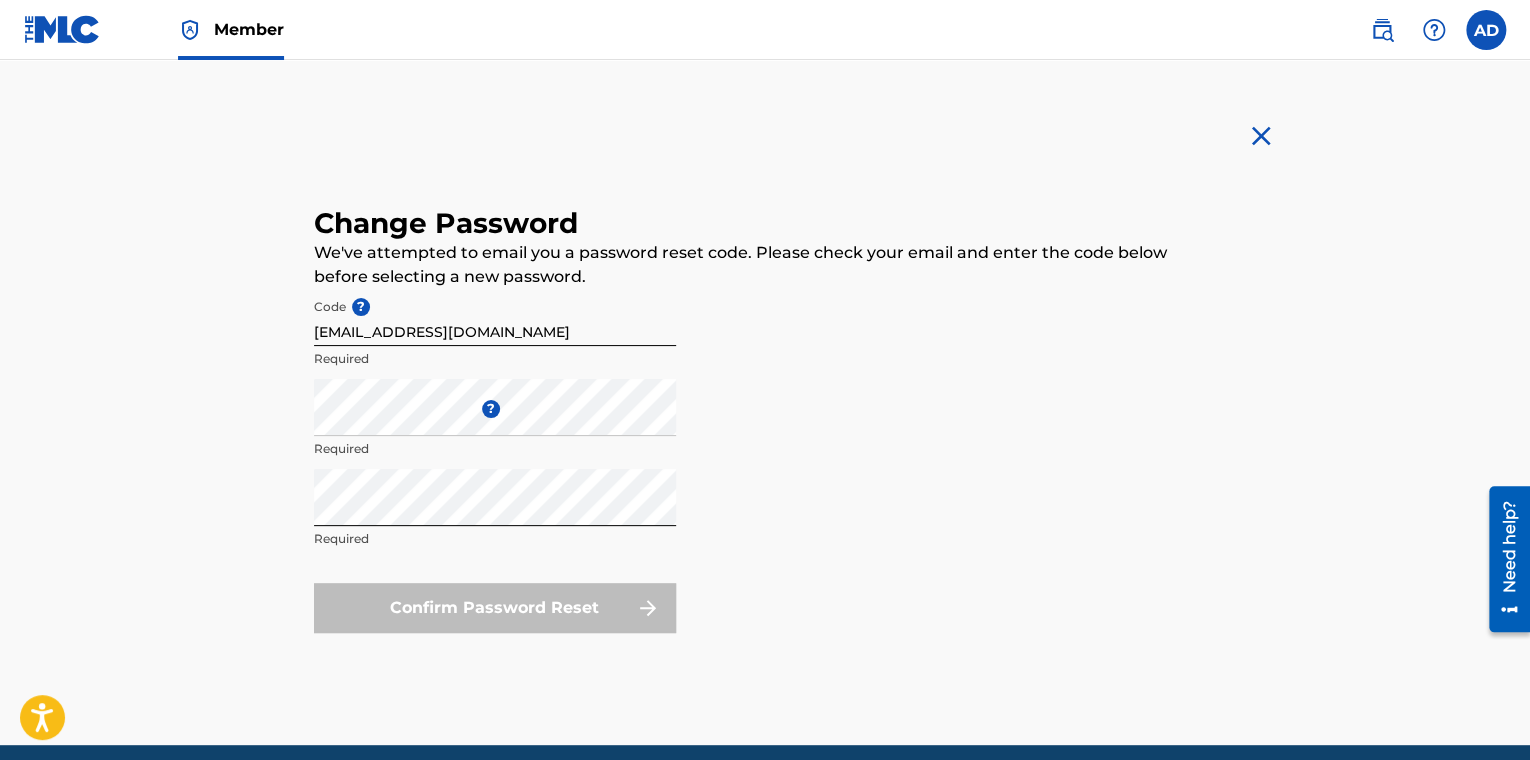 click at bounding box center (62, 29) 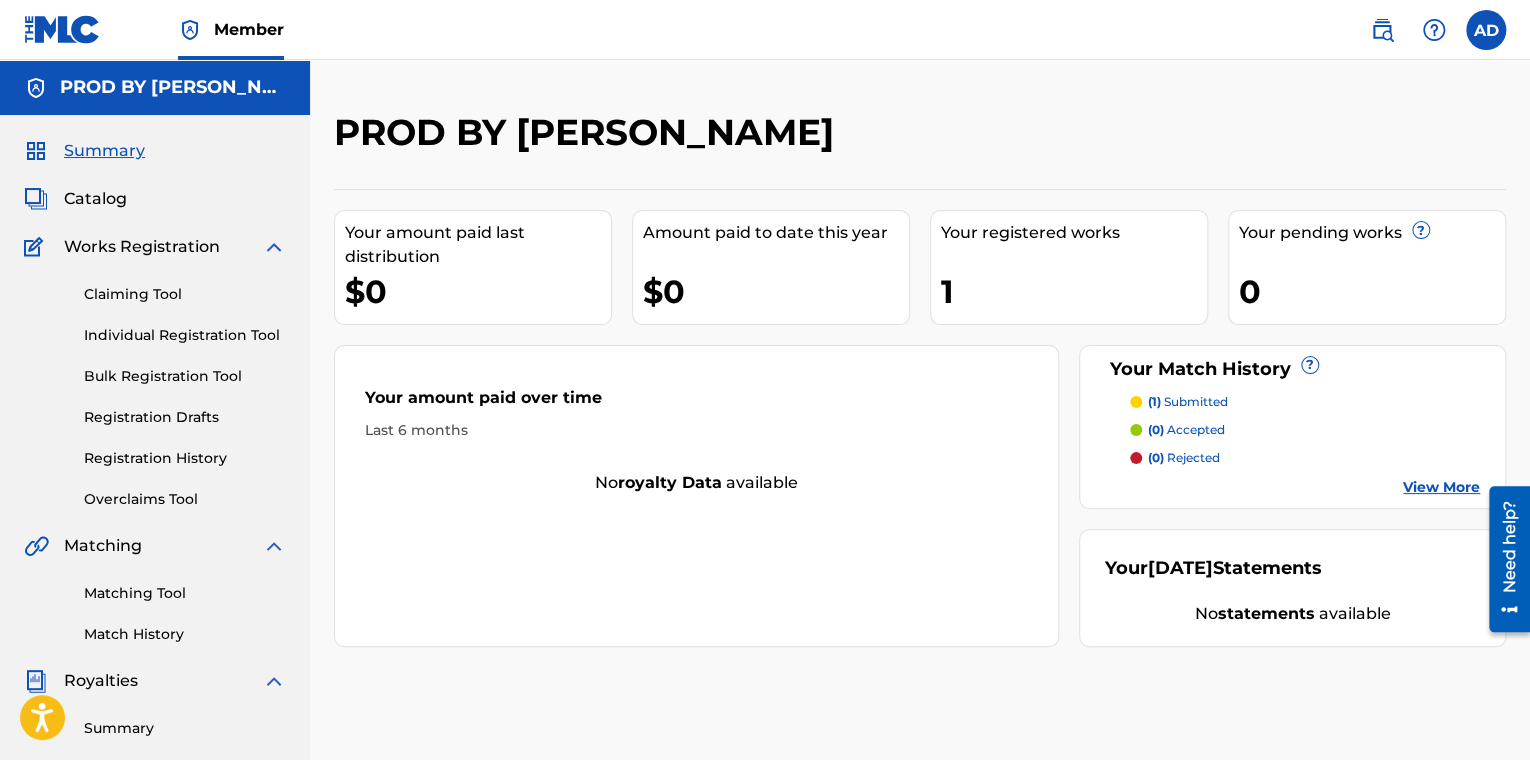 click on "View More" at bounding box center [1441, 487] 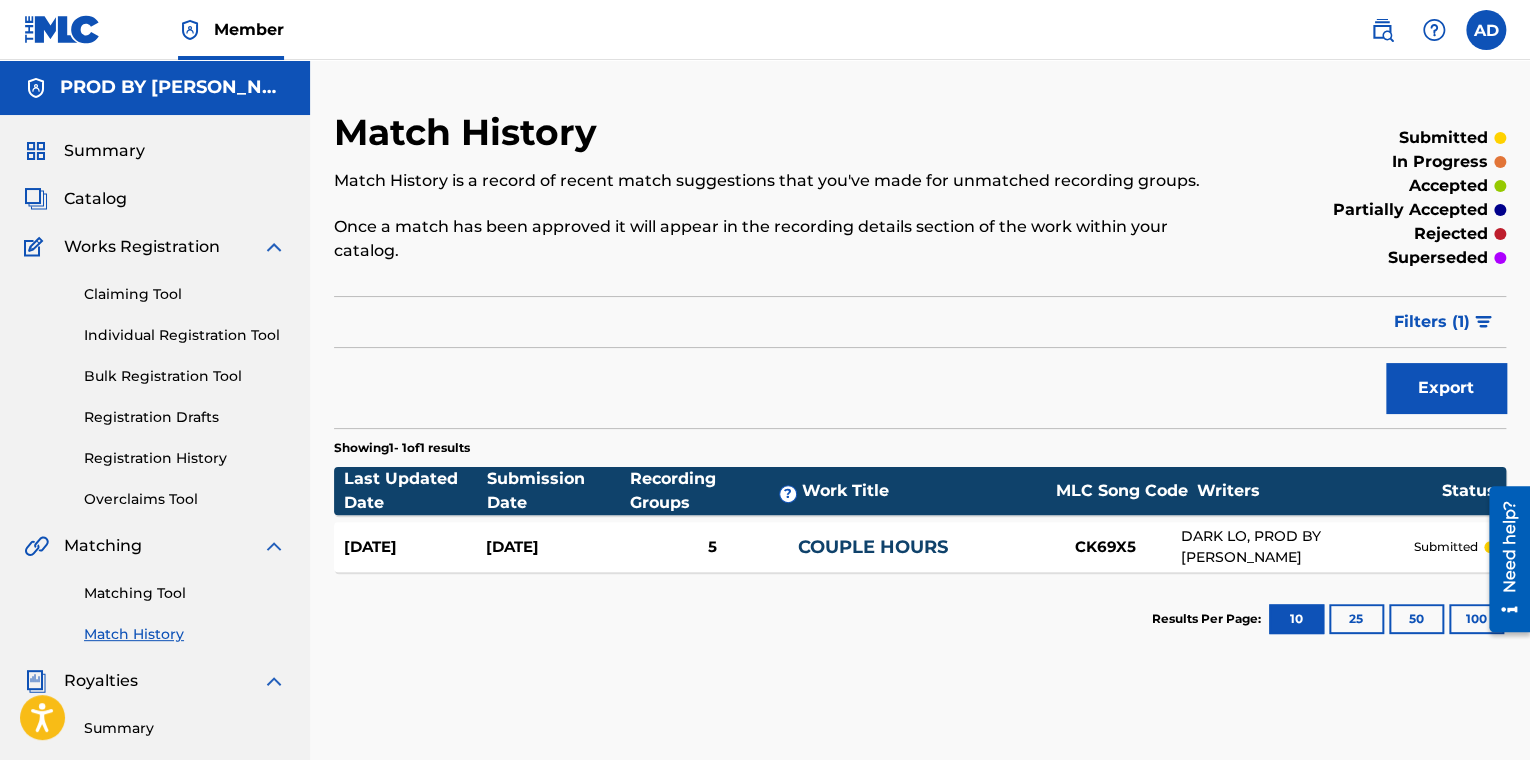 click on "COUPLE HOURS" at bounding box center (873, 547) 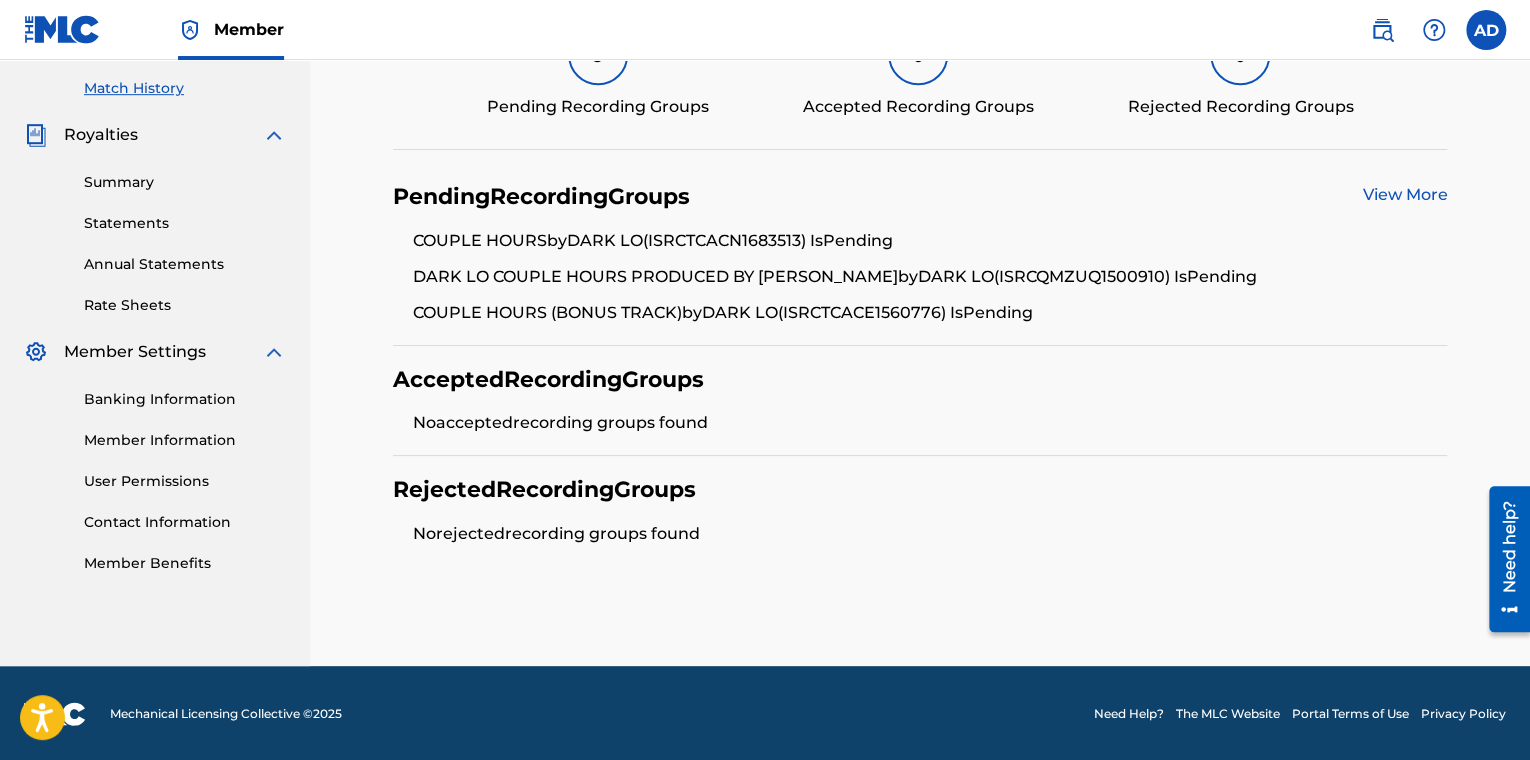 scroll, scrollTop: 380, scrollLeft: 0, axis: vertical 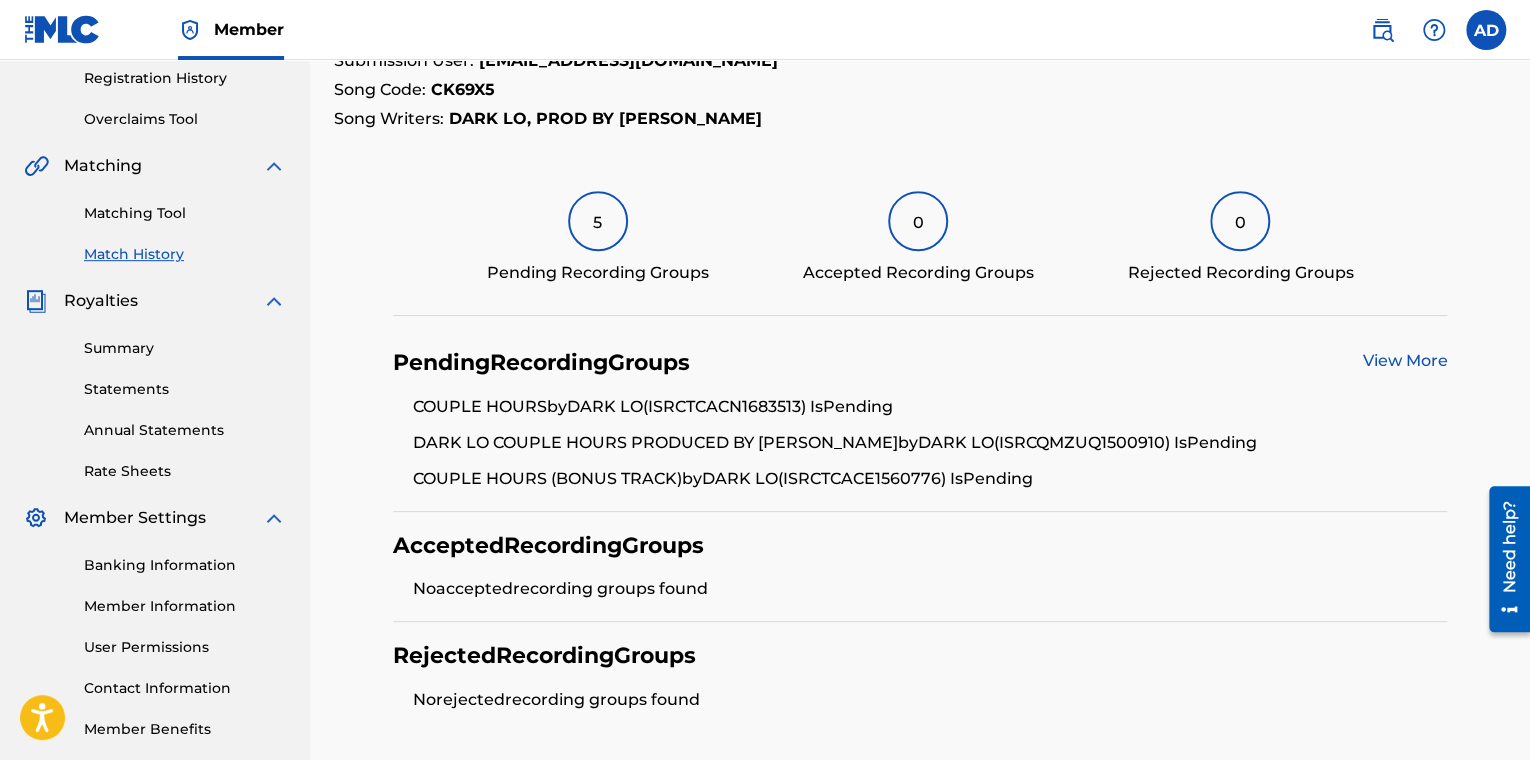 click on "View More" at bounding box center (1404, 360) 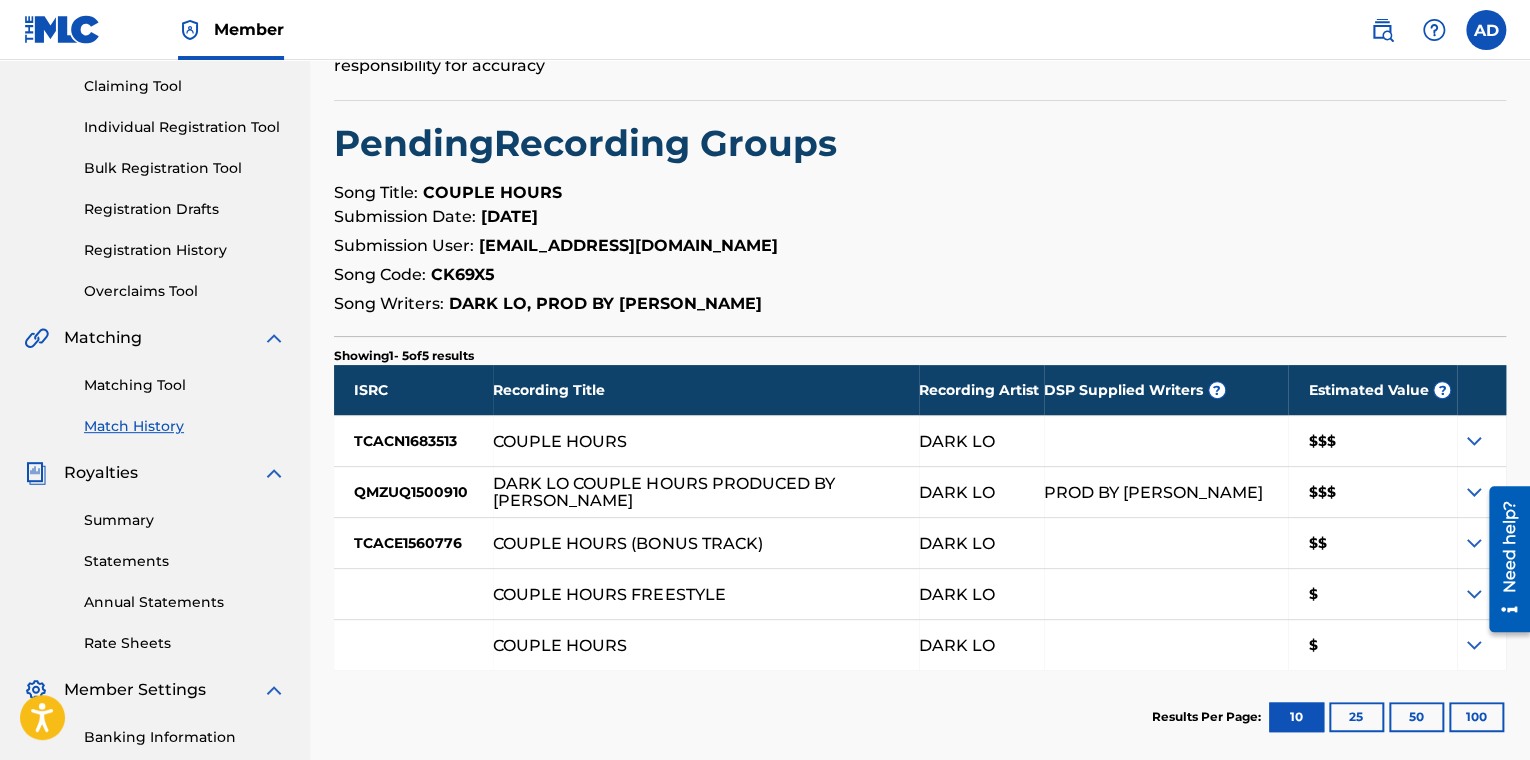 scroll, scrollTop: 333, scrollLeft: 0, axis: vertical 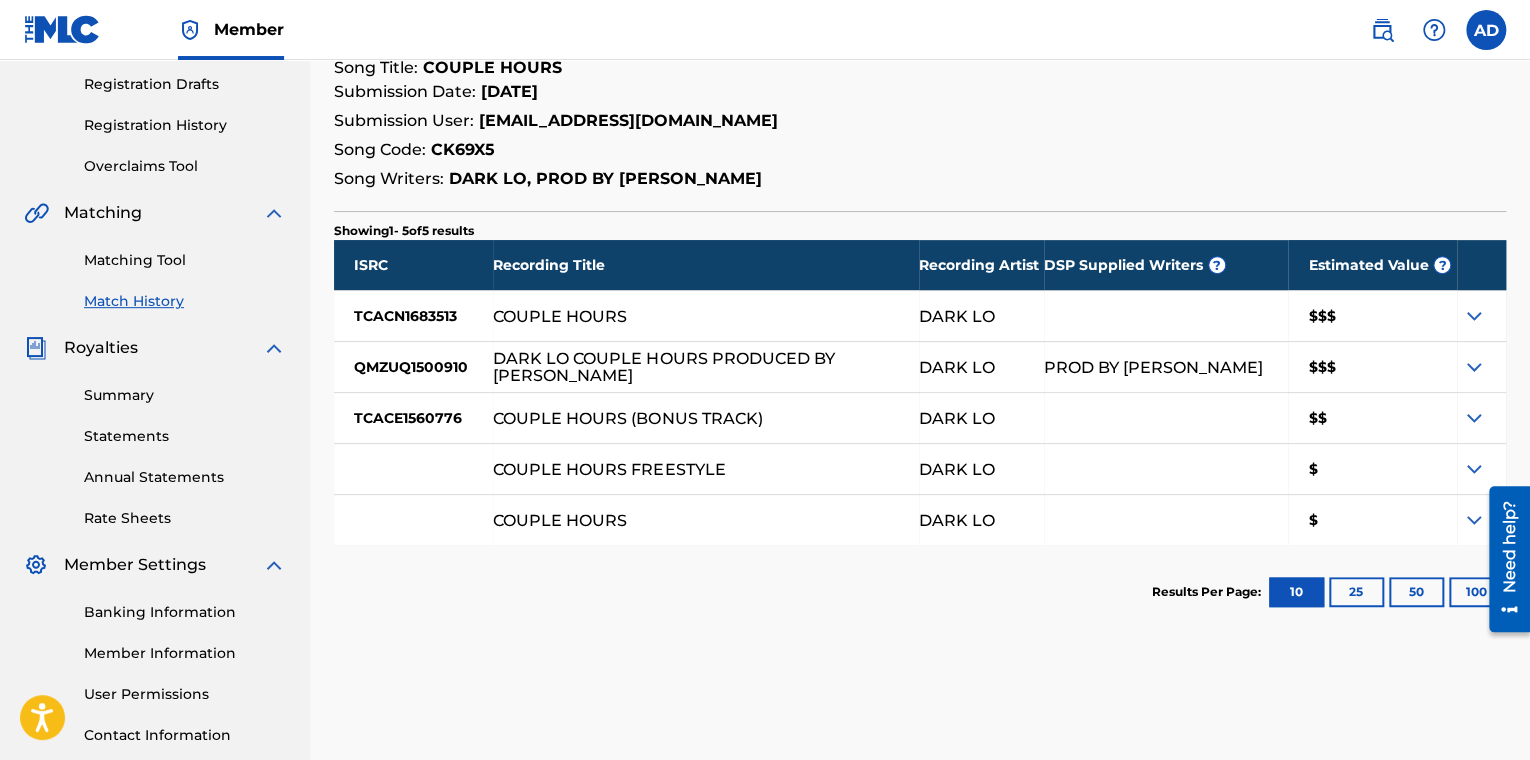 click on "TCACN1683513" at bounding box center [413, 316] 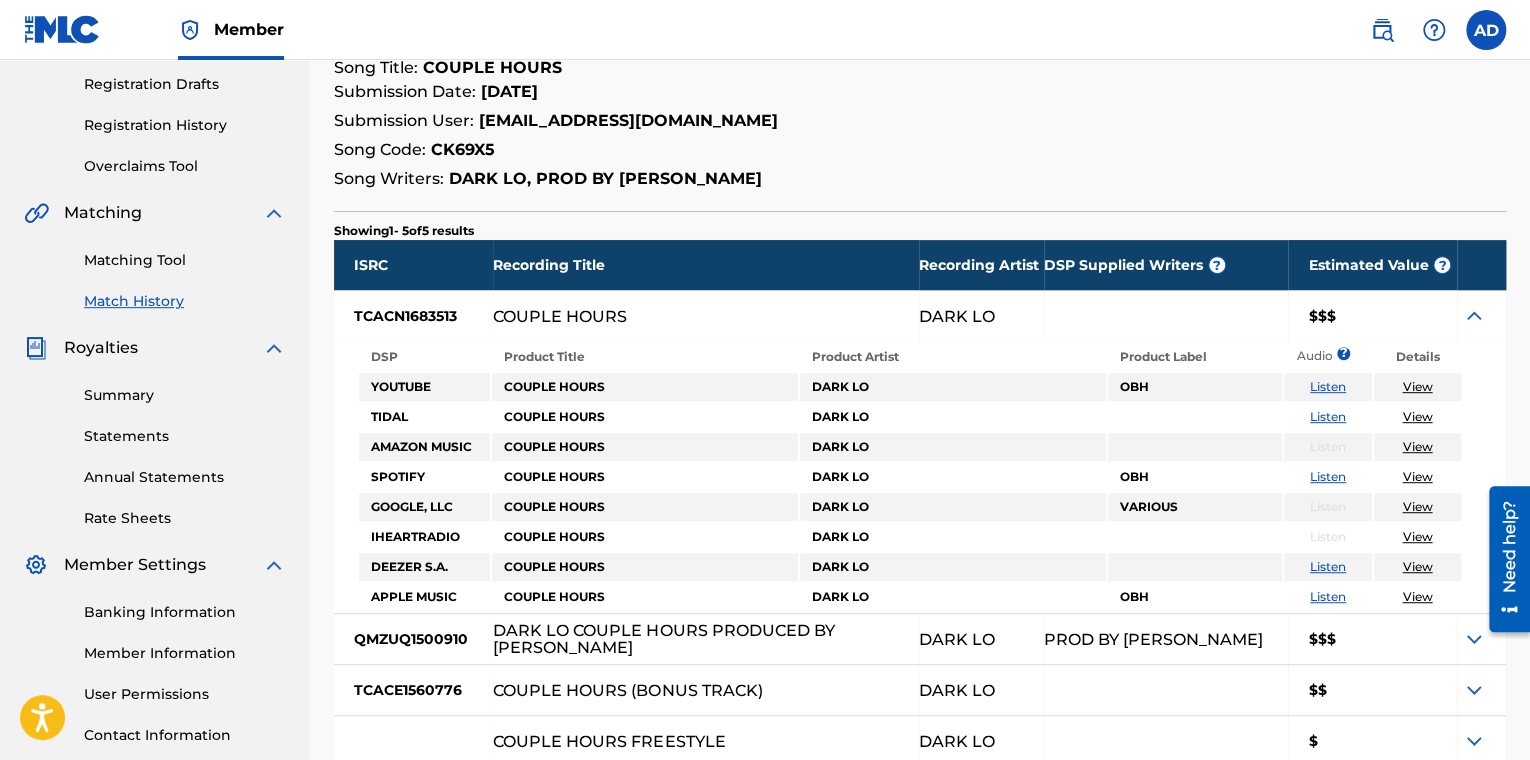 click on "Listen" at bounding box center [1328, 386] 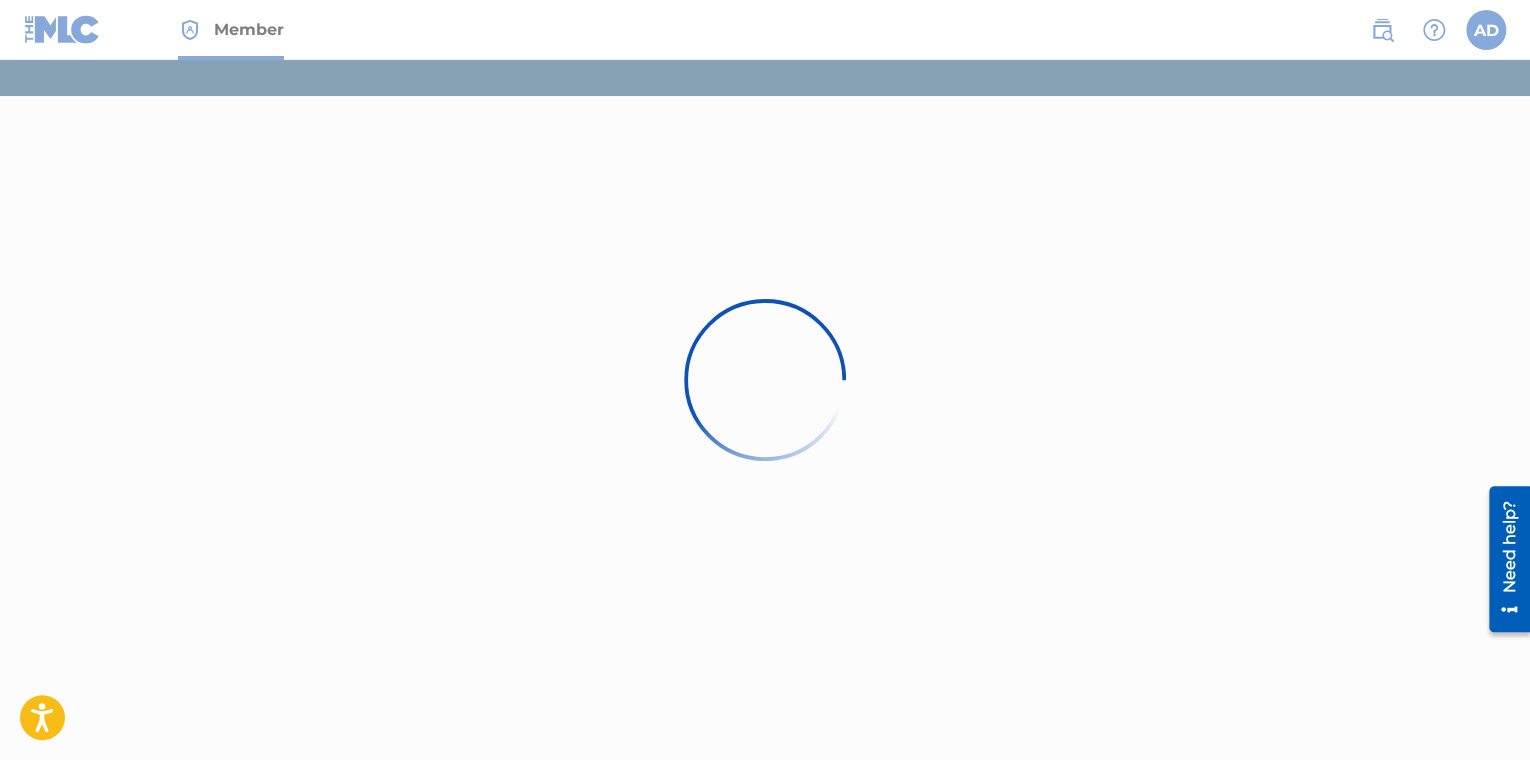 scroll, scrollTop: 0, scrollLeft: 0, axis: both 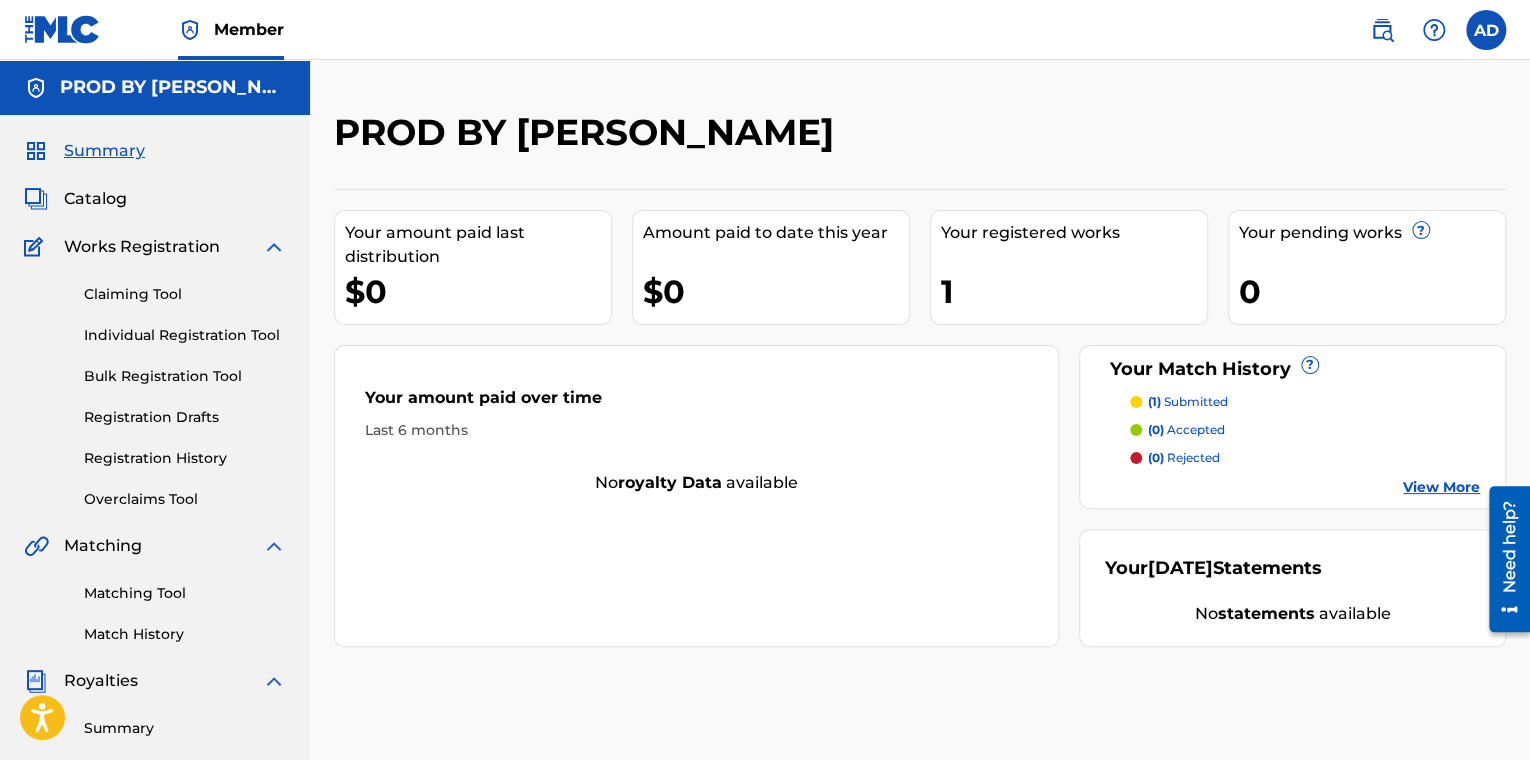 click at bounding box center [62, 29] 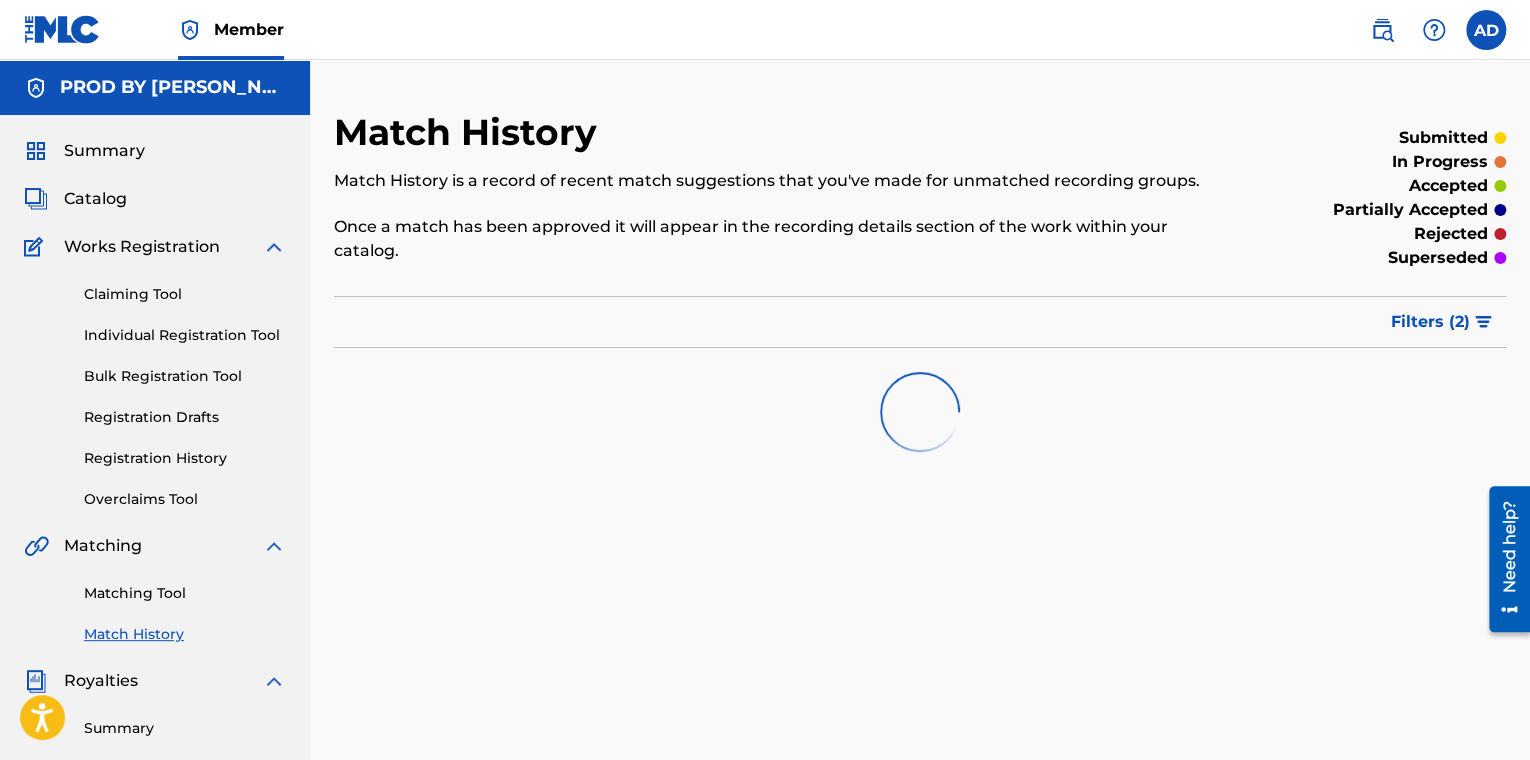 click at bounding box center (62, 29) 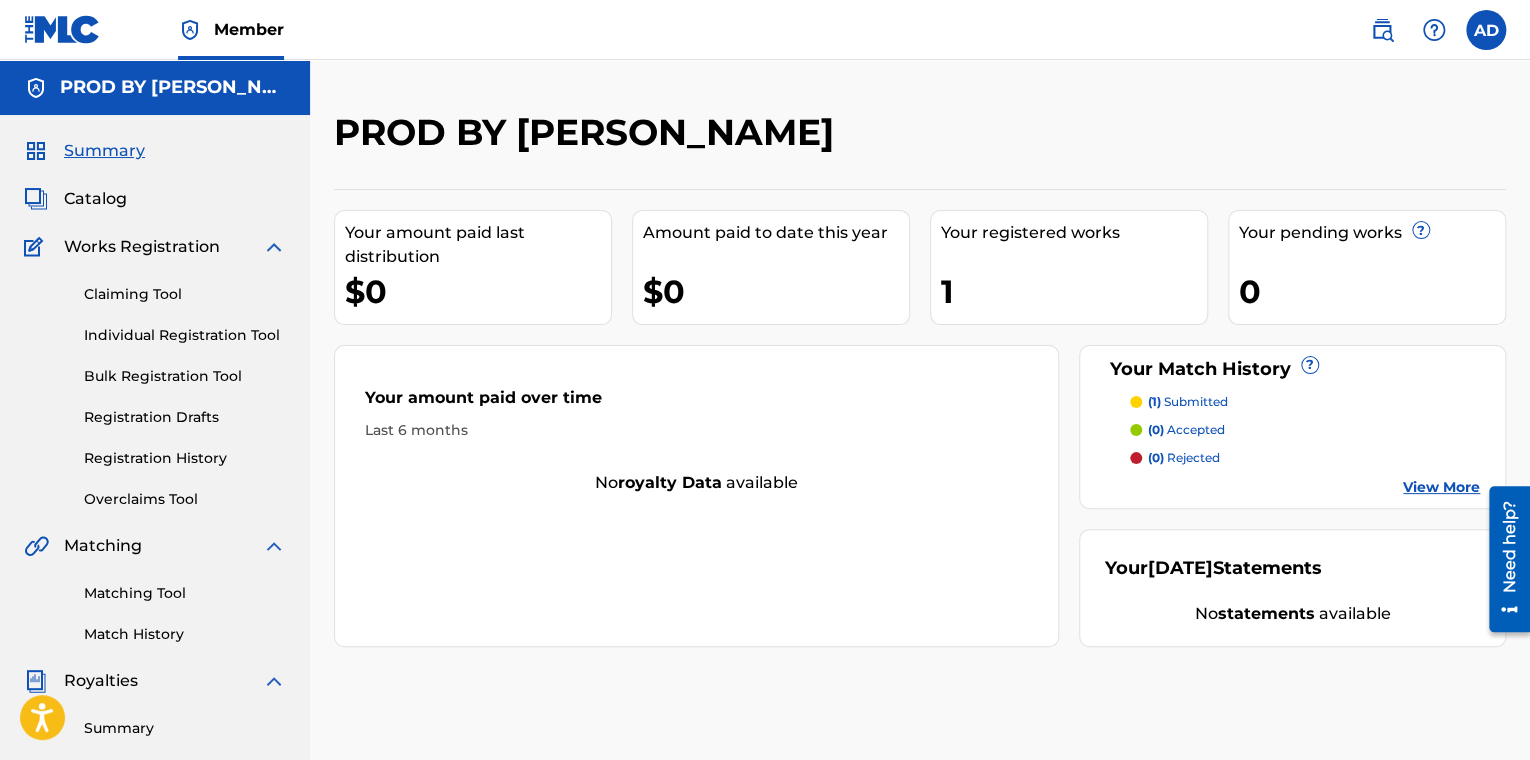 click on "Catalog" at bounding box center (95, 199) 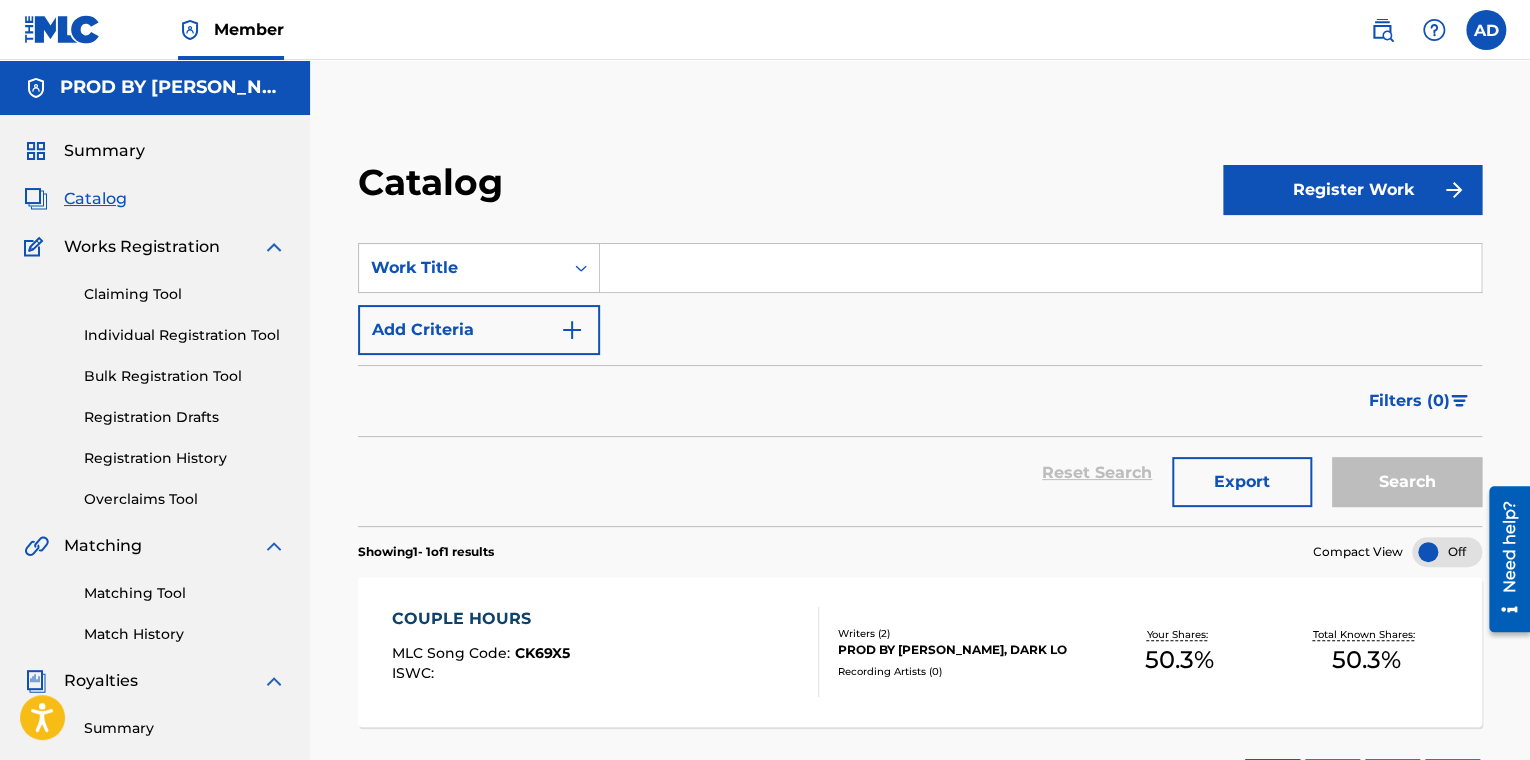click on "COUPLE HOURS" at bounding box center [481, 619] 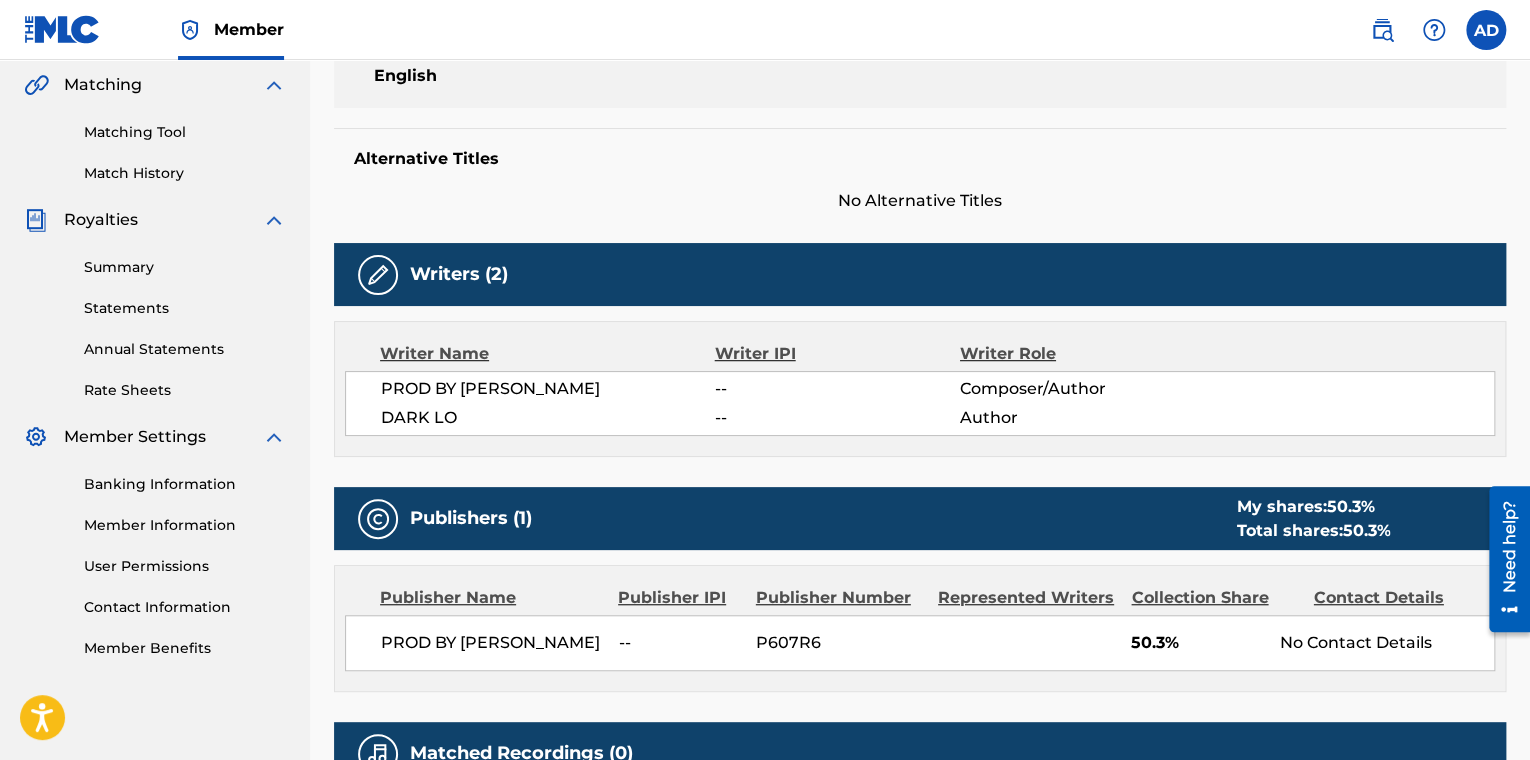 scroll, scrollTop: 500, scrollLeft: 0, axis: vertical 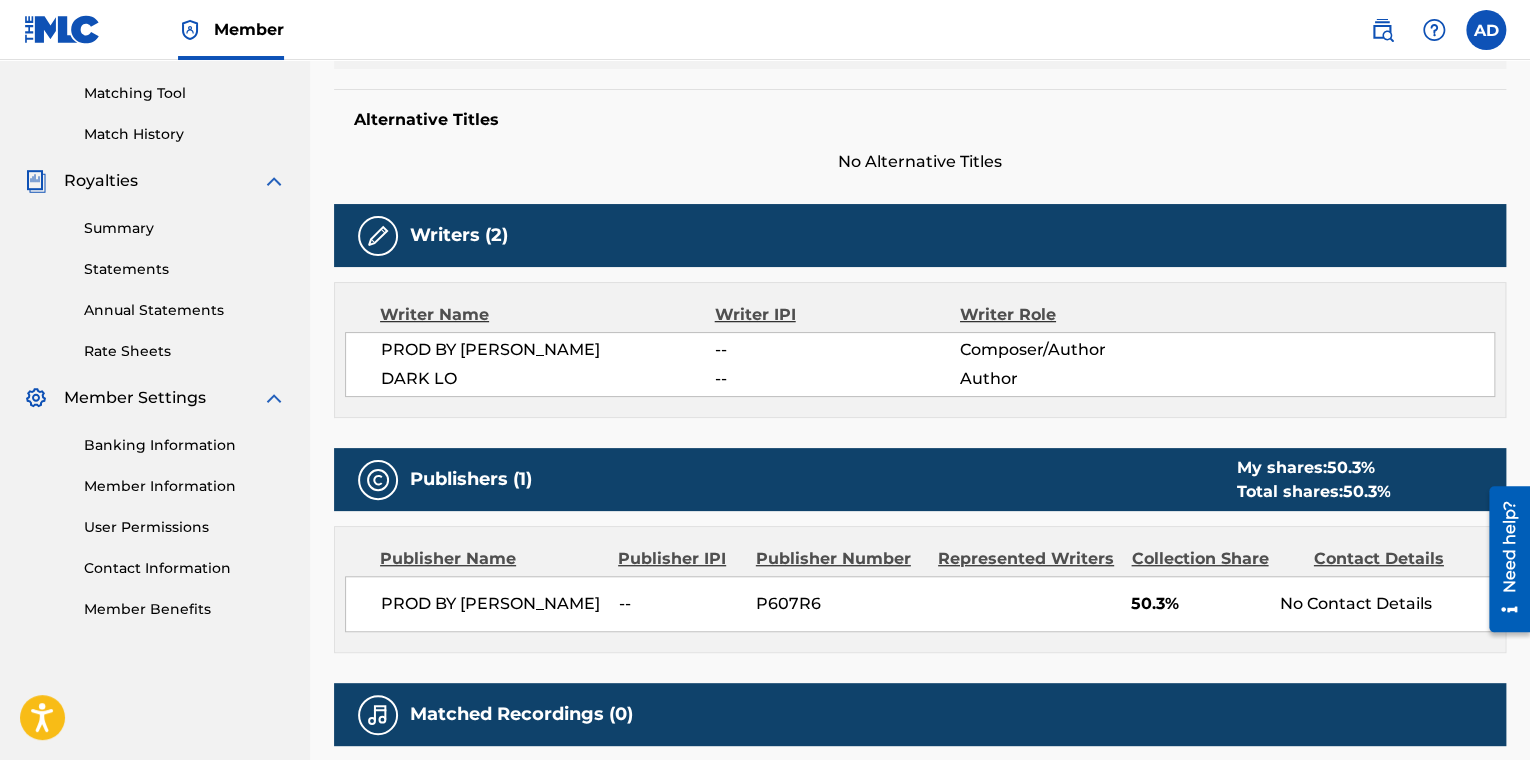 click on "Summary Statements Annual Statements Rate Sheets" at bounding box center (155, 277) 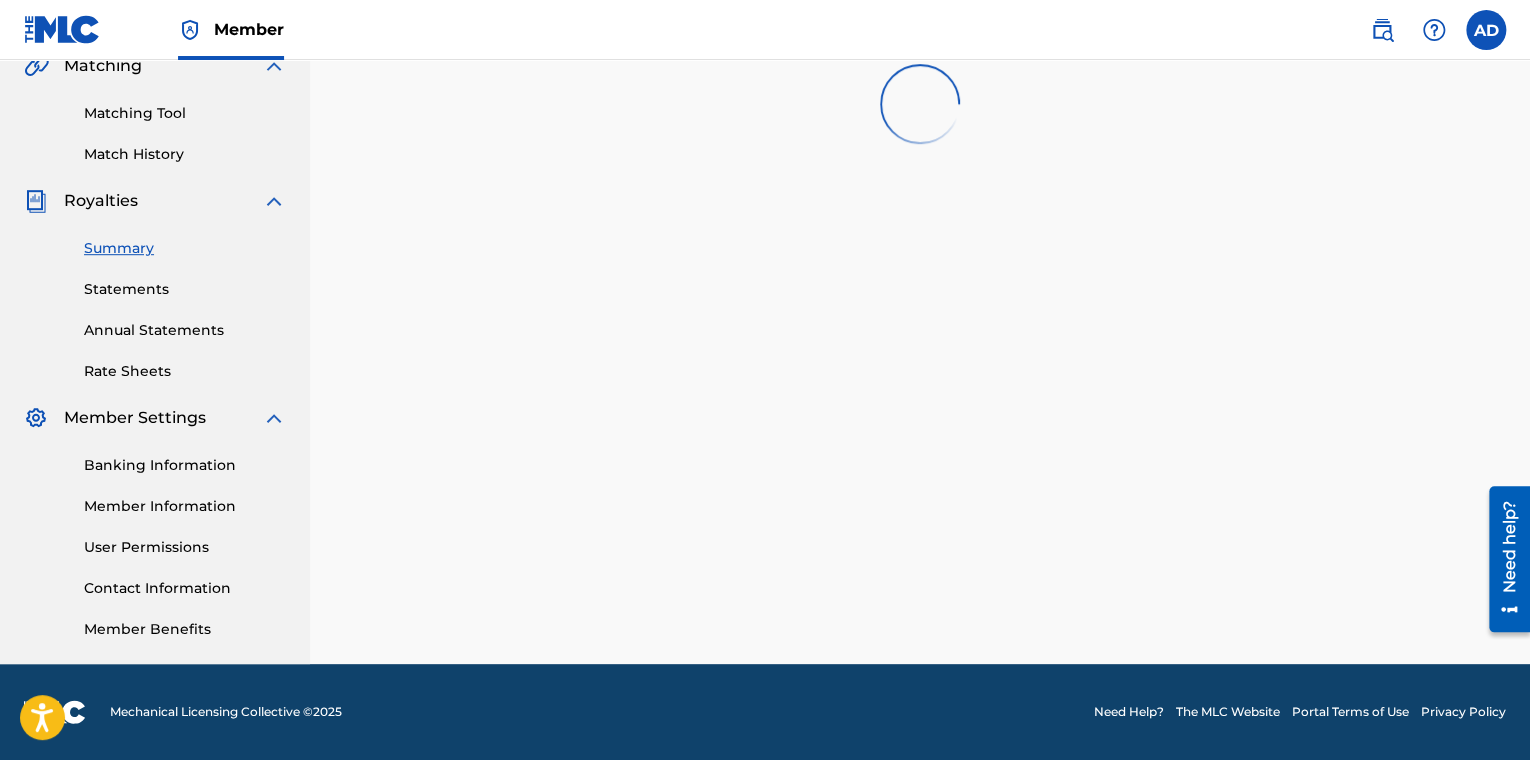 scroll, scrollTop: 0, scrollLeft: 0, axis: both 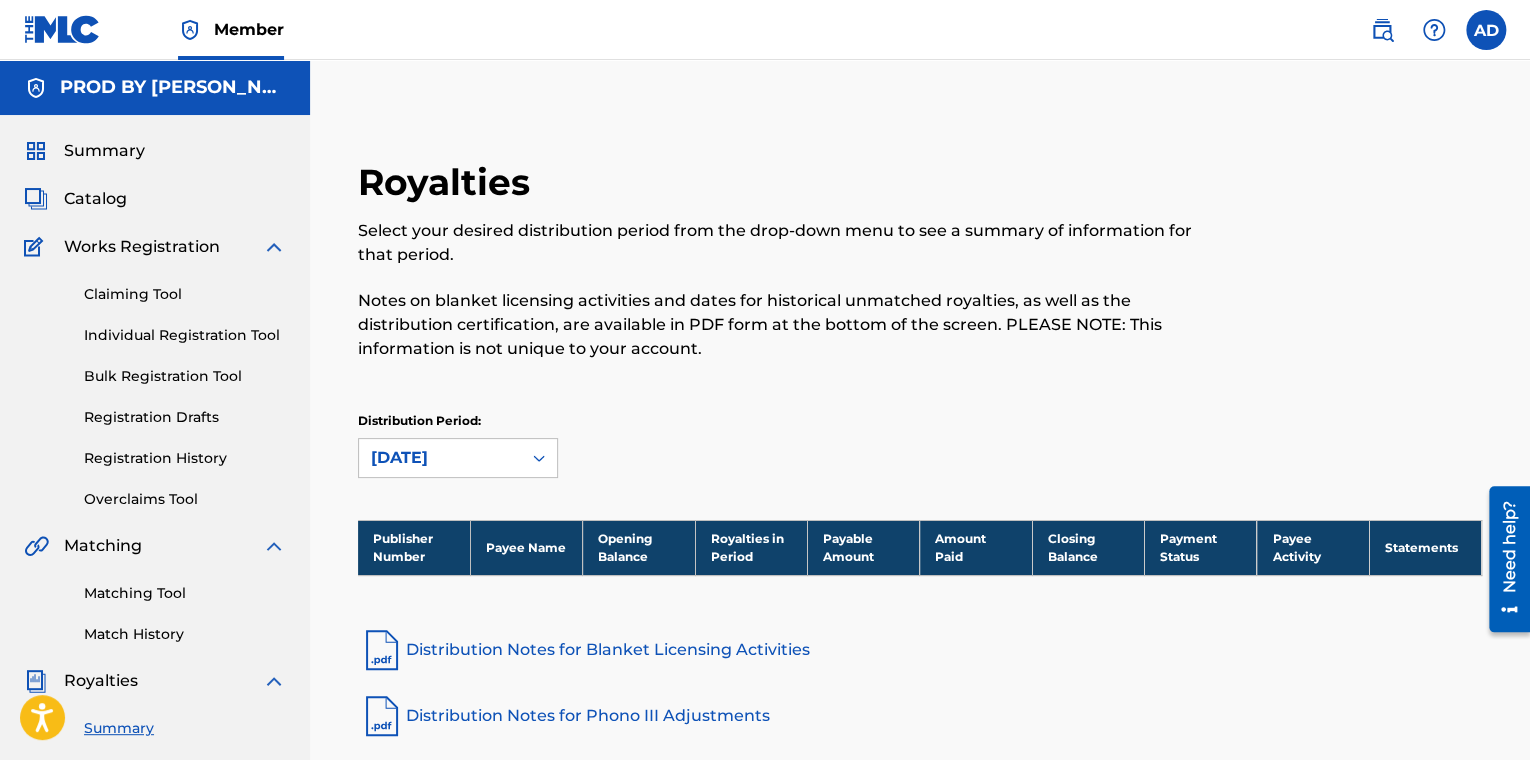 click on "Matching Tool" at bounding box center [185, 593] 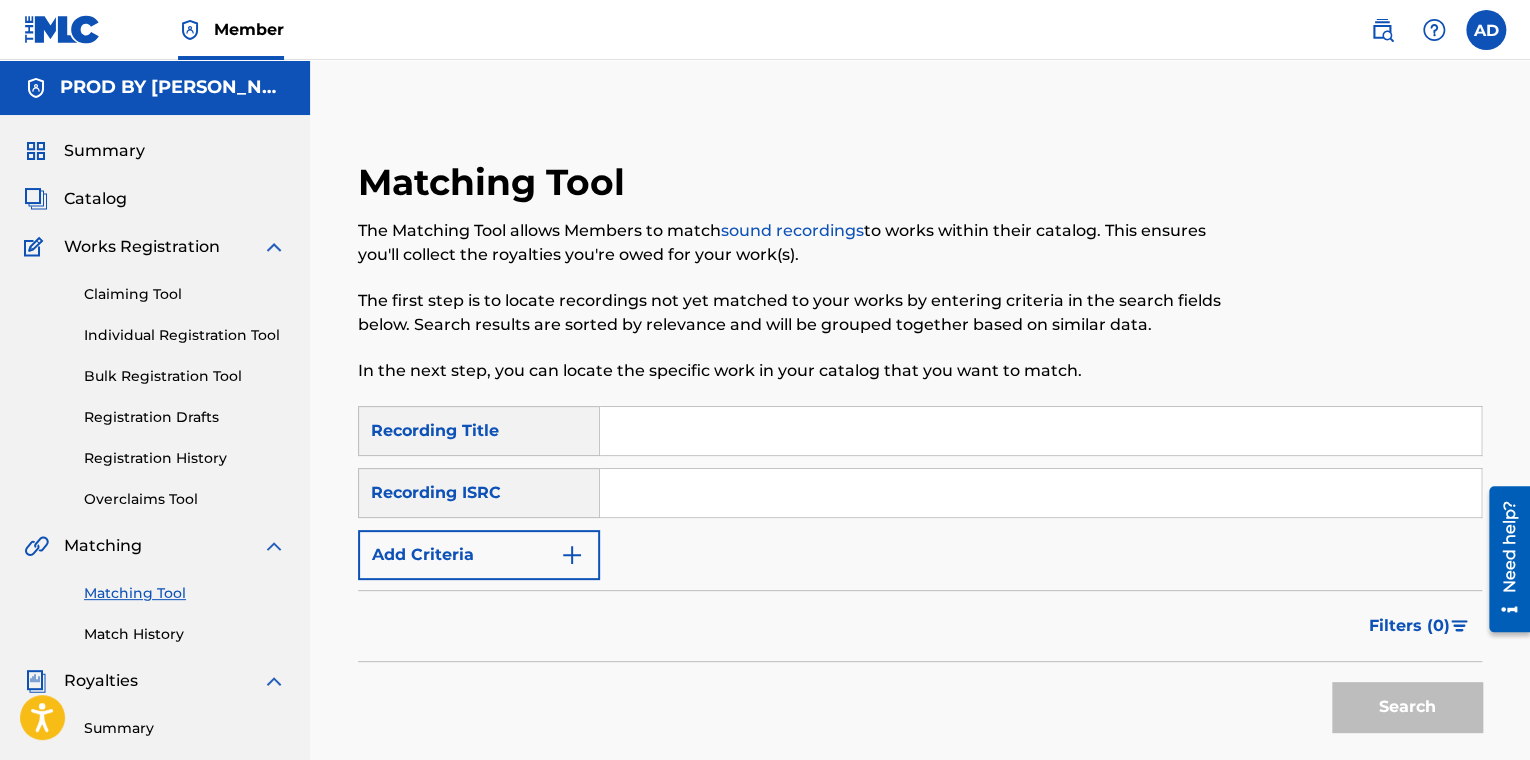 click on "Matching Tool Match History" at bounding box center (155, 601) 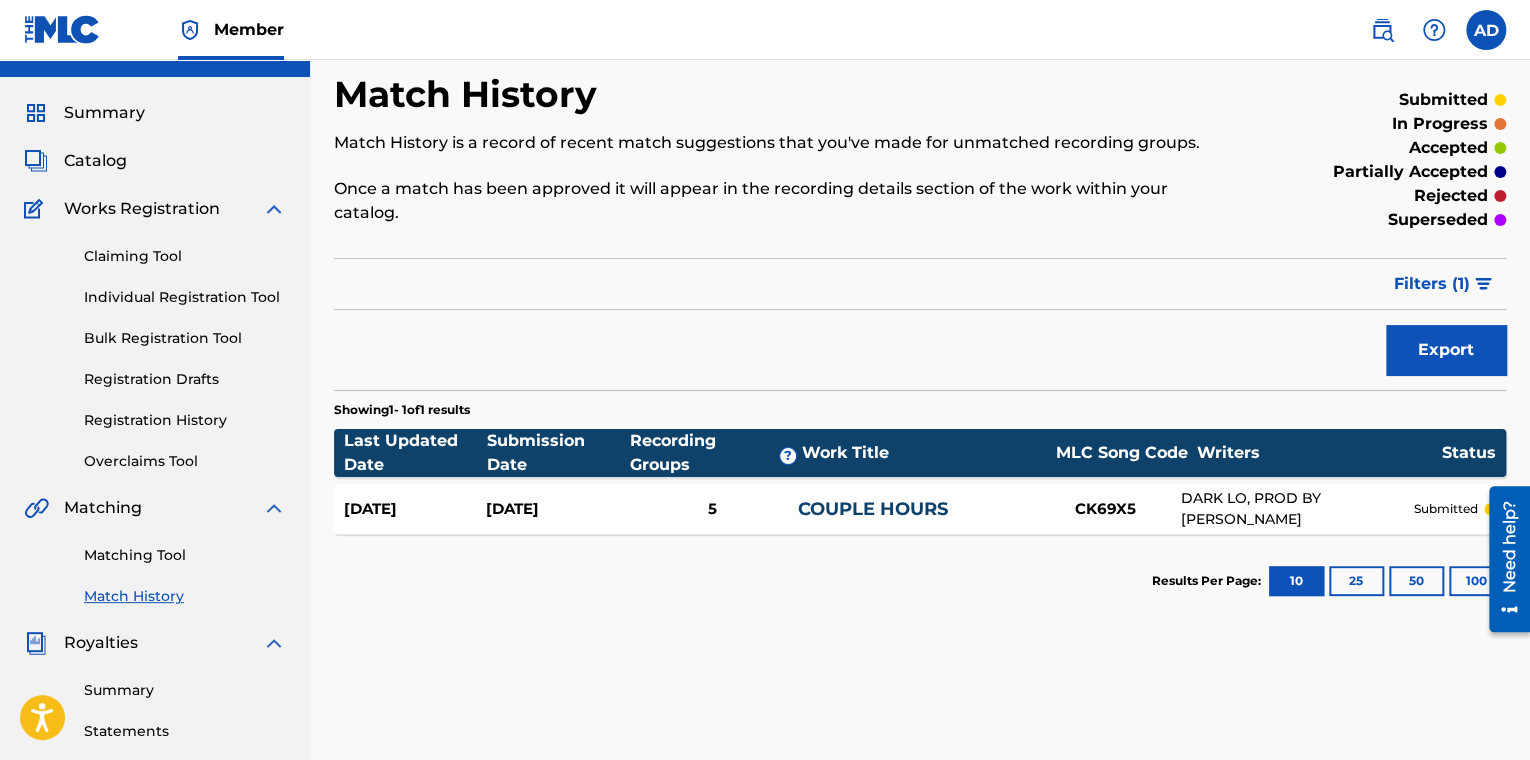 scroll, scrollTop: 0, scrollLeft: 0, axis: both 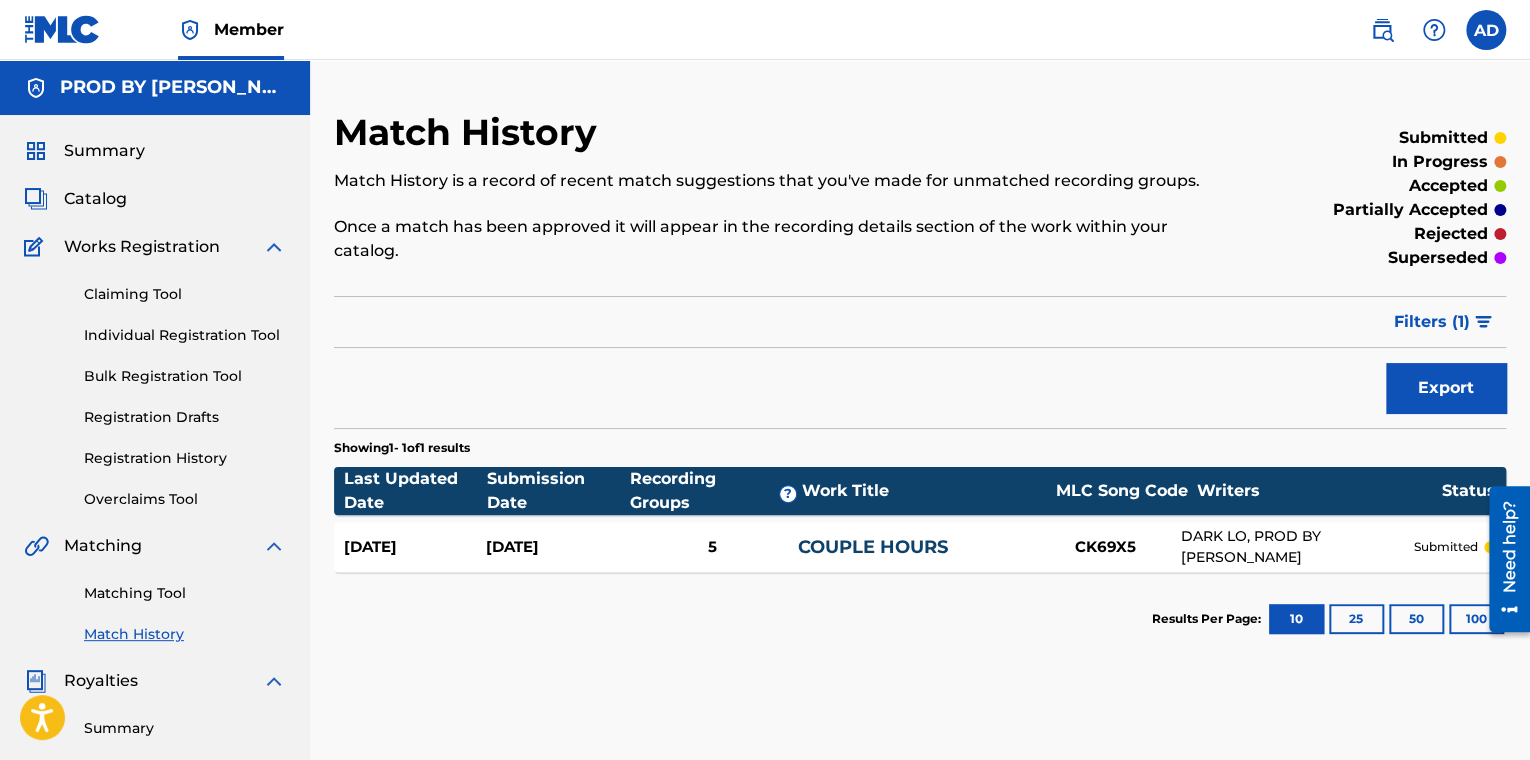 click on "Catalog" at bounding box center [95, 199] 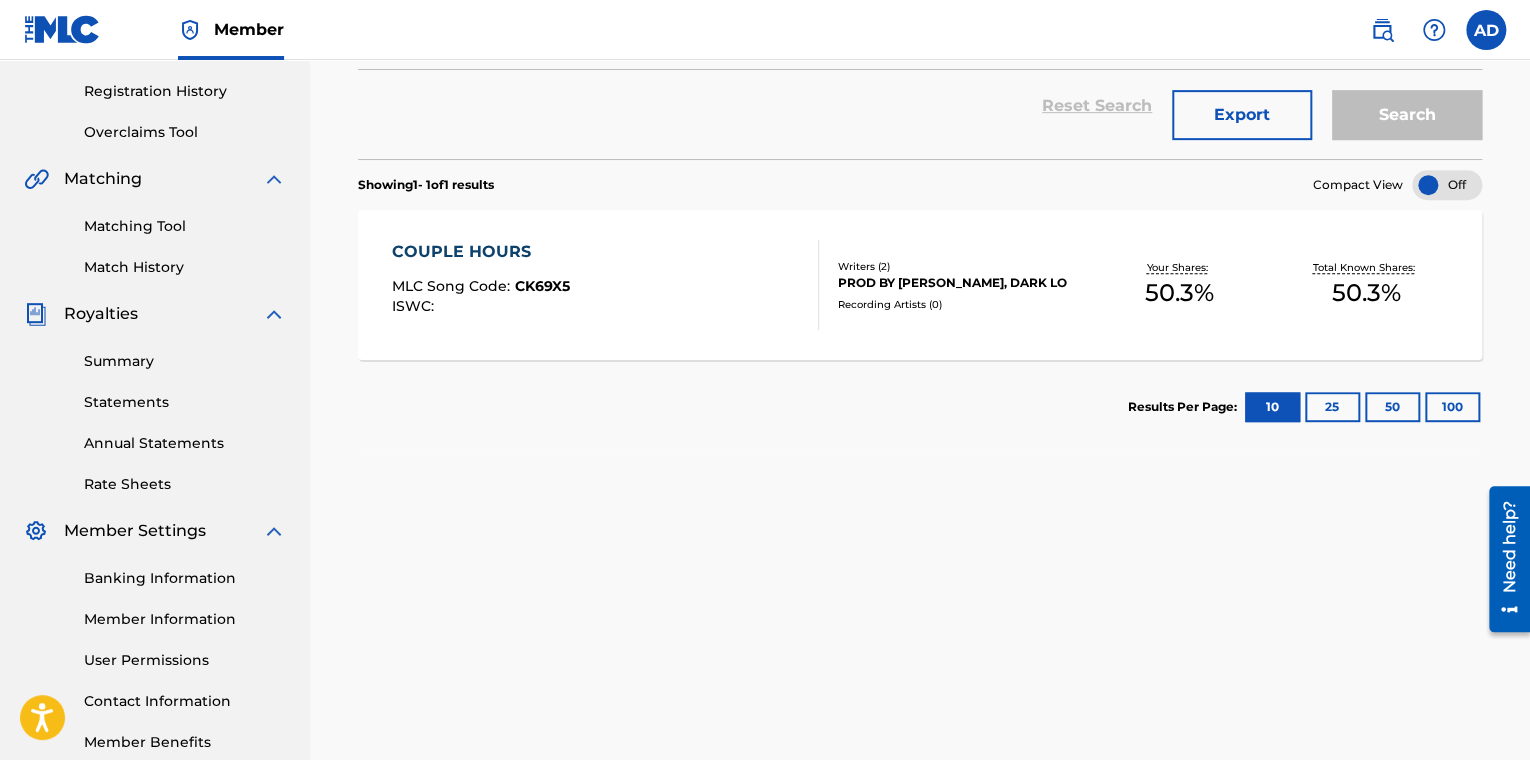 scroll, scrollTop: 313, scrollLeft: 0, axis: vertical 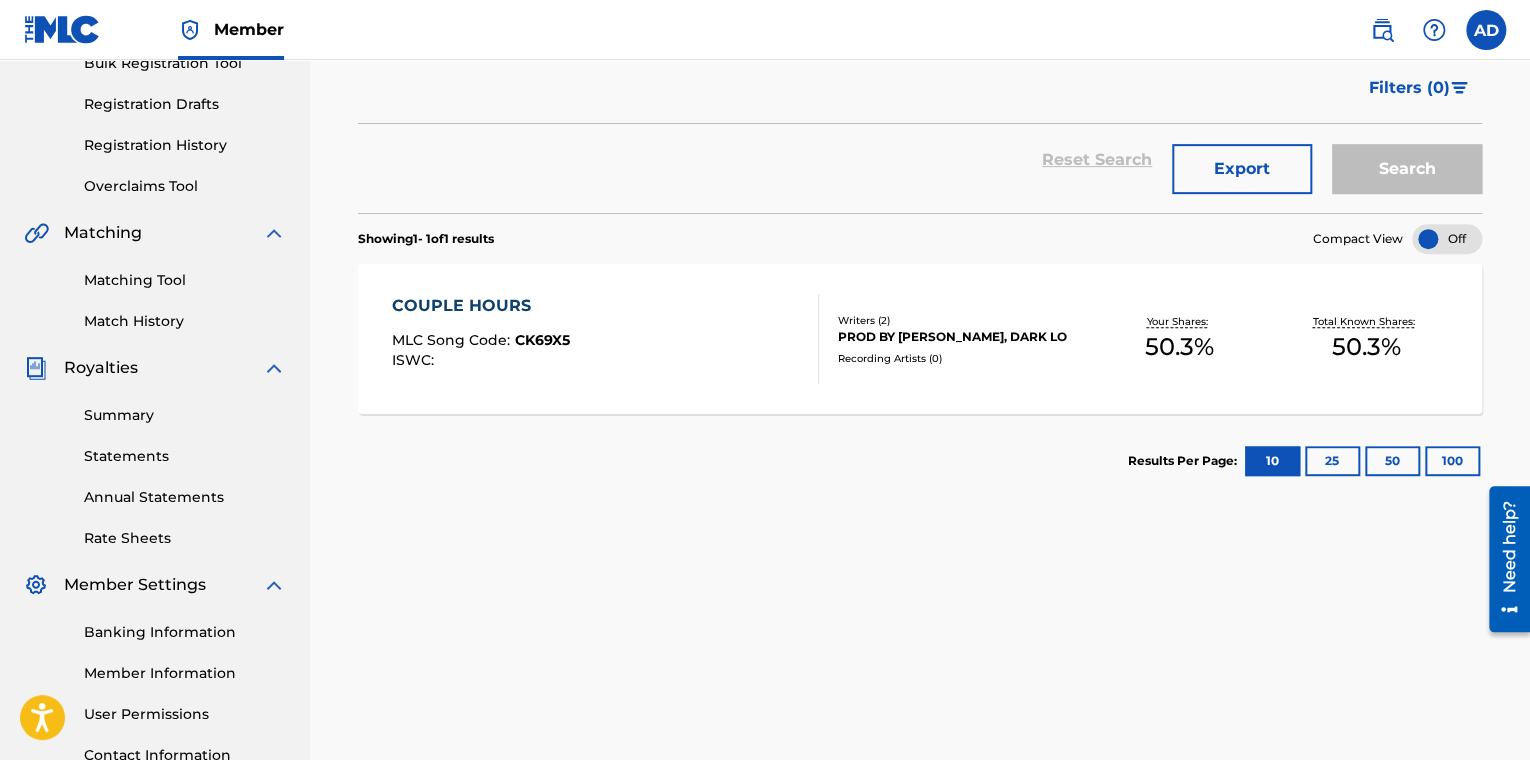 click on "CK69X5" at bounding box center [542, 340] 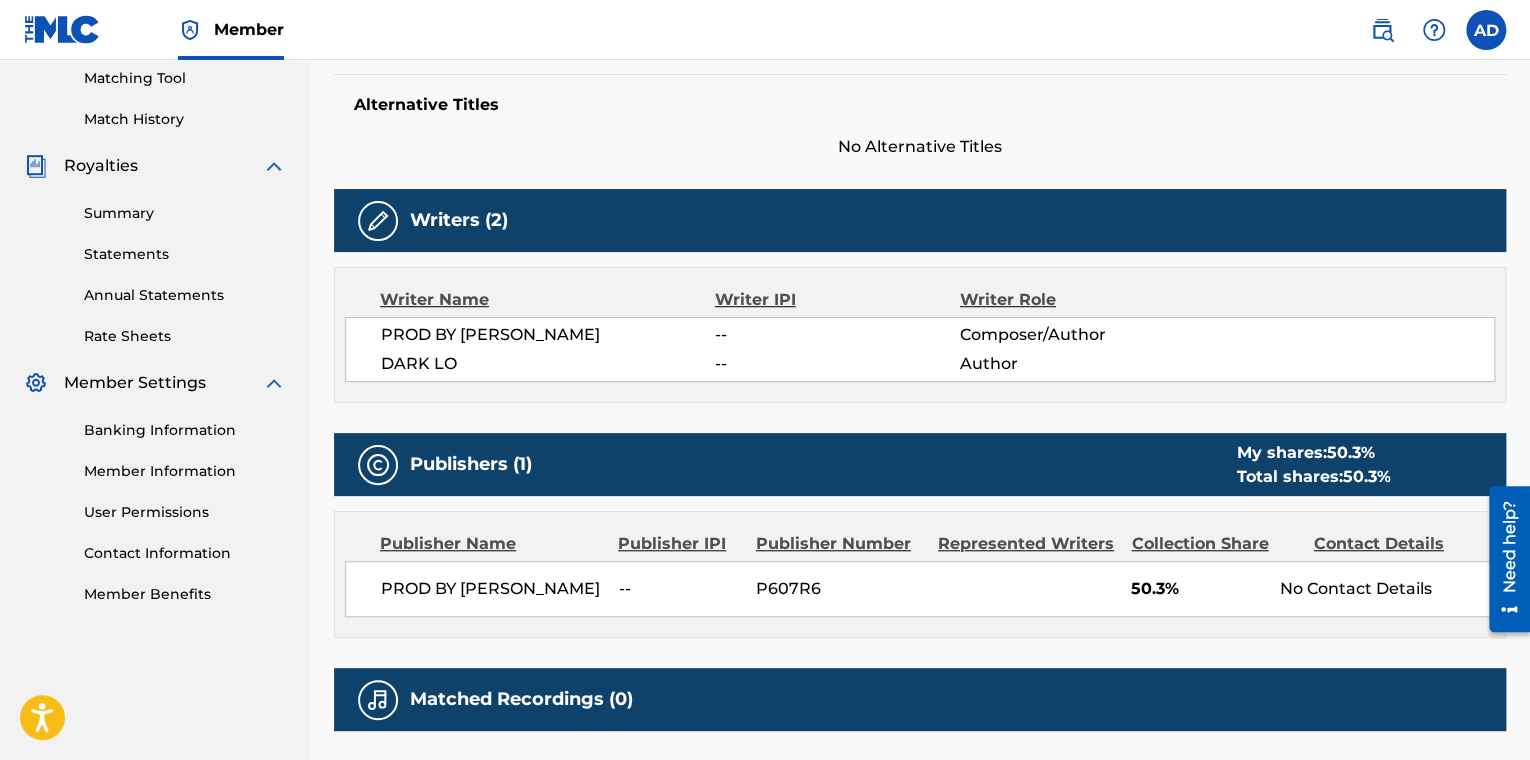scroll, scrollTop: 724, scrollLeft: 0, axis: vertical 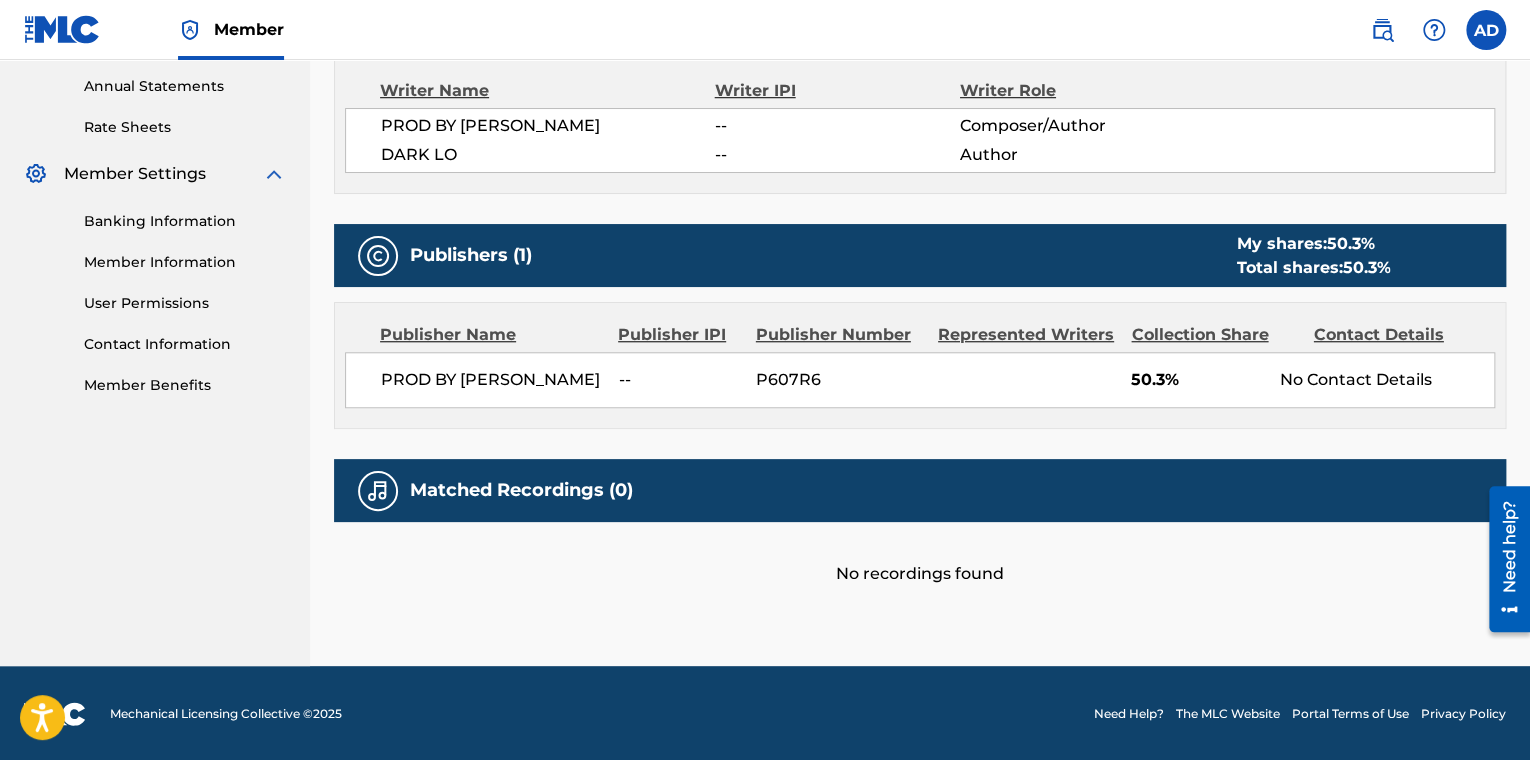 click on "Contact Information" at bounding box center (185, 344) 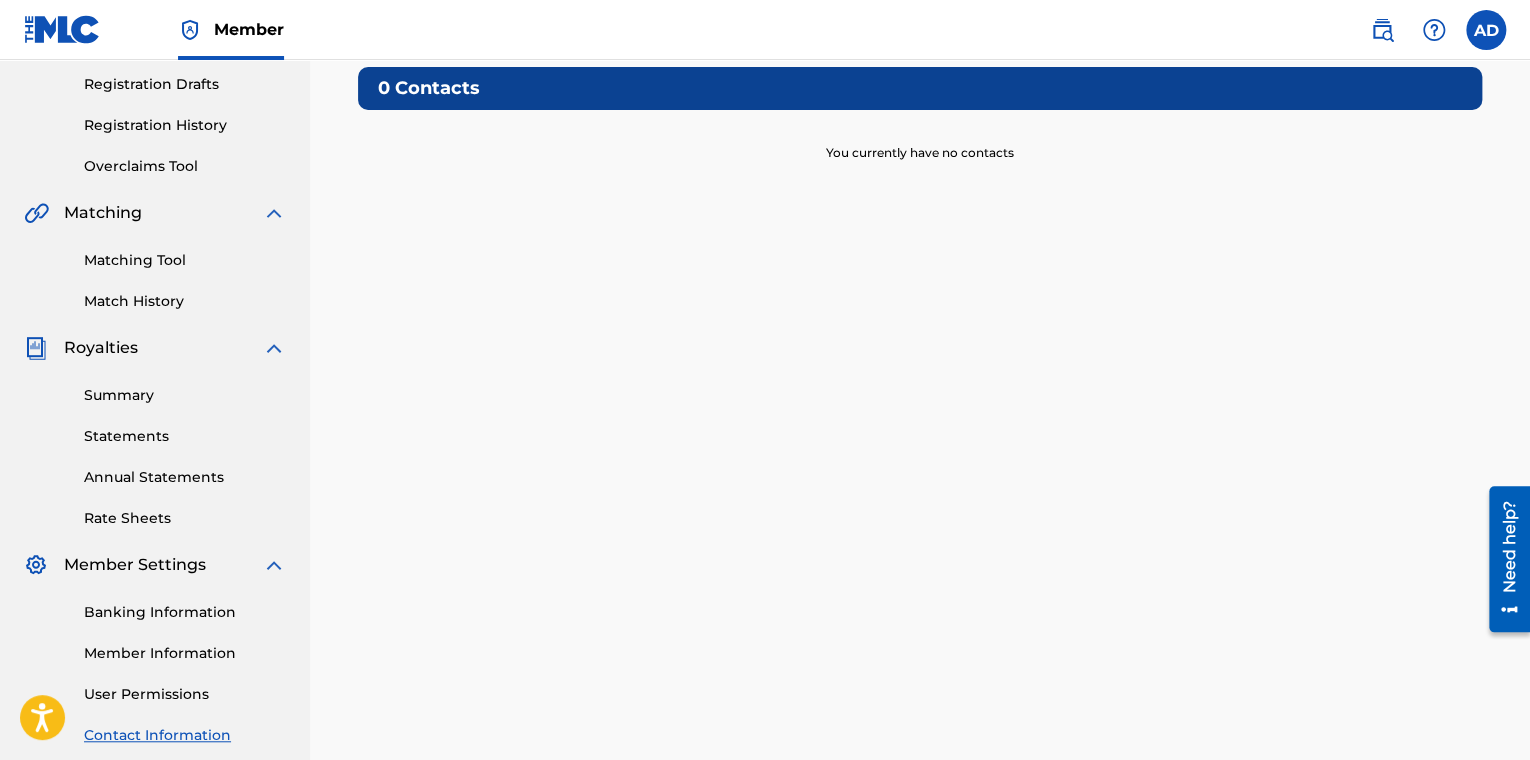 scroll, scrollTop: 480, scrollLeft: 0, axis: vertical 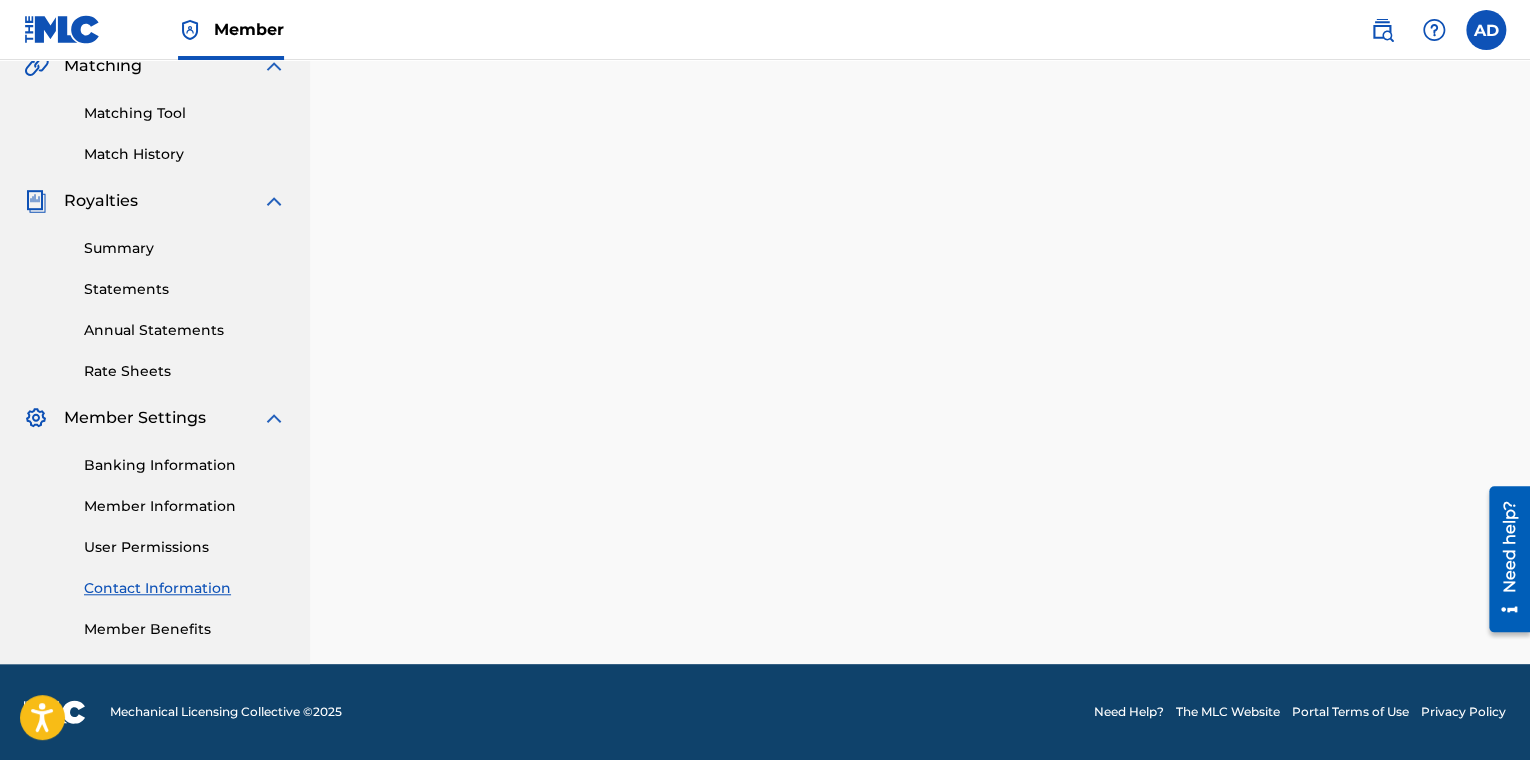click on "Banking Information Member Information User Permissions Contact Information Member Benefits" at bounding box center (155, 535) 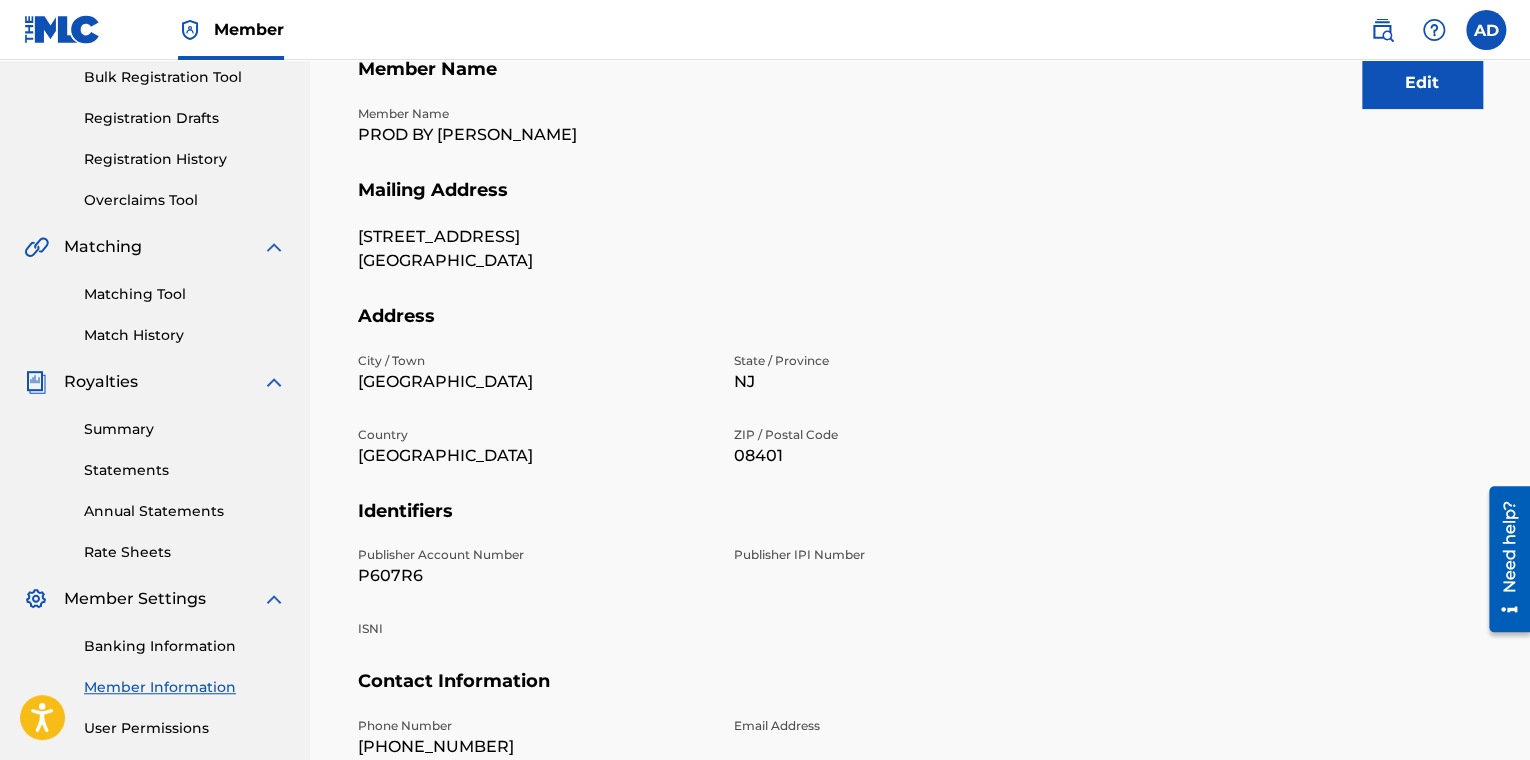 scroll, scrollTop: 146, scrollLeft: 0, axis: vertical 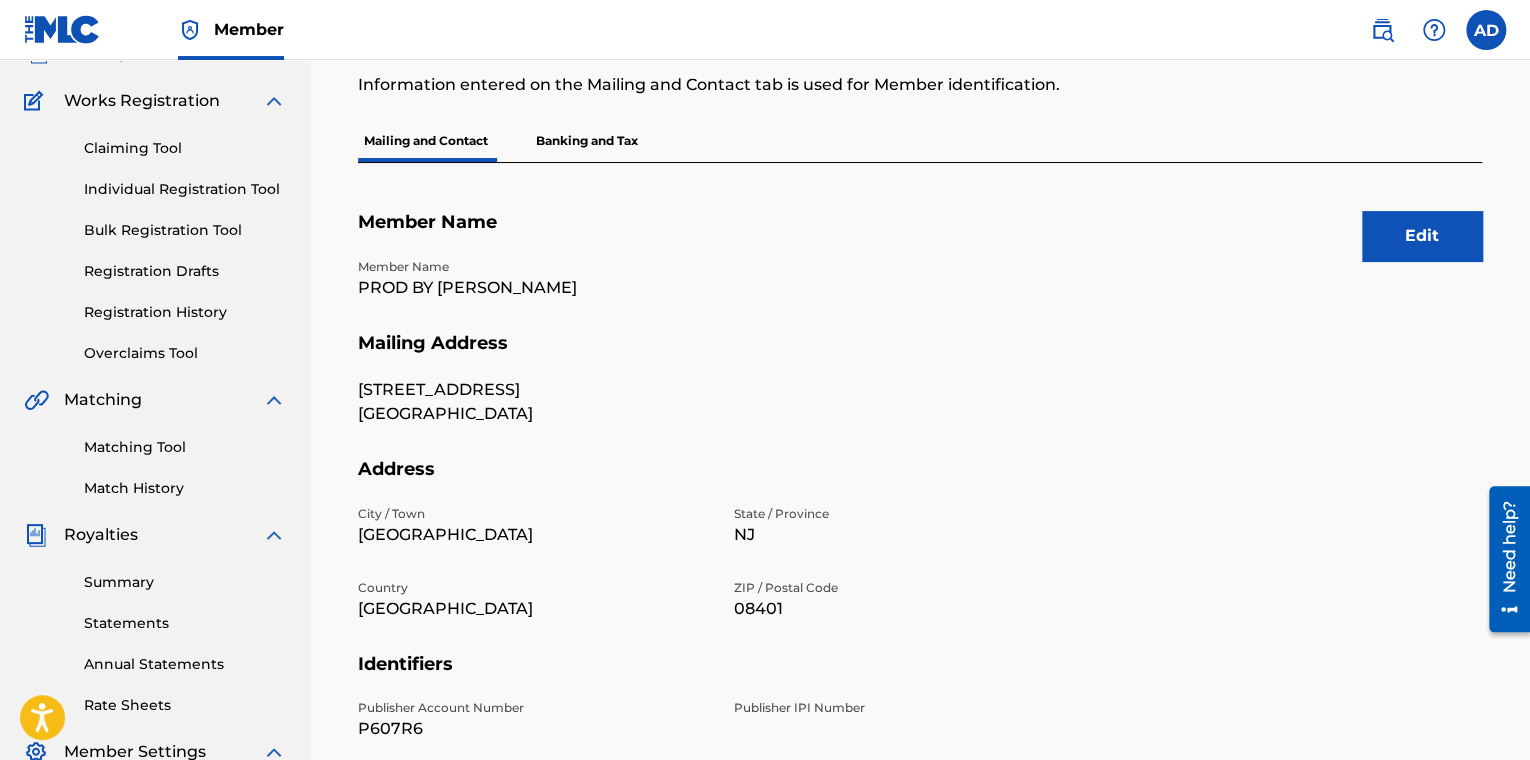 click on "Edit" at bounding box center [1422, 236] 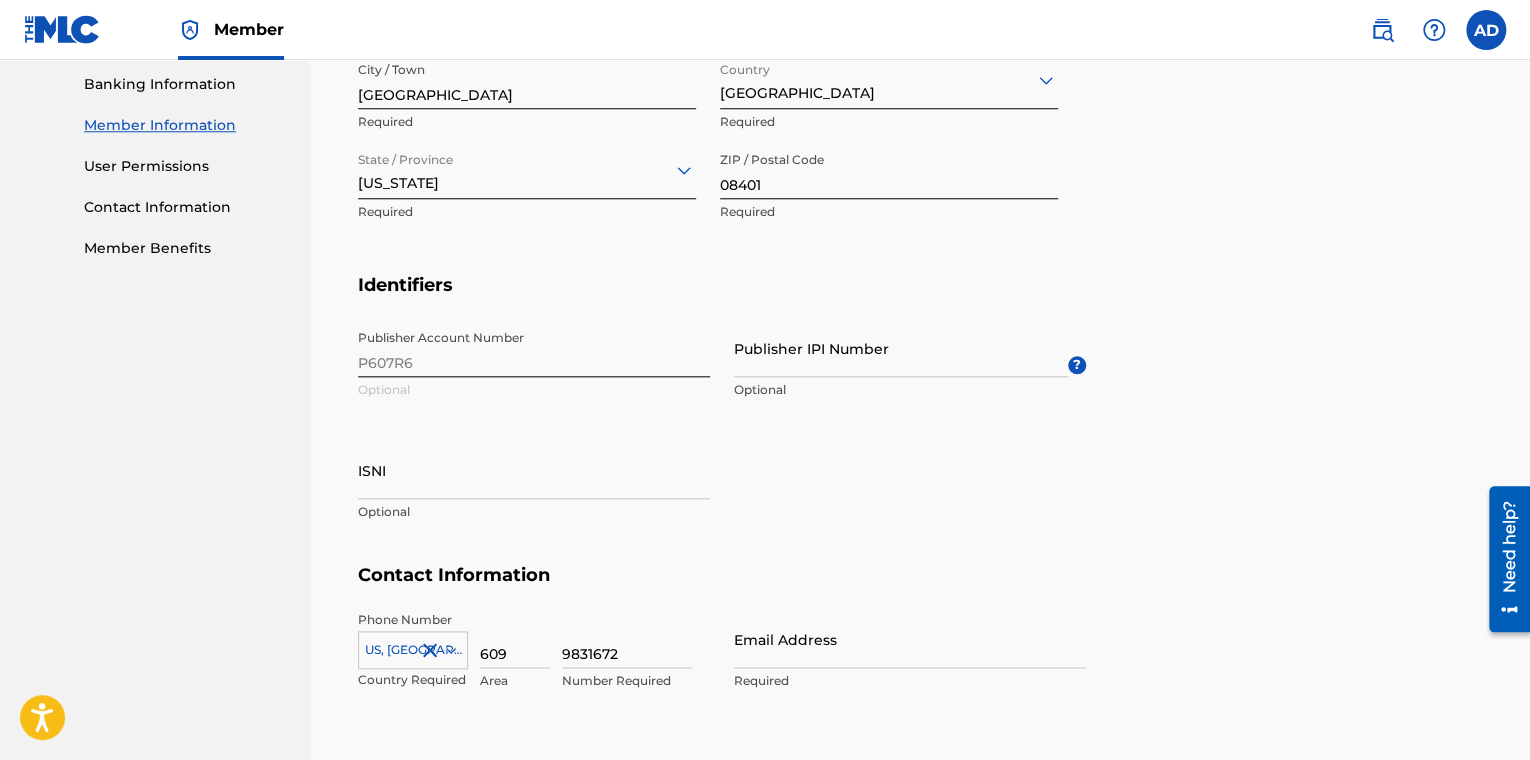 scroll, scrollTop: 811, scrollLeft: 0, axis: vertical 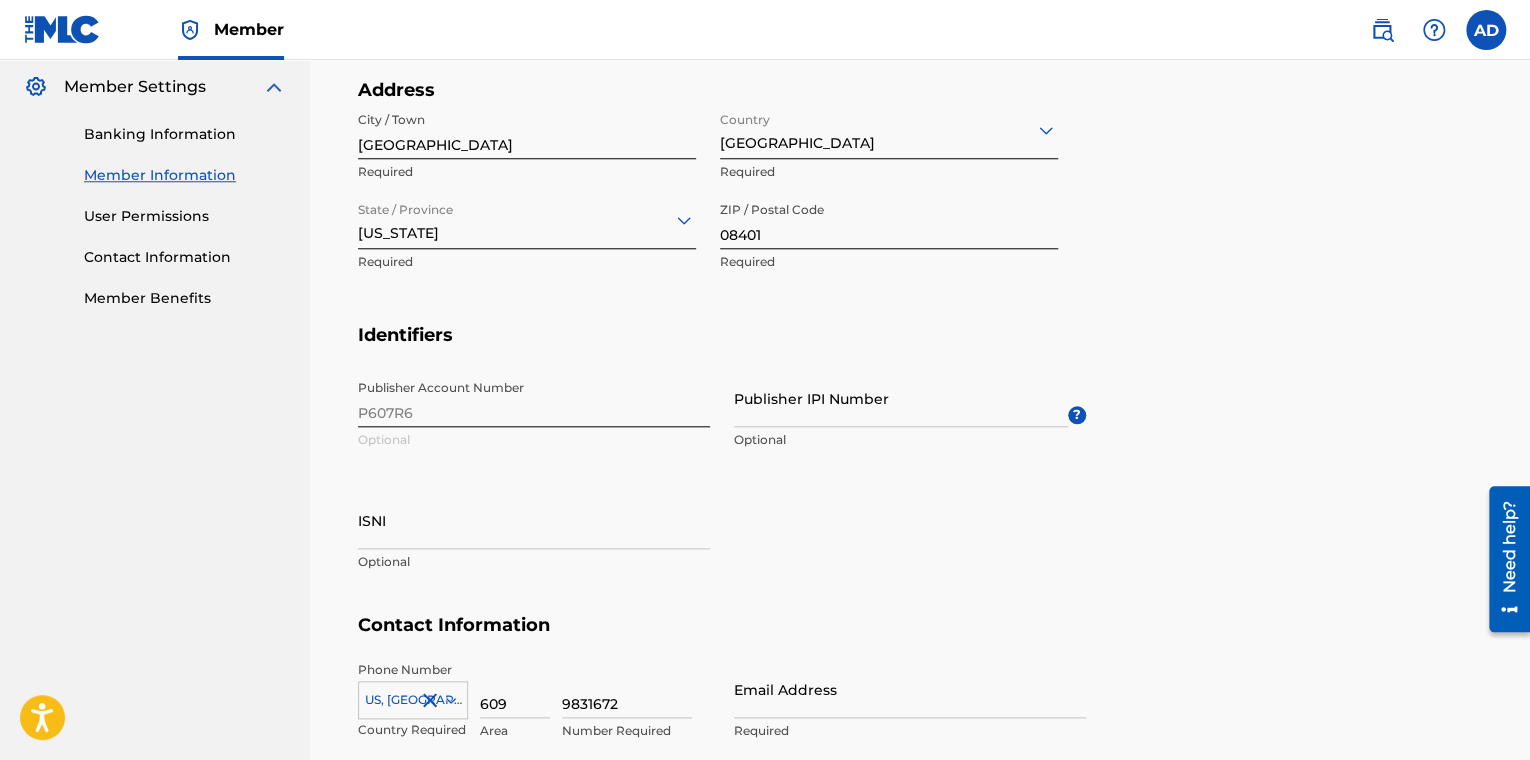 click on "9831672" at bounding box center [627, 689] 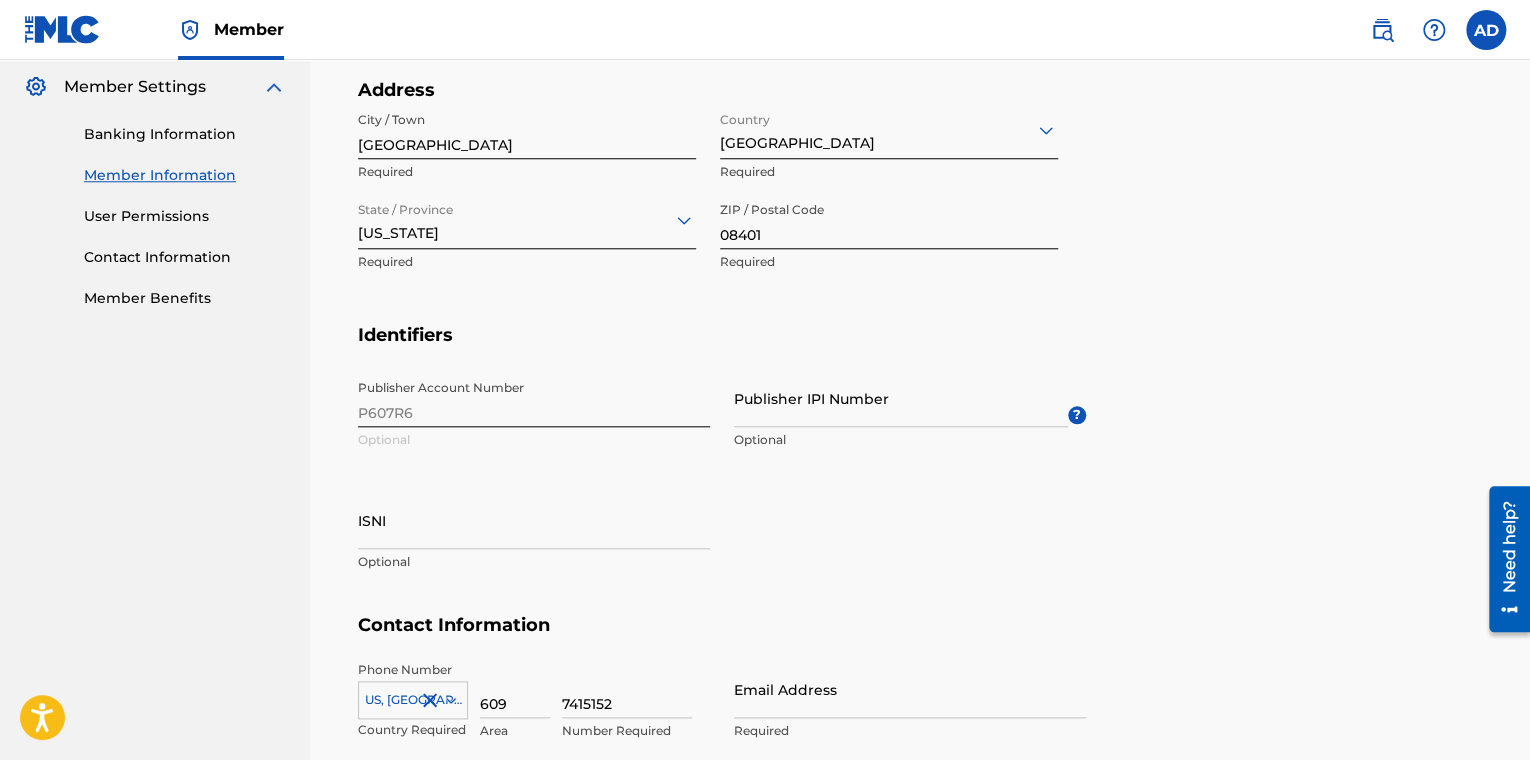 type on "7415152" 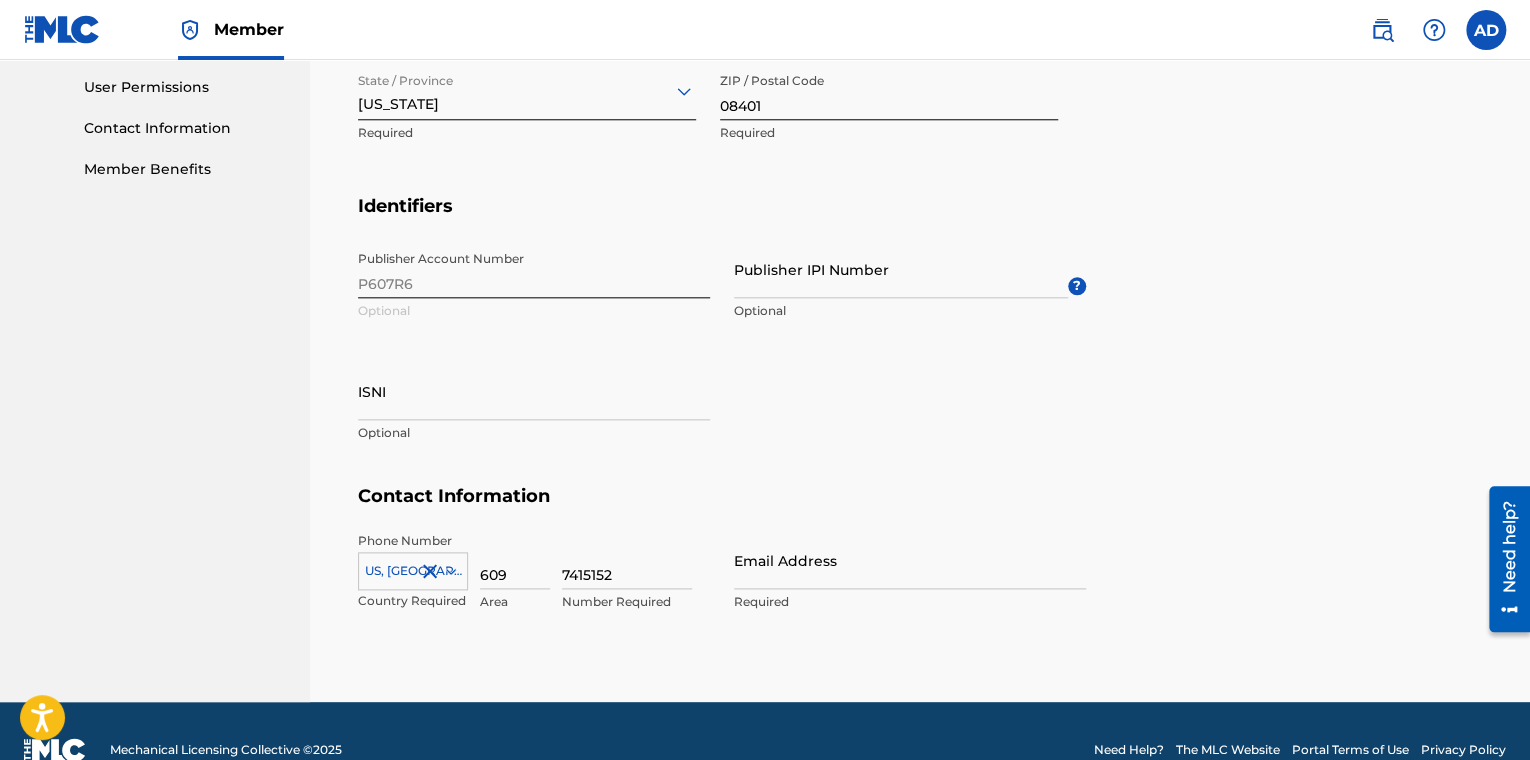 scroll, scrollTop: 977, scrollLeft: 0, axis: vertical 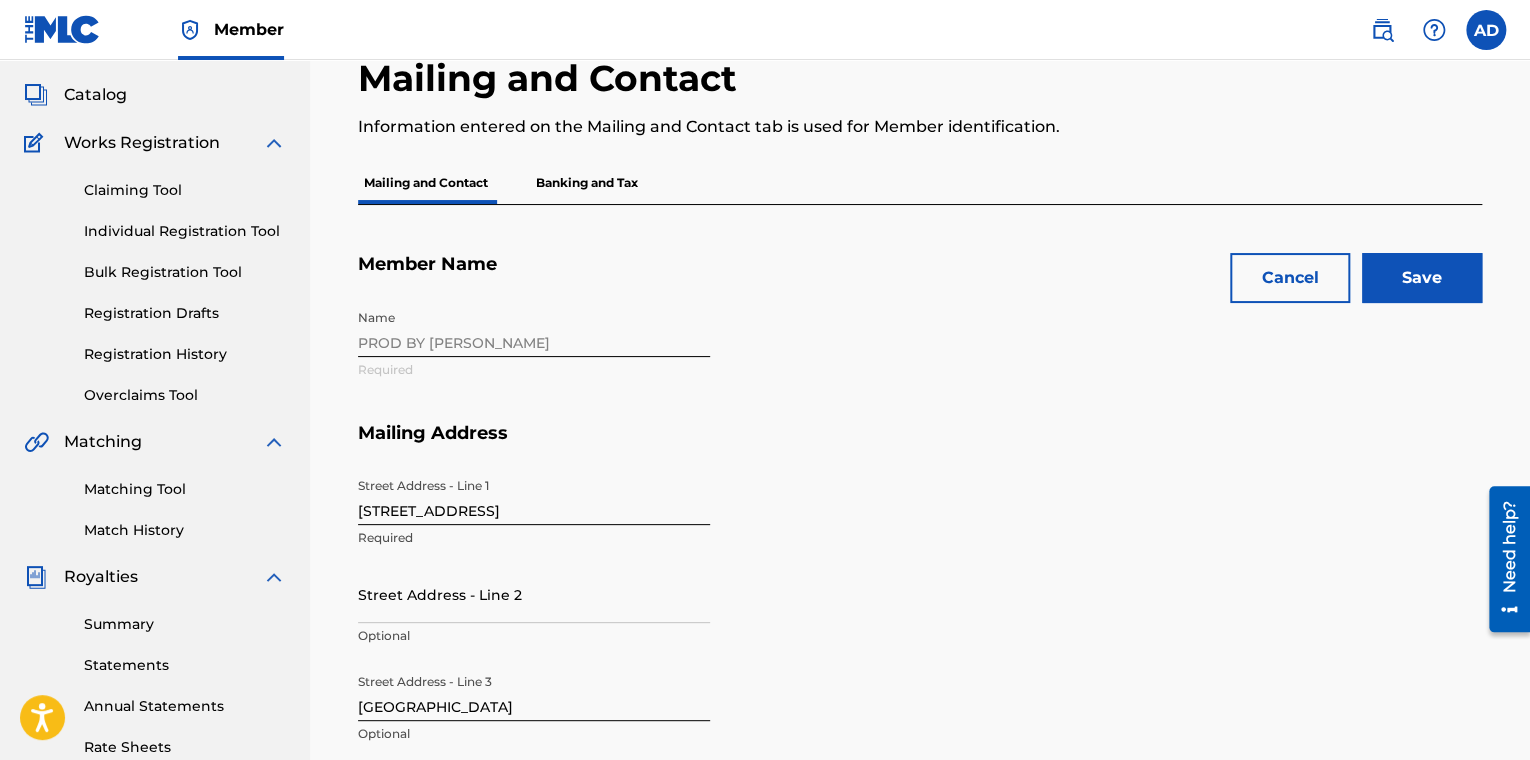 click on "Save" at bounding box center (1422, 278) 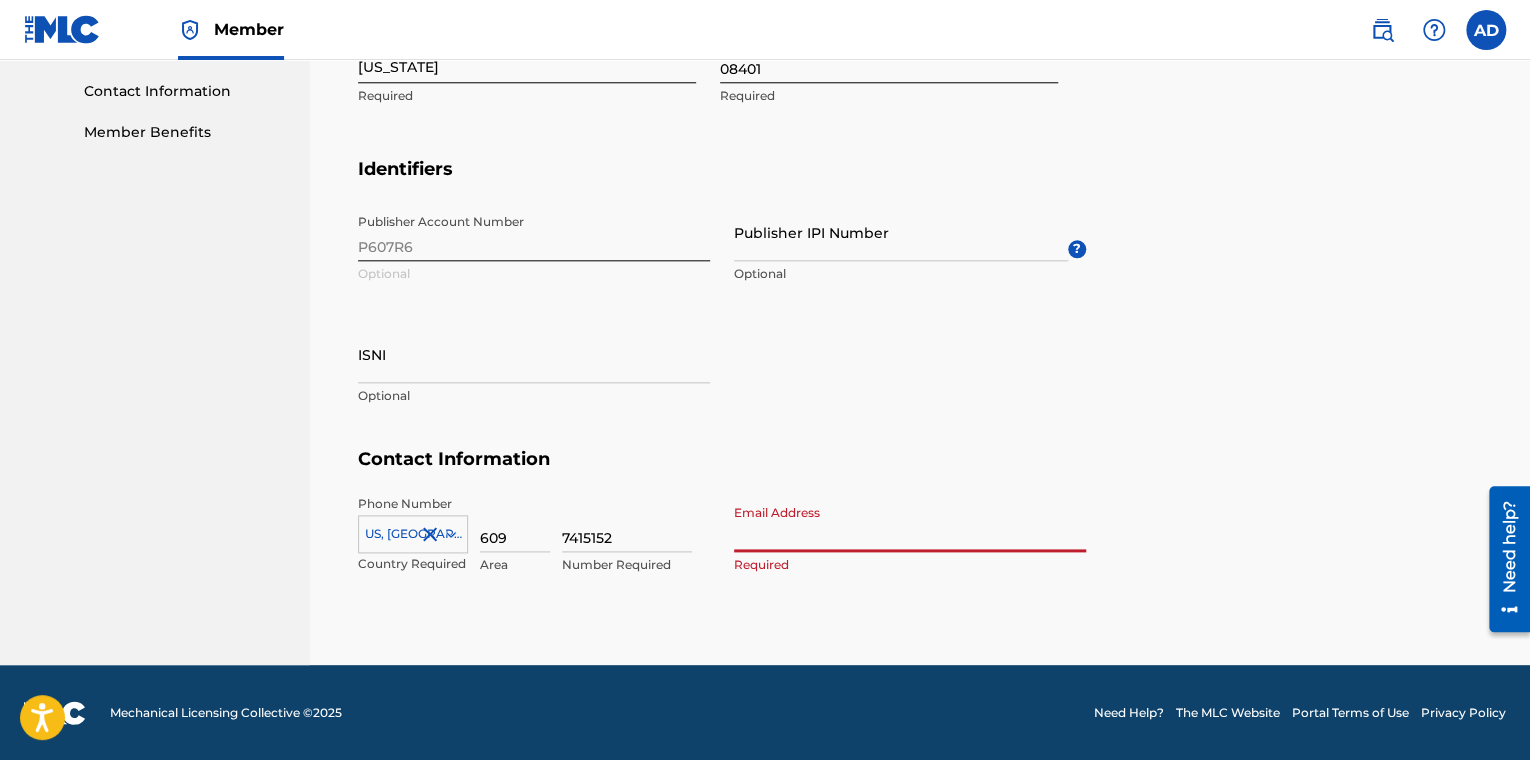 click on "Email Address" at bounding box center (910, 523) 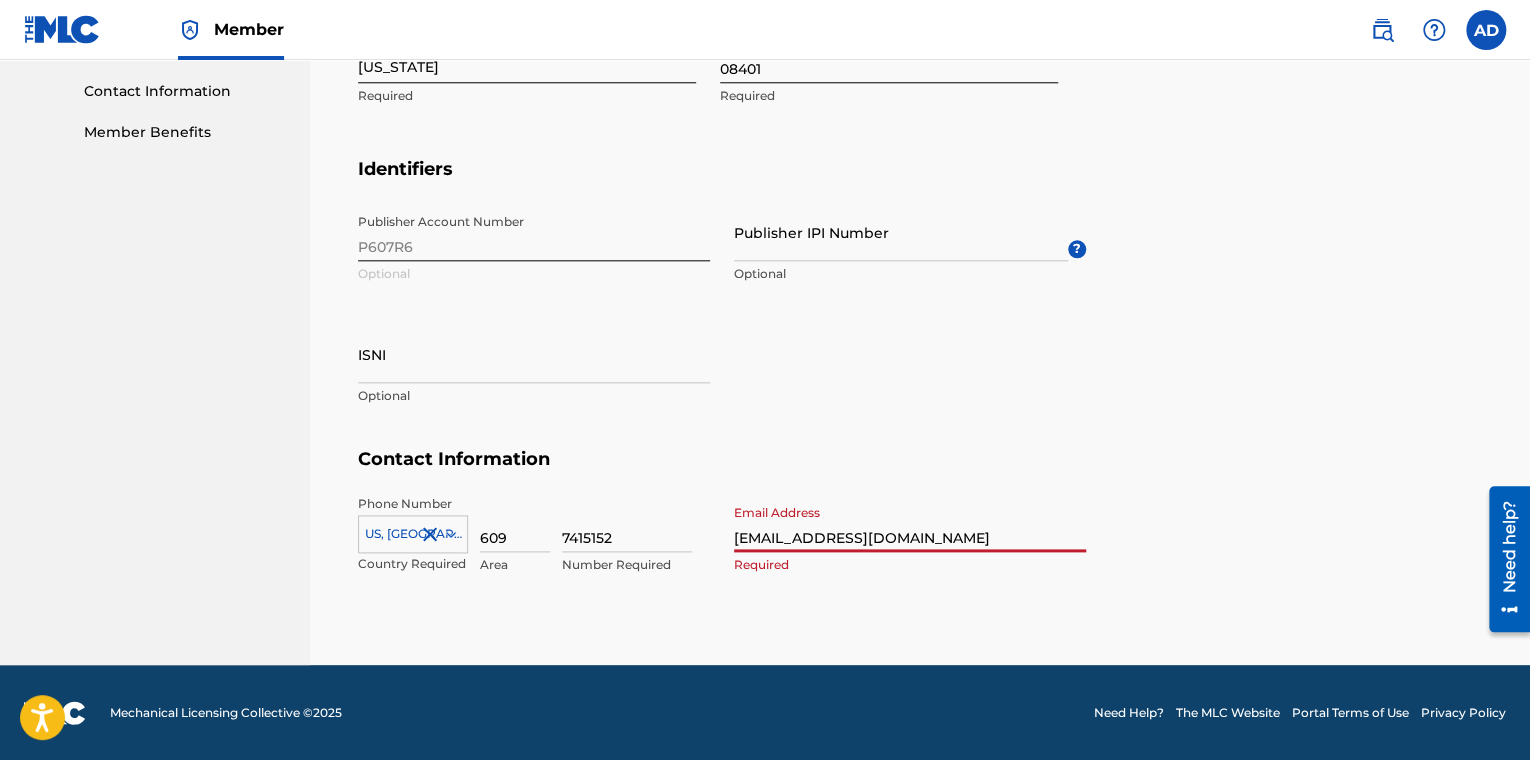 type on "[GEOGRAPHIC_DATA]" 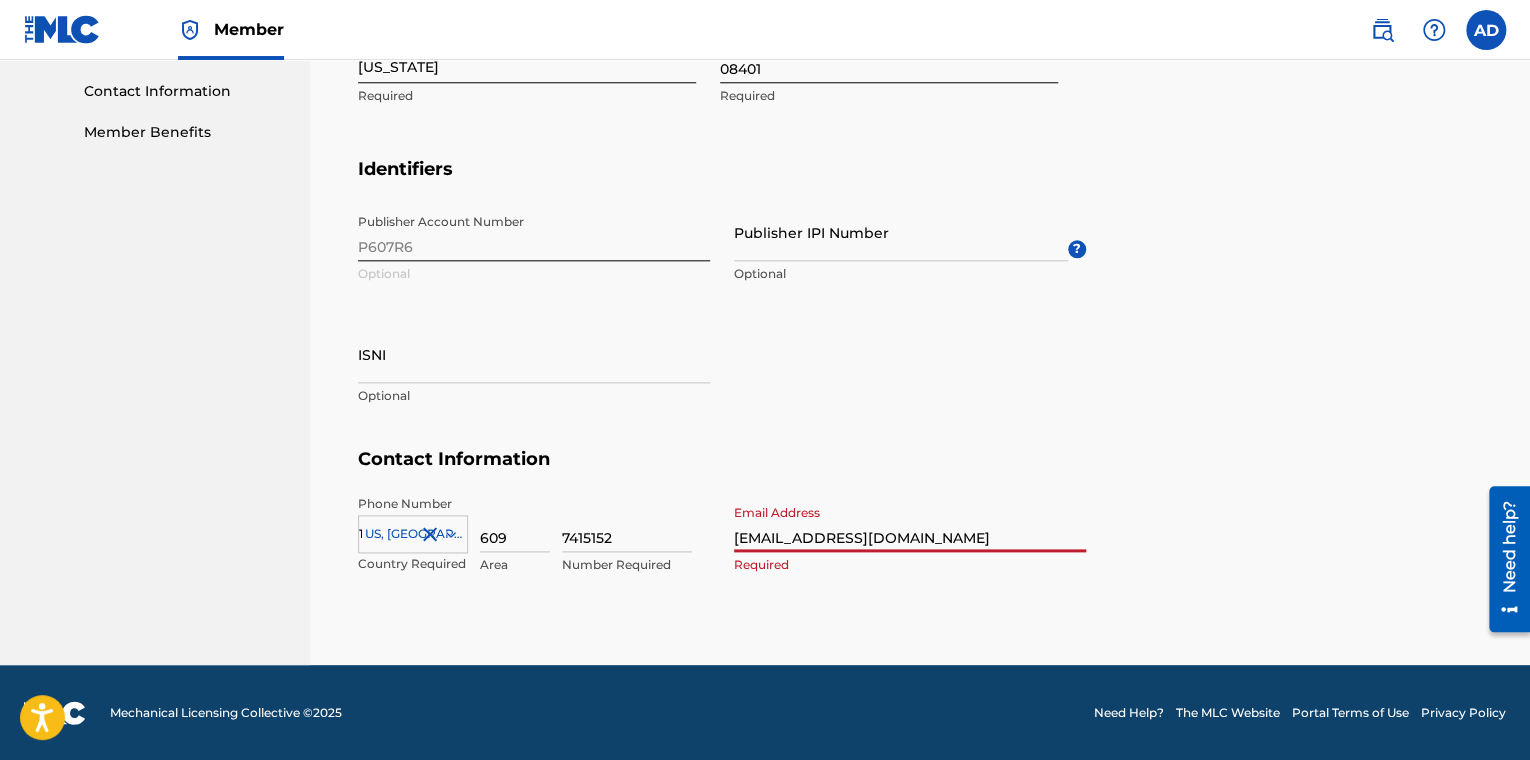 scroll, scrollTop: 1062, scrollLeft: 0, axis: vertical 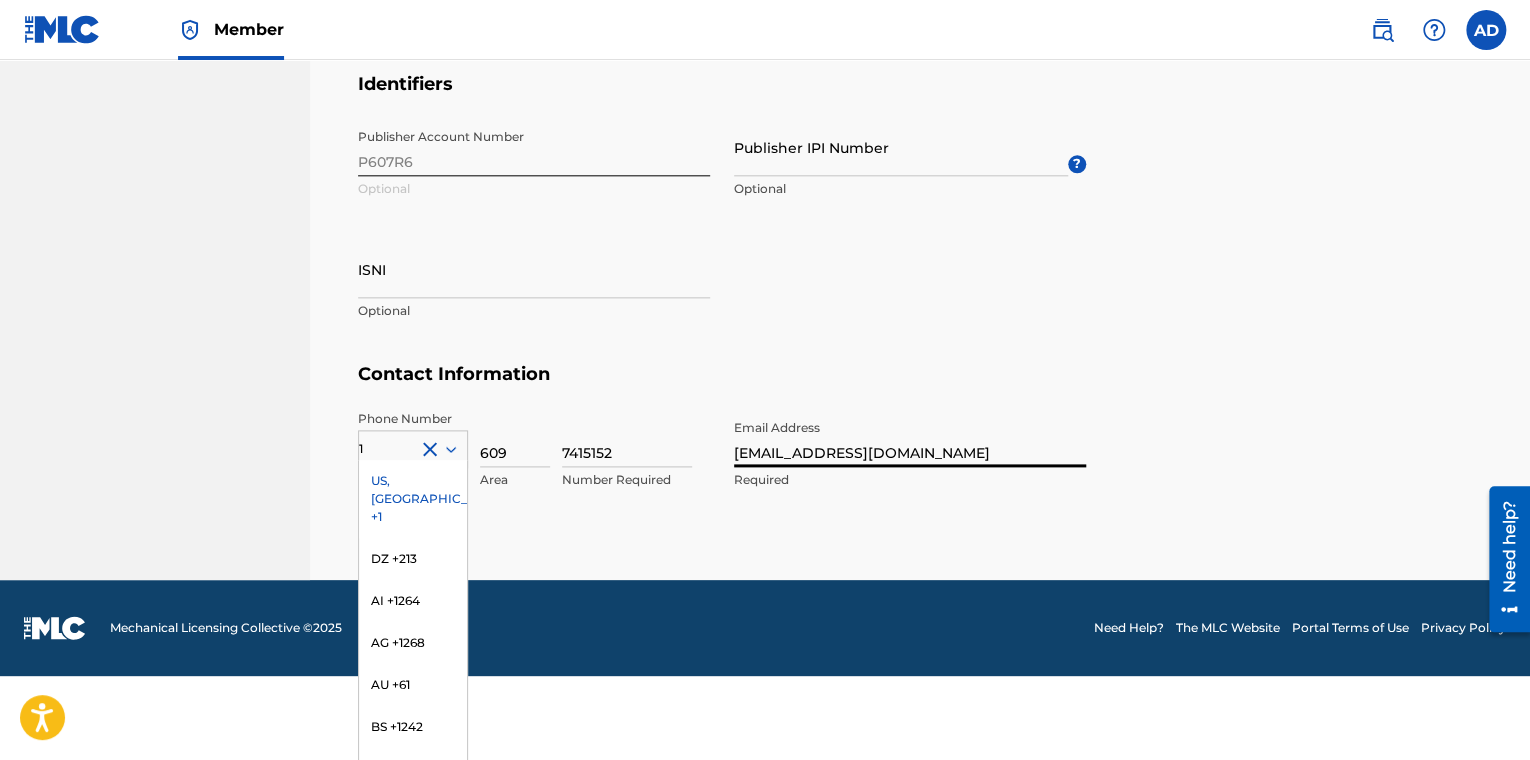 click on "Cancel Save Member Name  Name PROD BY [PERSON_NAME] Required Mailing Address Street Address - Line 1 [STREET_ADDRESS] Address - Line 2 Optional Street Address - Line 3 atlantic city Optional Address City / [GEOGRAPHIC_DATA] Required Country [GEOGRAPHIC_DATA] [GEOGRAPHIC_DATA] Required State / Province [GEOGRAPHIC_DATA] No options Required ZIP / Postal Code 08401 Required Identifiers Publisher Account Number P607R6 Optional Publisher IPI Number Optional ? ISNI Optional Contact Information Phone Number [GEOGRAPHIC_DATA] +1 DZ +213 AI +1264 AG +1268 AU +61 BS +1242 BB +1246 BZ +501 BM +1441 BO +591 KY +1345 DM +1767 DO +1809 ER +291 ET +251 GA +241 GD +1473 IN +91 JM +1876 JP +81 LV +371 LB +961 LR +231 LY +218 MG +261 FM +691 ME, RS +381 MS +[GEOGRAPHIC_DATA] +212 NL +31 PE +51 PT +351 KN +1869 LC +1758 VC +1784 SN +221 SK +421 CH +41 TT +1868 TN +216 TC +1649 AE +971 VG +1284 WF +681 Country Required 609 Area 7415152 Number Required Email Address [EMAIL_ADDRESS][DOMAIN_NAME] Required" at bounding box center (920, -87) 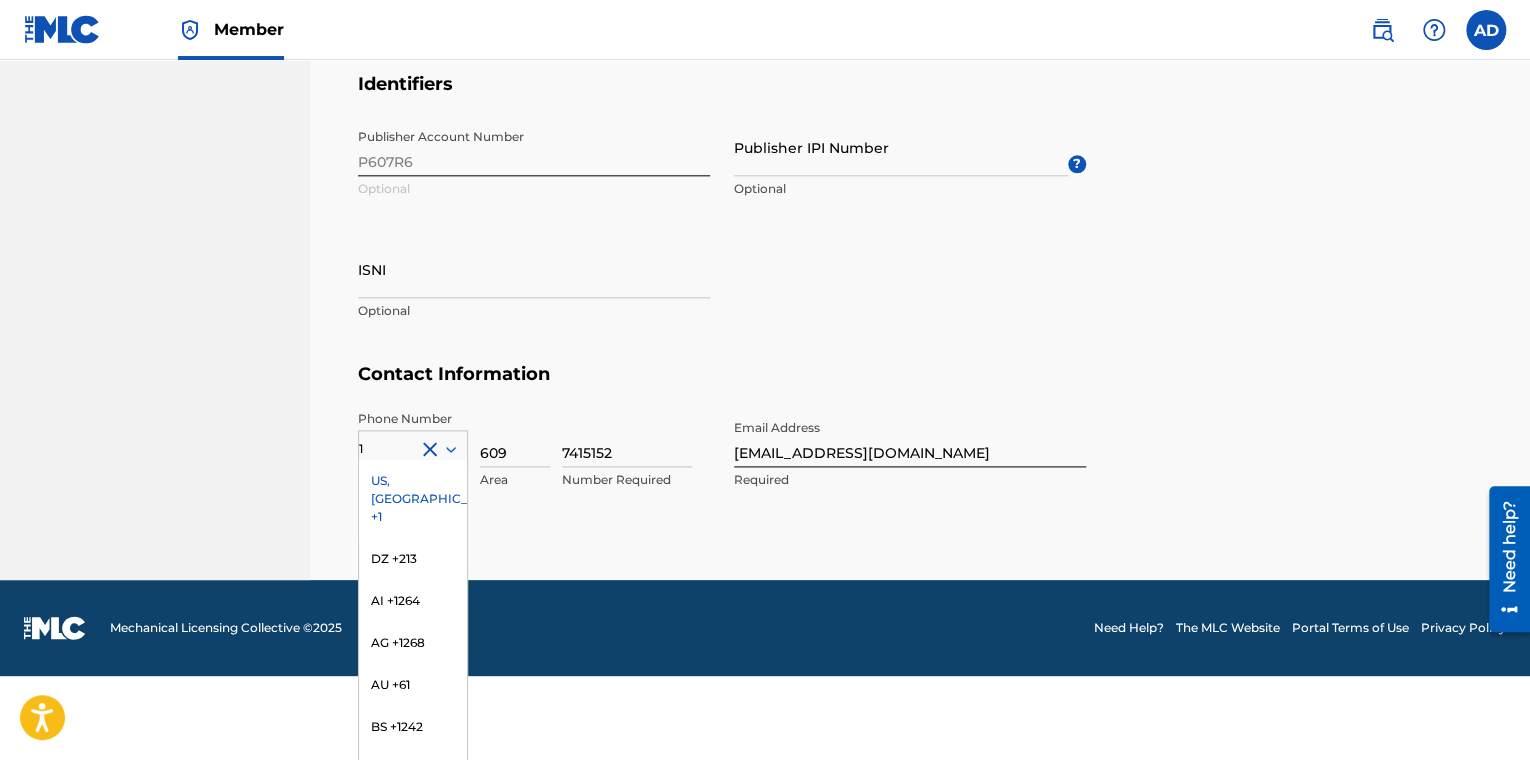 click on "US, [GEOGRAPHIC_DATA] +1" at bounding box center (413, 499) 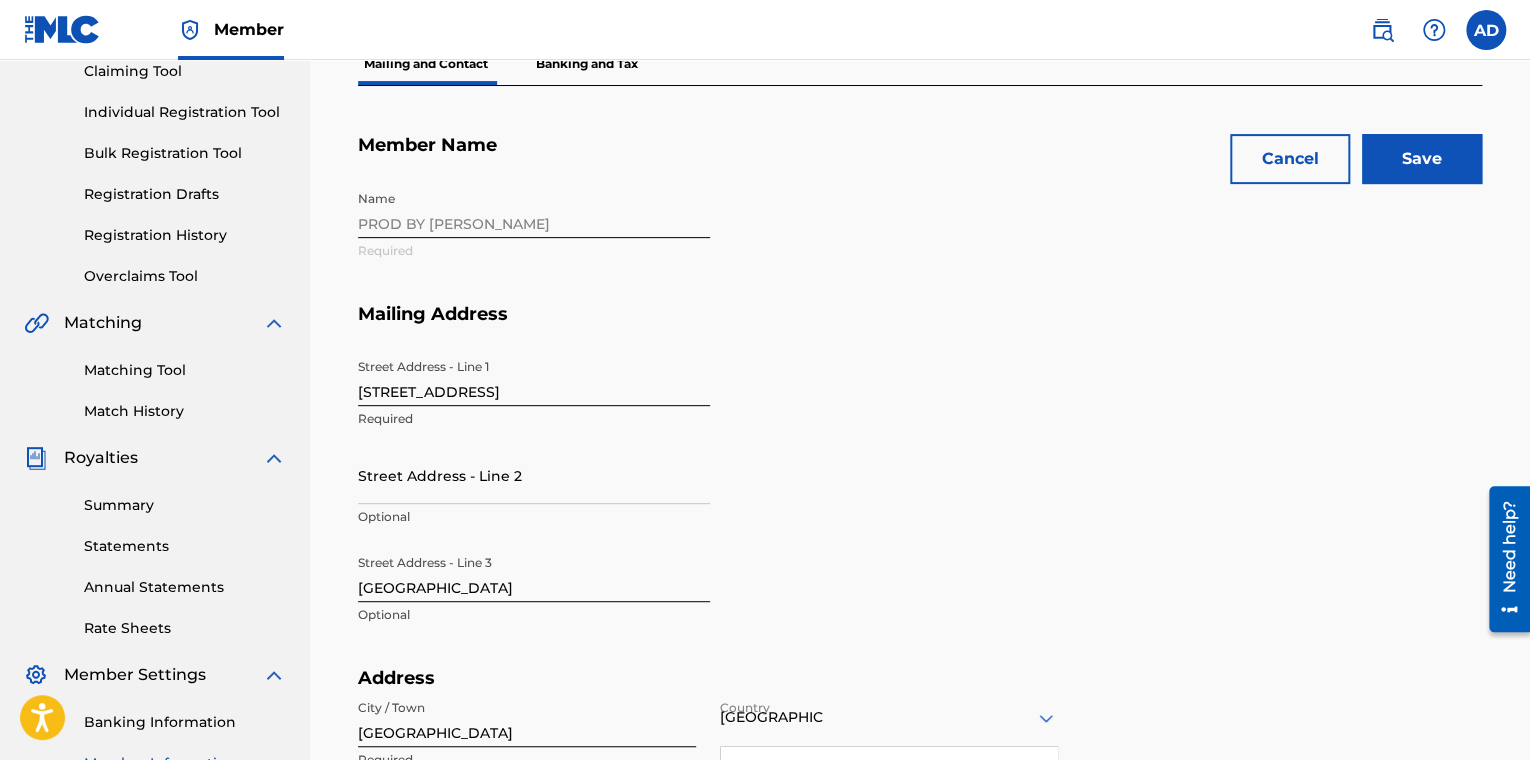 scroll, scrollTop: 207, scrollLeft: 0, axis: vertical 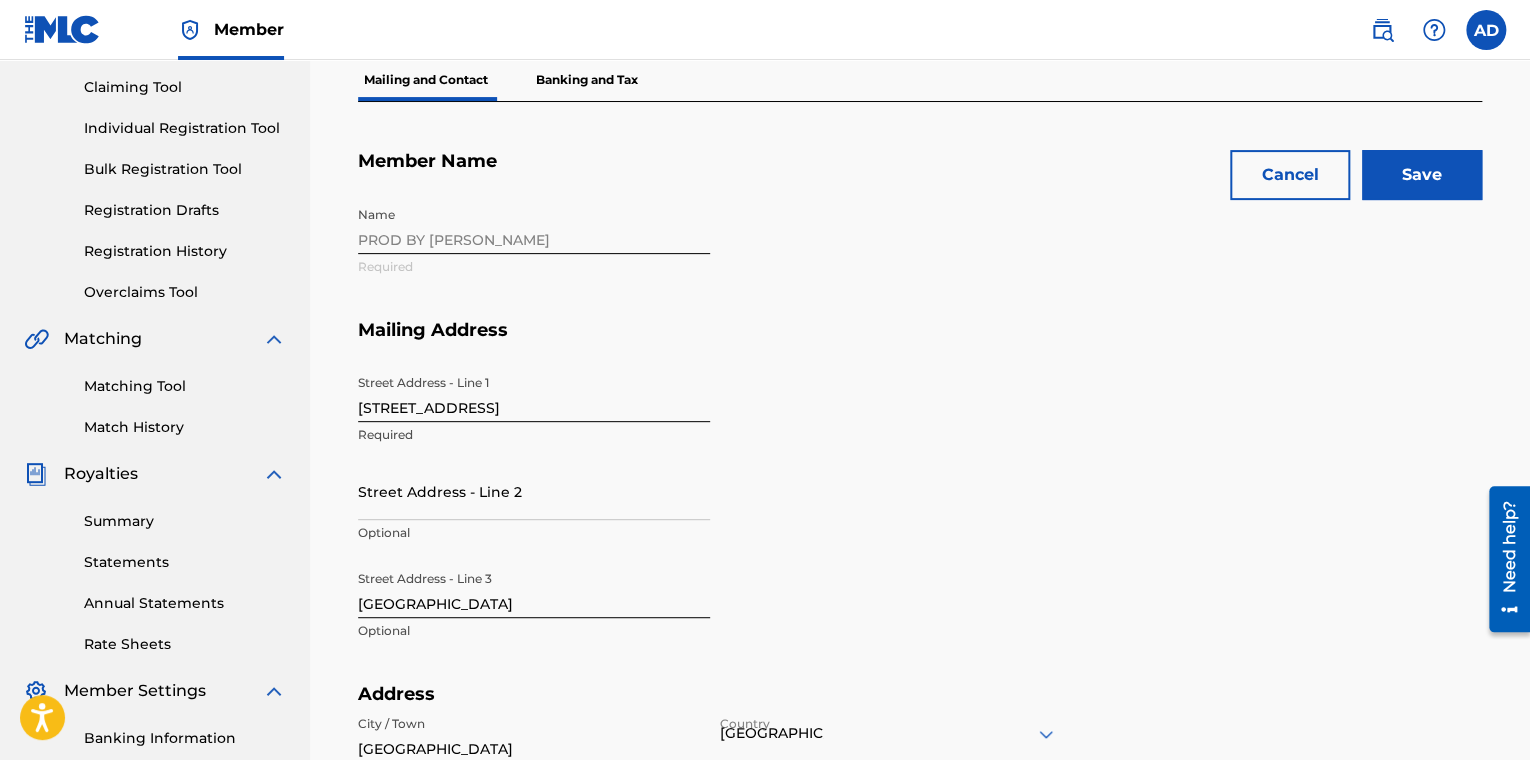 click on "Save" at bounding box center (1422, 175) 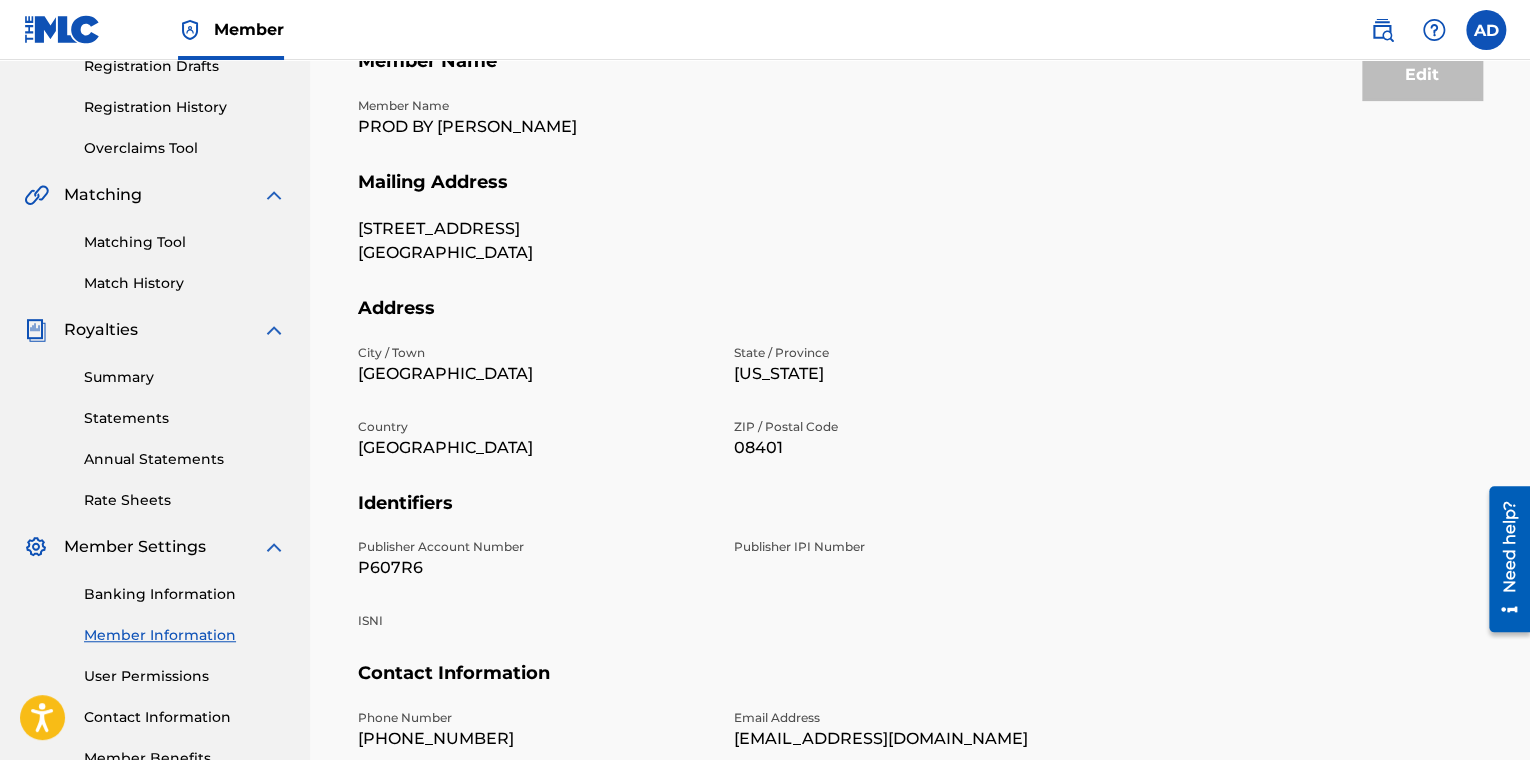 scroll, scrollTop: 184, scrollLeft: 0, axis: vertical 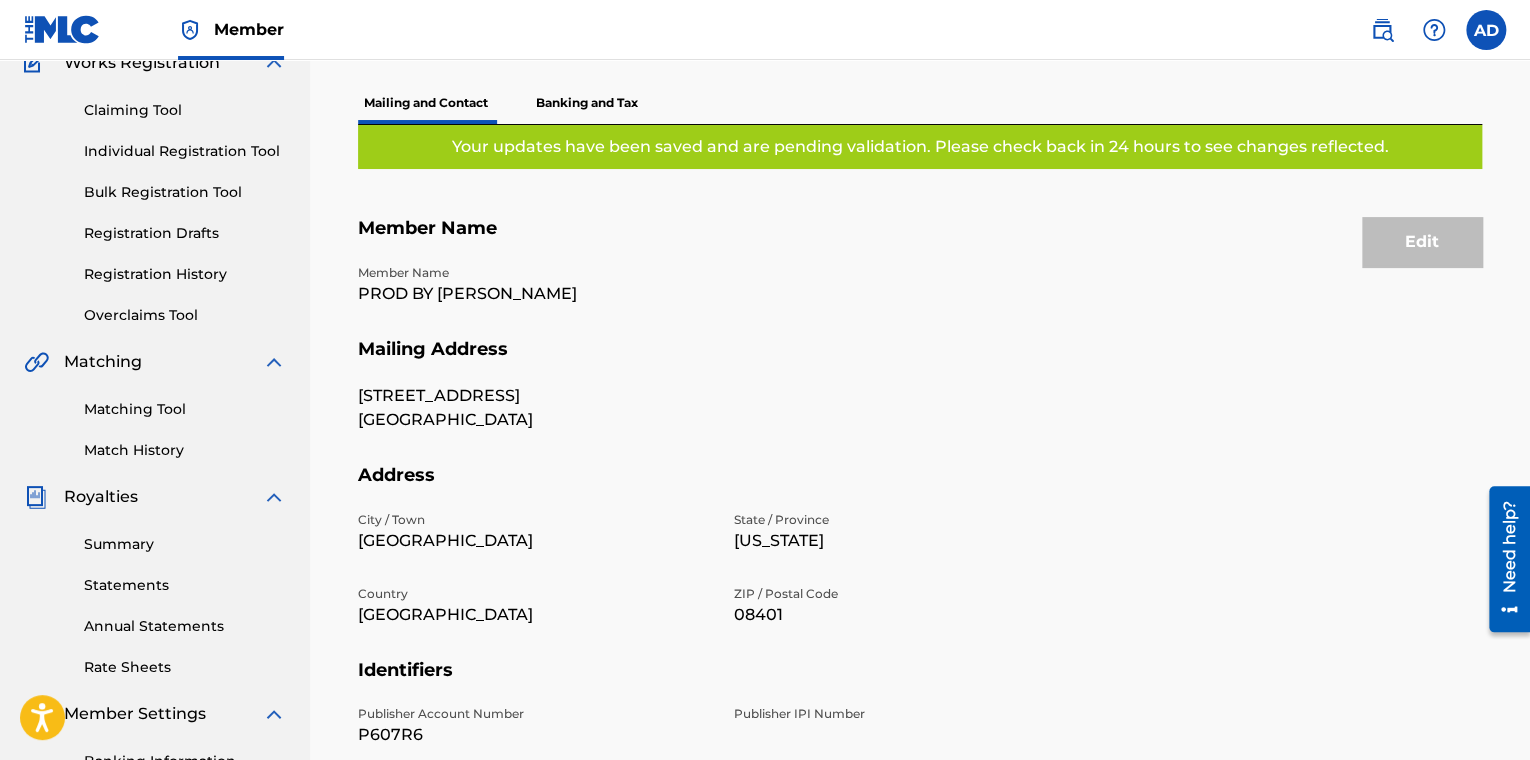 click on "Banking and Tax" at bounding box center (587, 103) 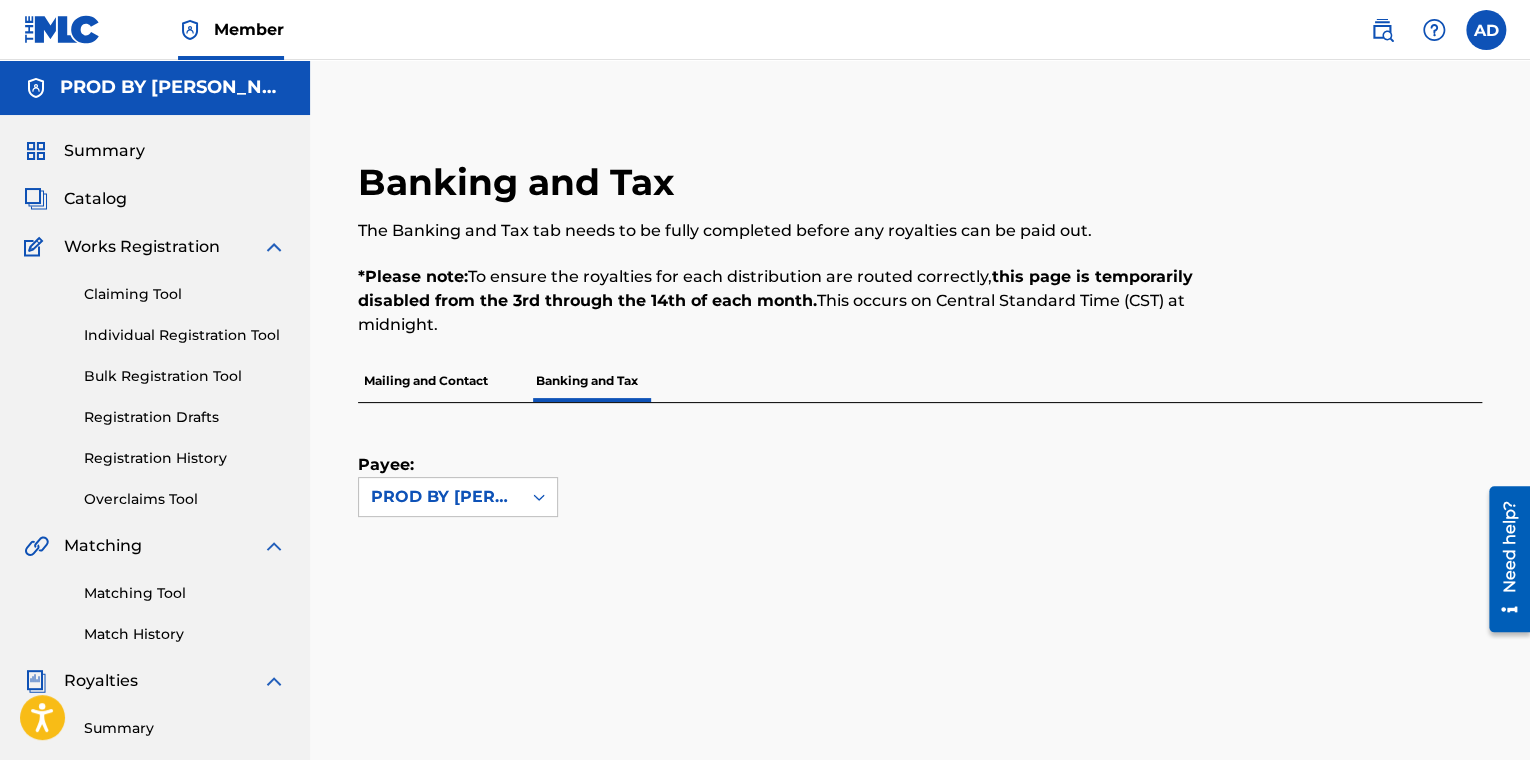 click on "Mailing and Contact" at bounding box center [426, 381] 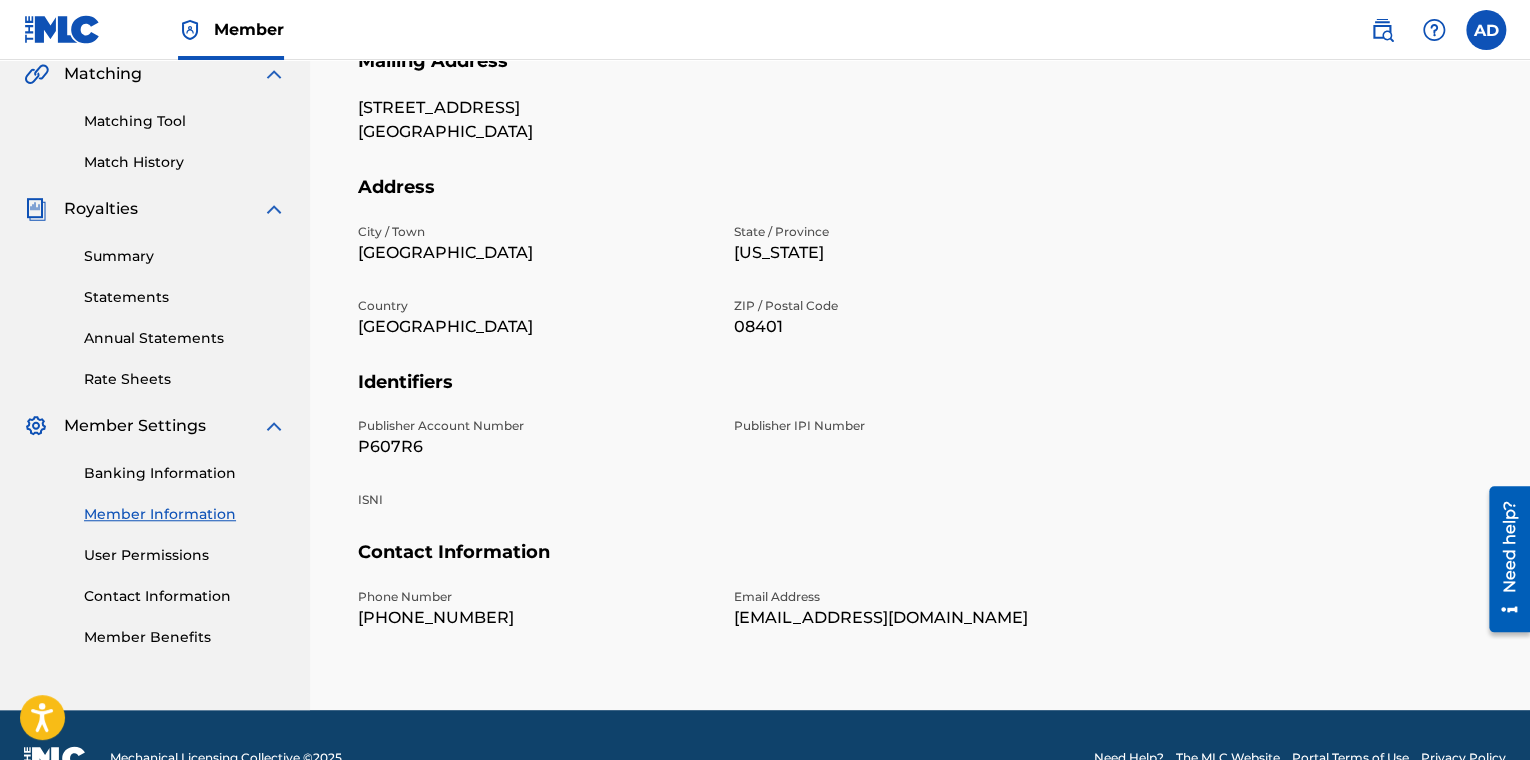 scroll, scrollTop: 517, scrollLeft: 0, axis: vertical 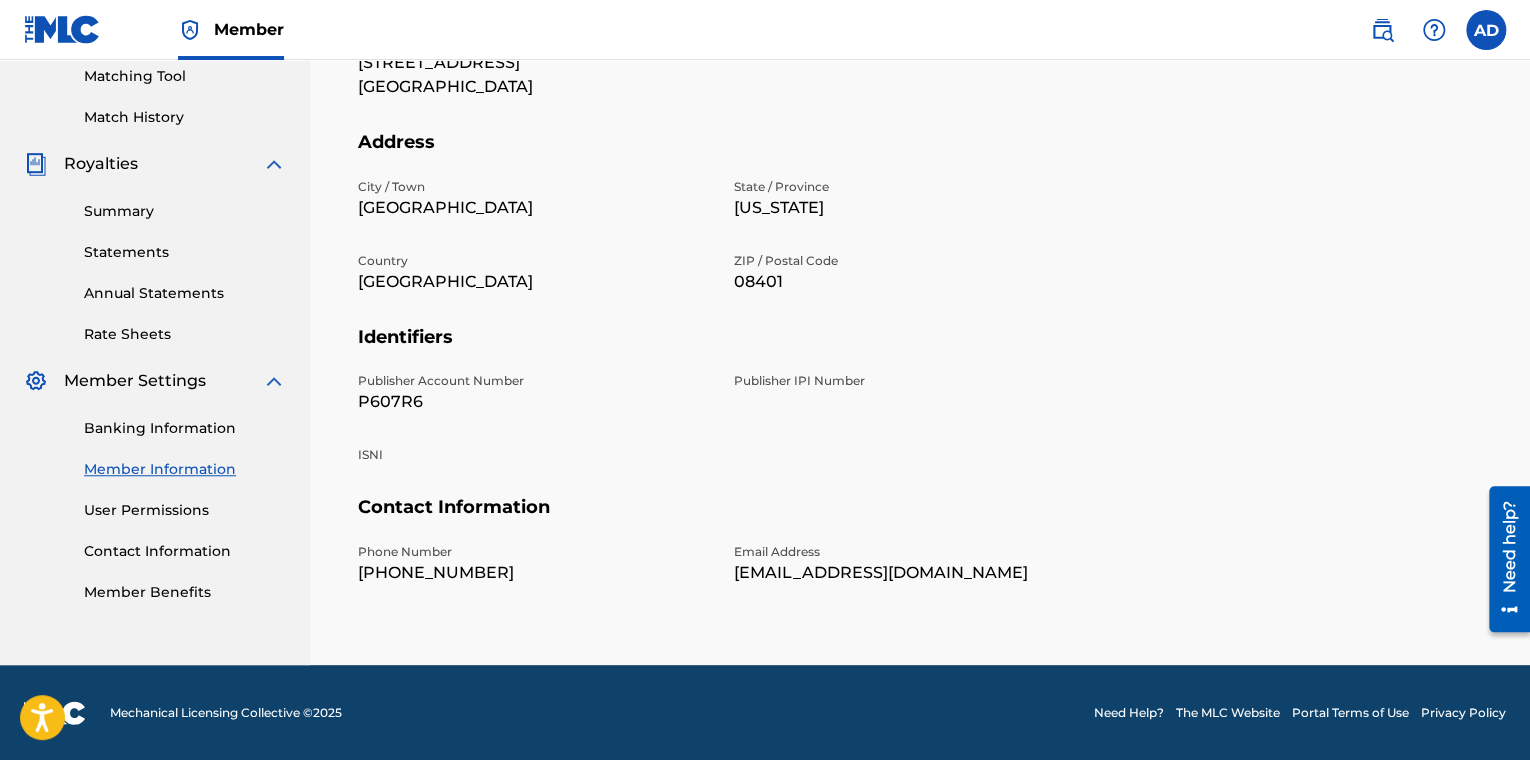 click on "Banking Information Member Information User Permissions Contact Information Member Benefits" at bounding box center [155, 498] 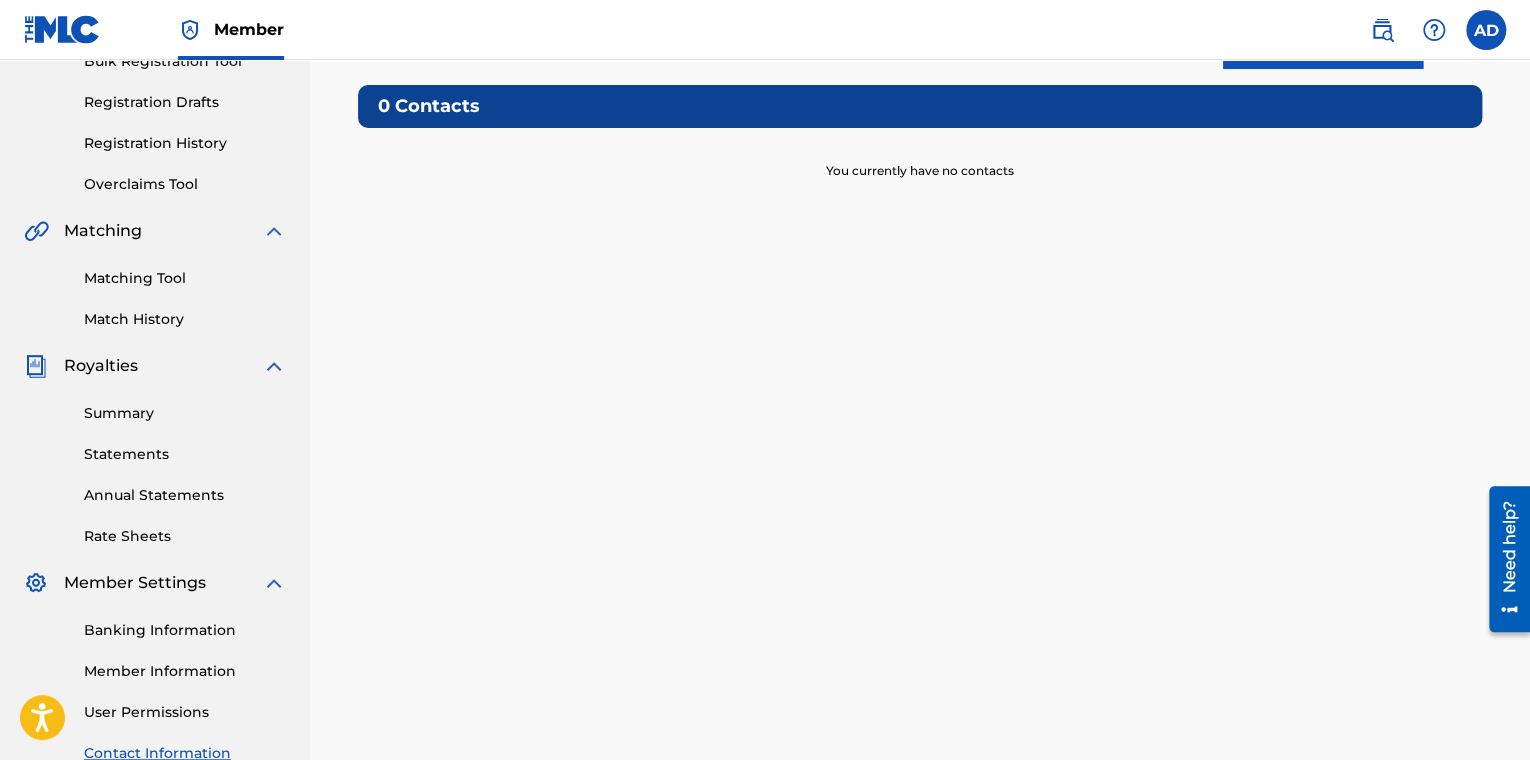 scroll, scrollTop: 480, scrollLeft: 0, axis: vertical 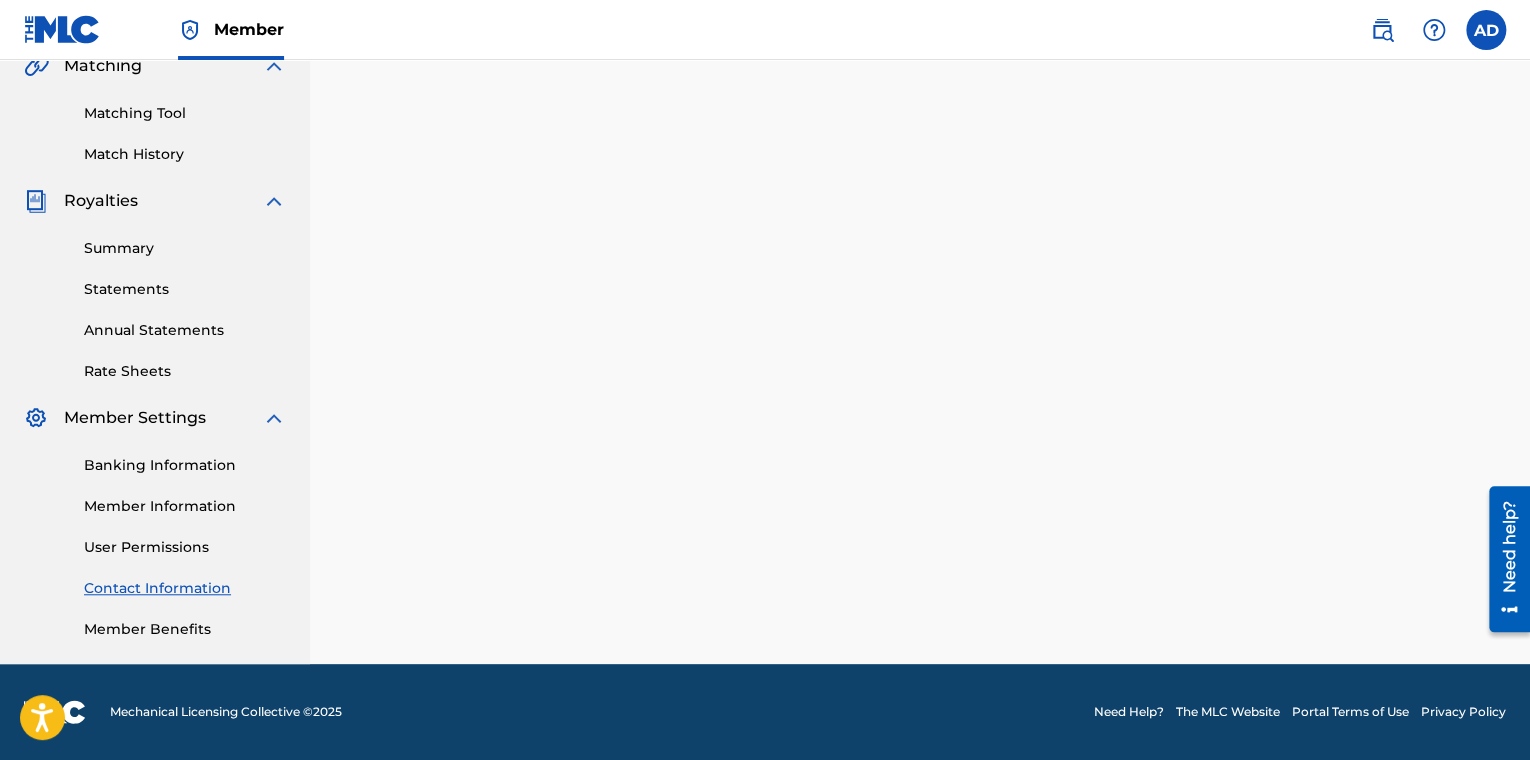 click on "Banking Information Member Information User Permissions Contact Information Member Benefits" at bounding box center (155, 535) 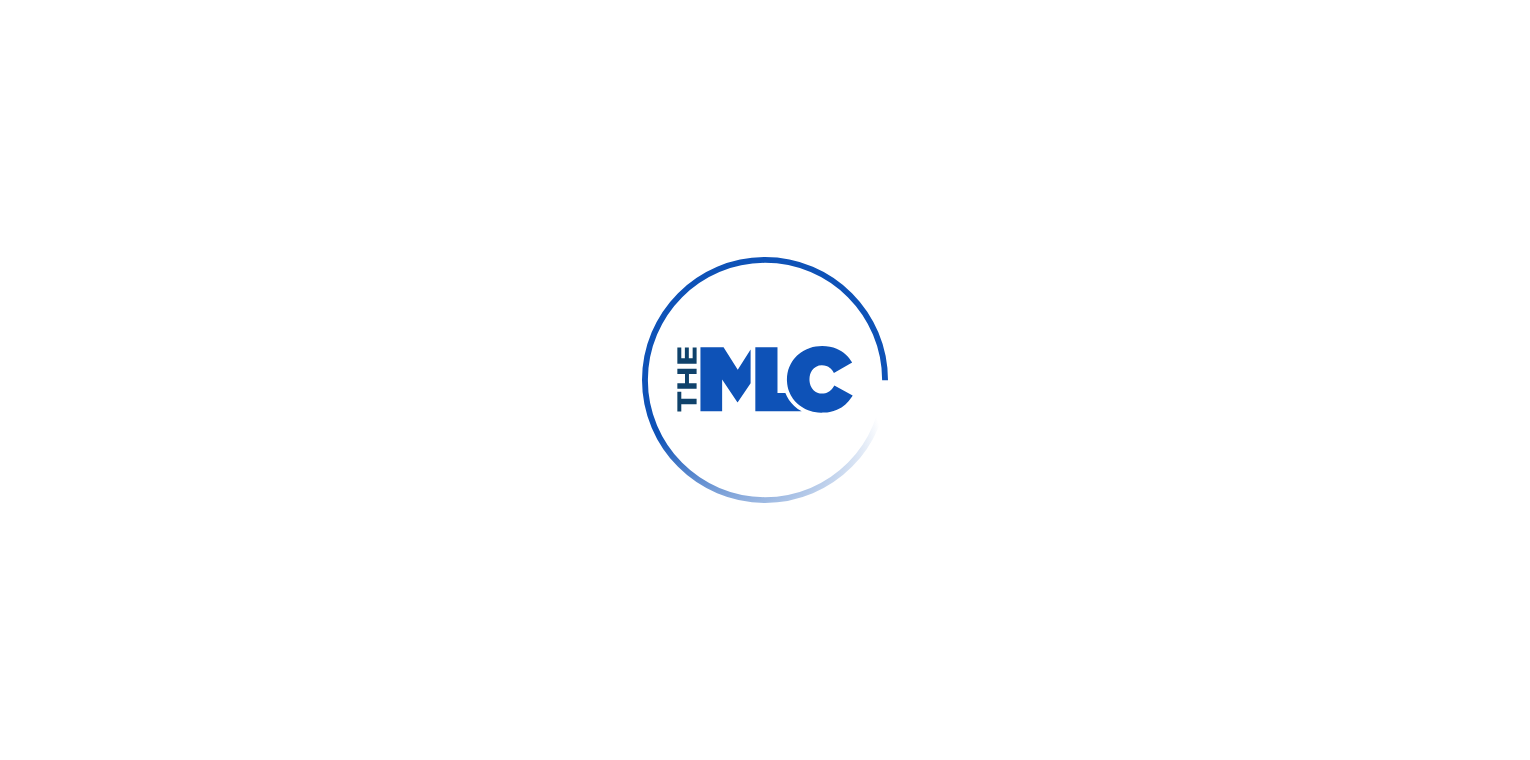 scroll, scrollTop: 0, scrollLeft: 0, axis: both 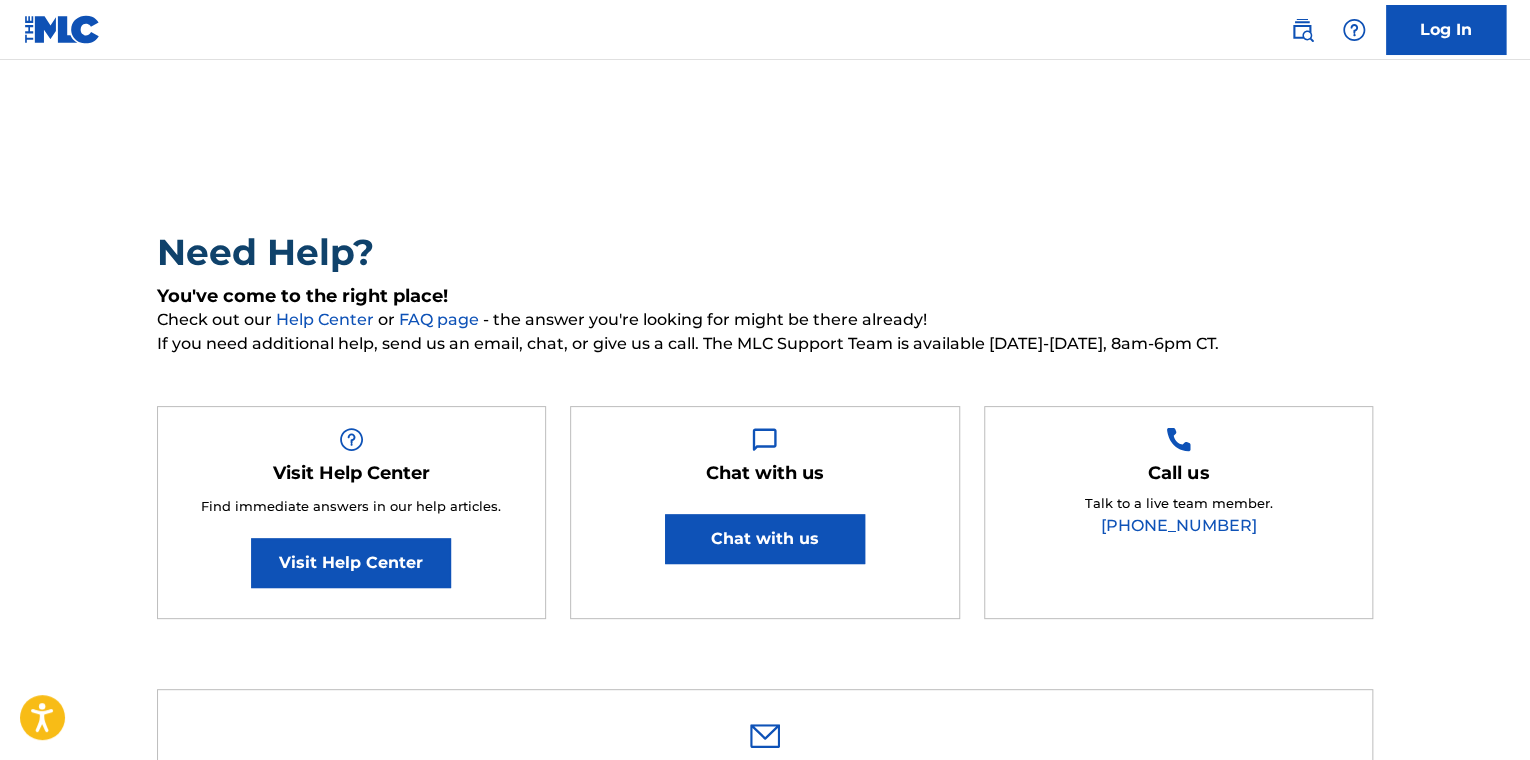 click on "Chat with us" at bounding box center (765, 539) 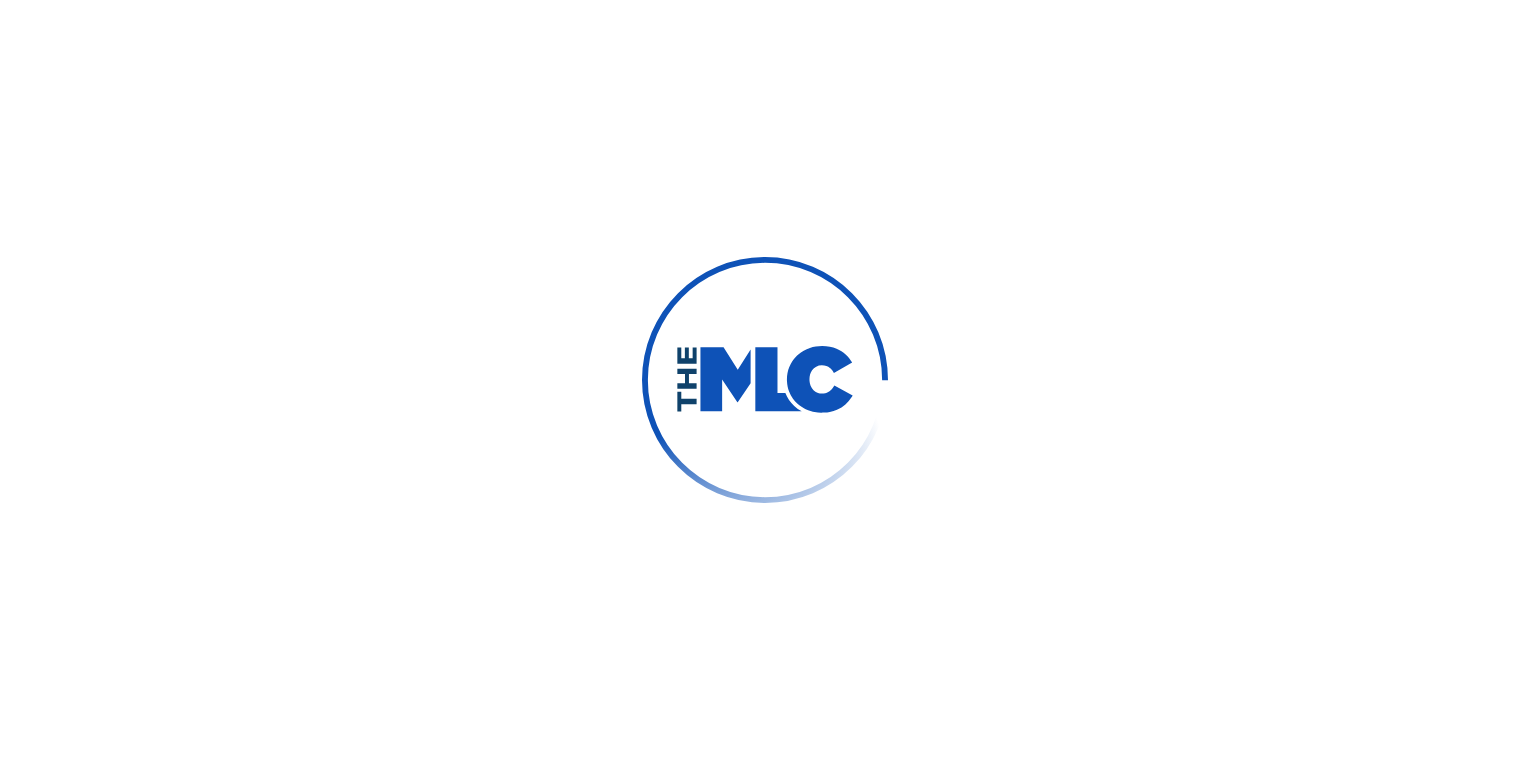 scroll, scrollTop: 0, scrollLeft: 0, axis: both 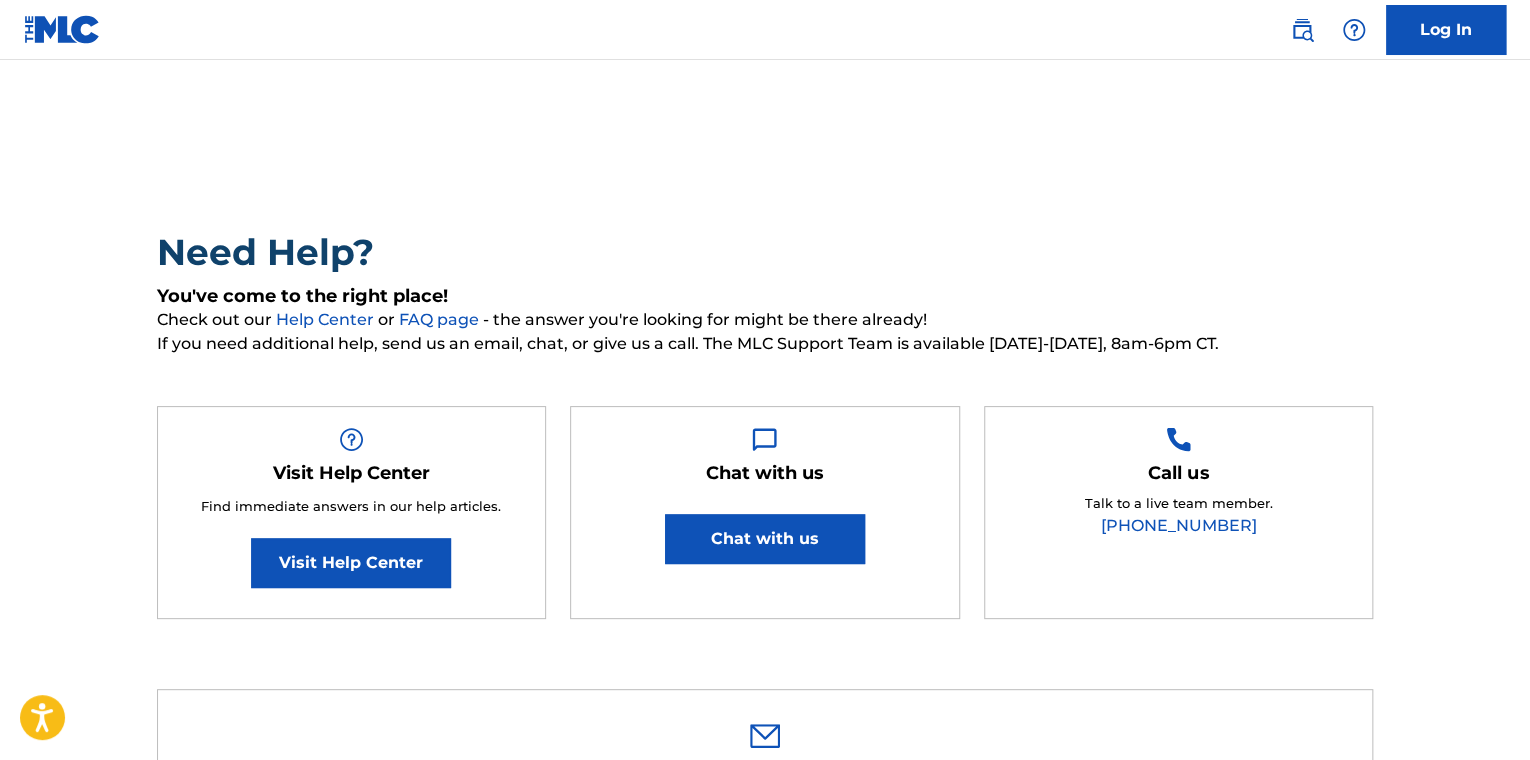 click on "Chat with us" at bounding box center [765, 539] 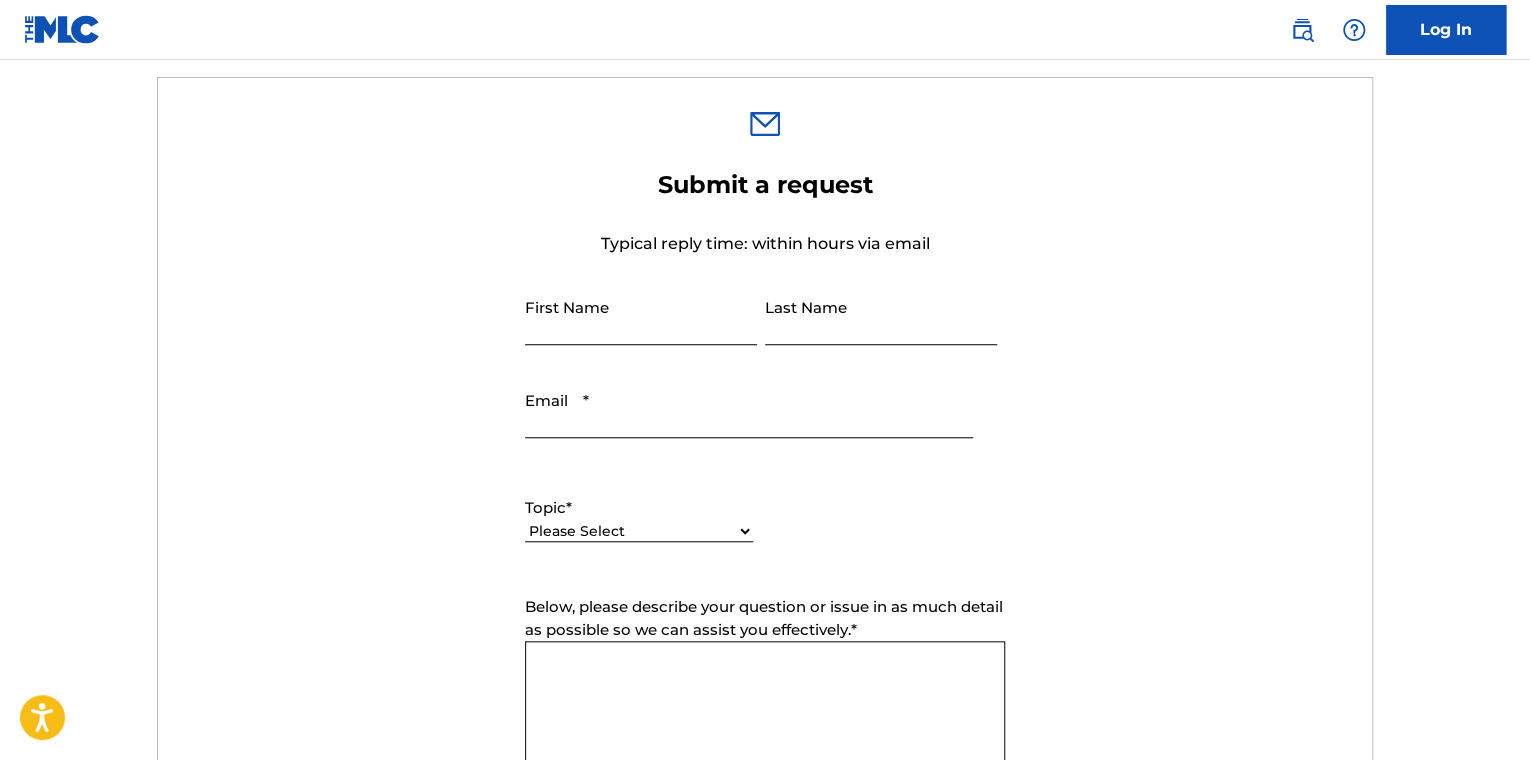 scroll, scrollTop: 666, scrollLeft: 0, axis: vertical 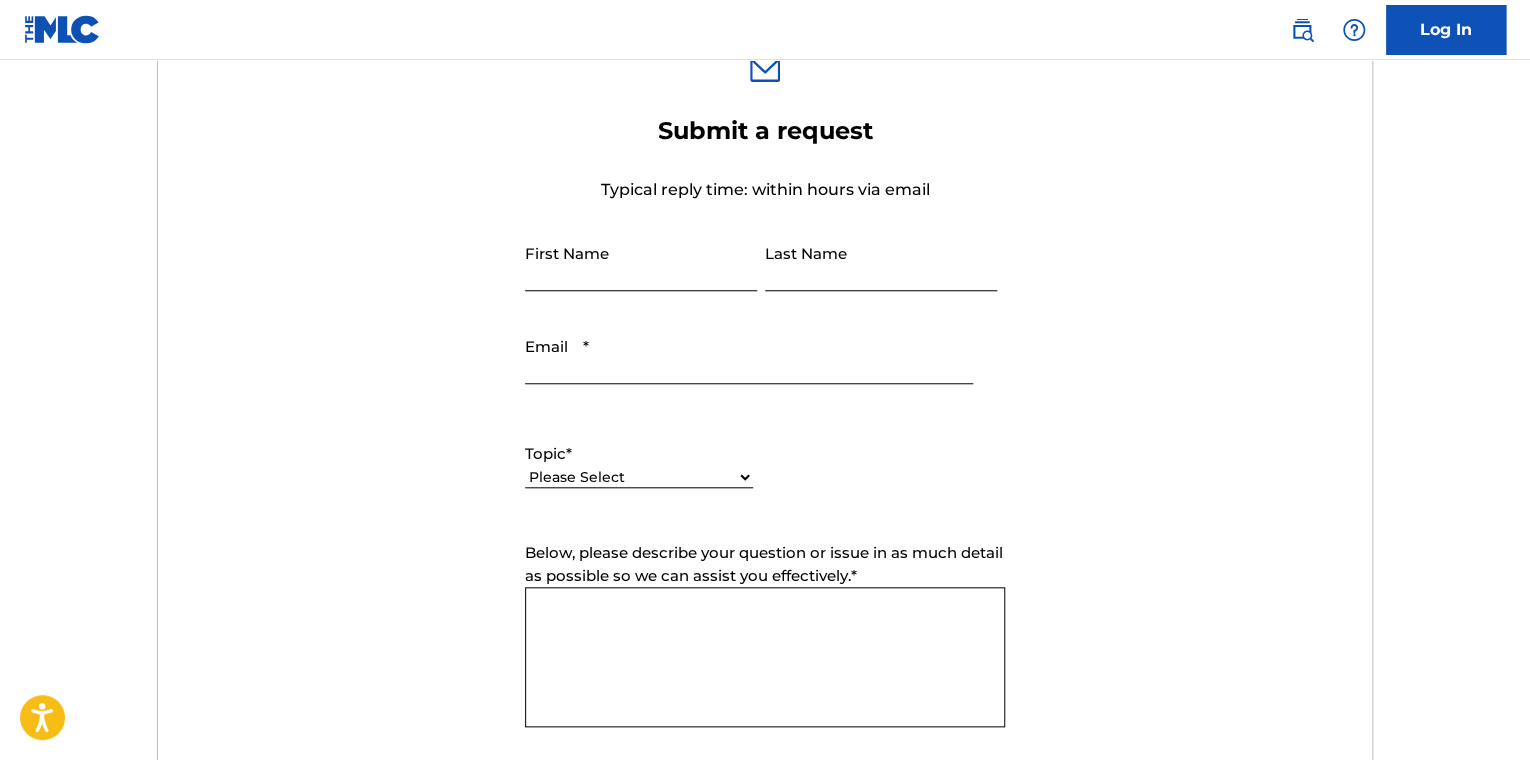 click on "First Name" at bounding box center [641, 262] 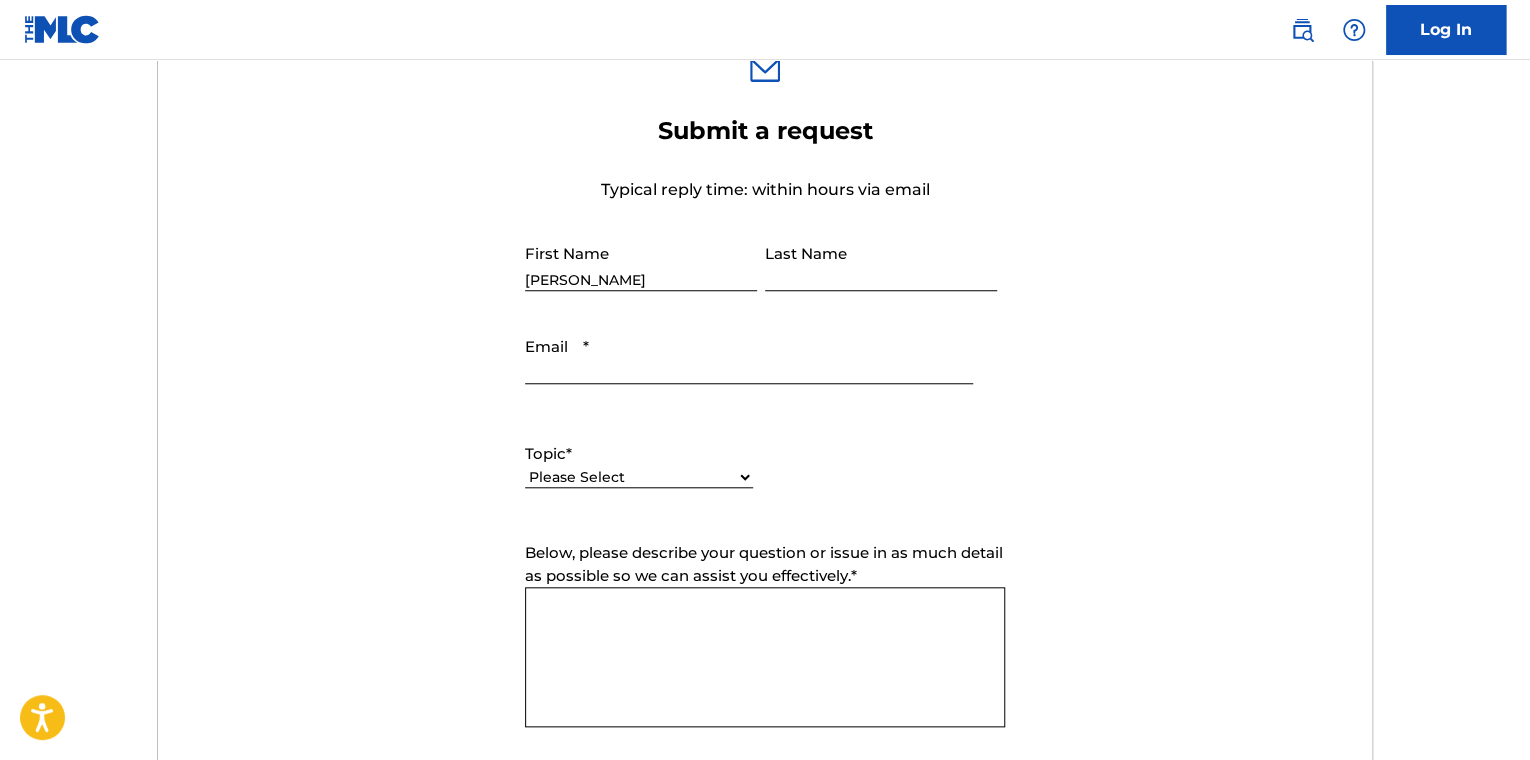 type on "[PERSON_NAME]" 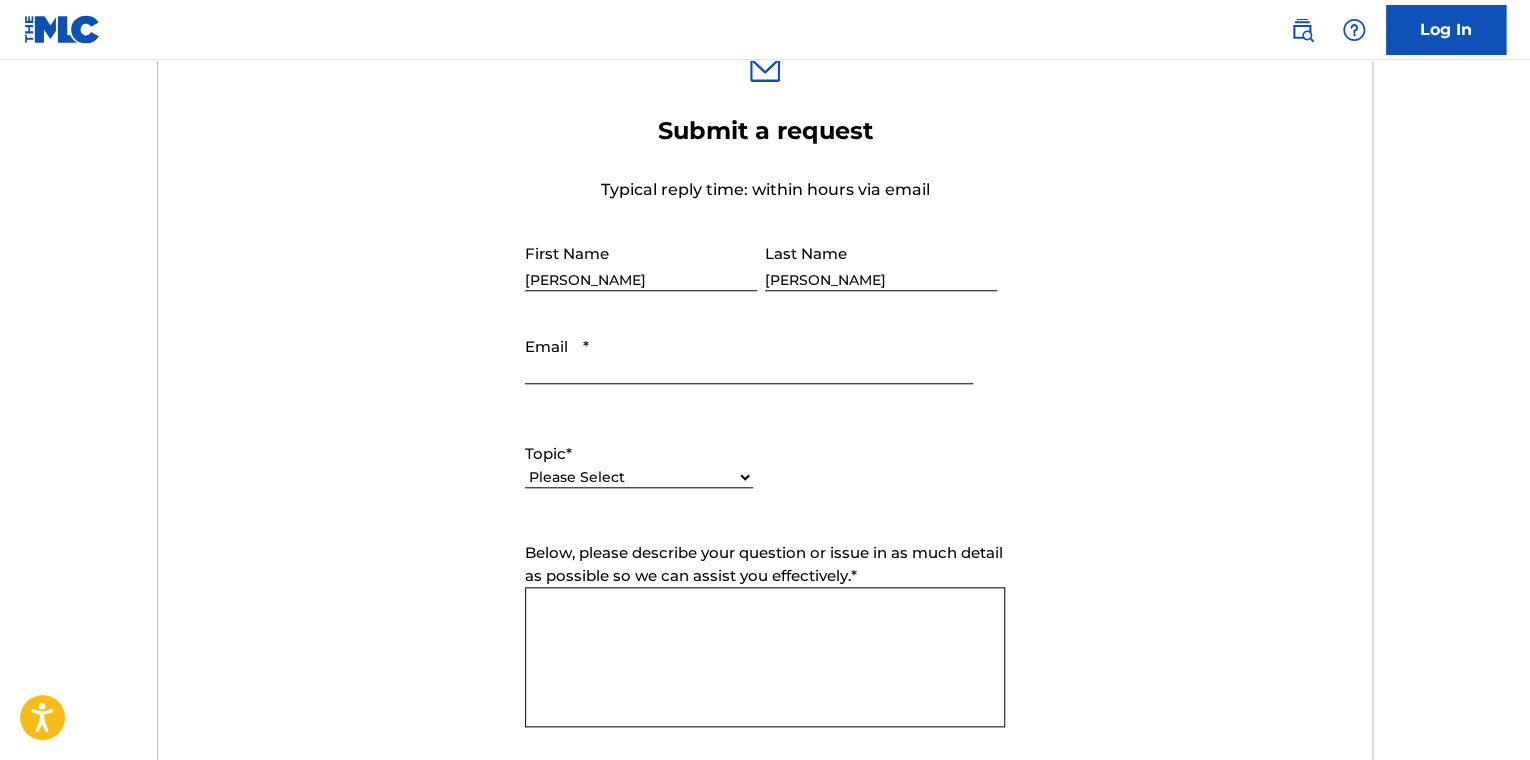 type on "[EMAIL_ADDRESS][DOMAIN_NAME]" 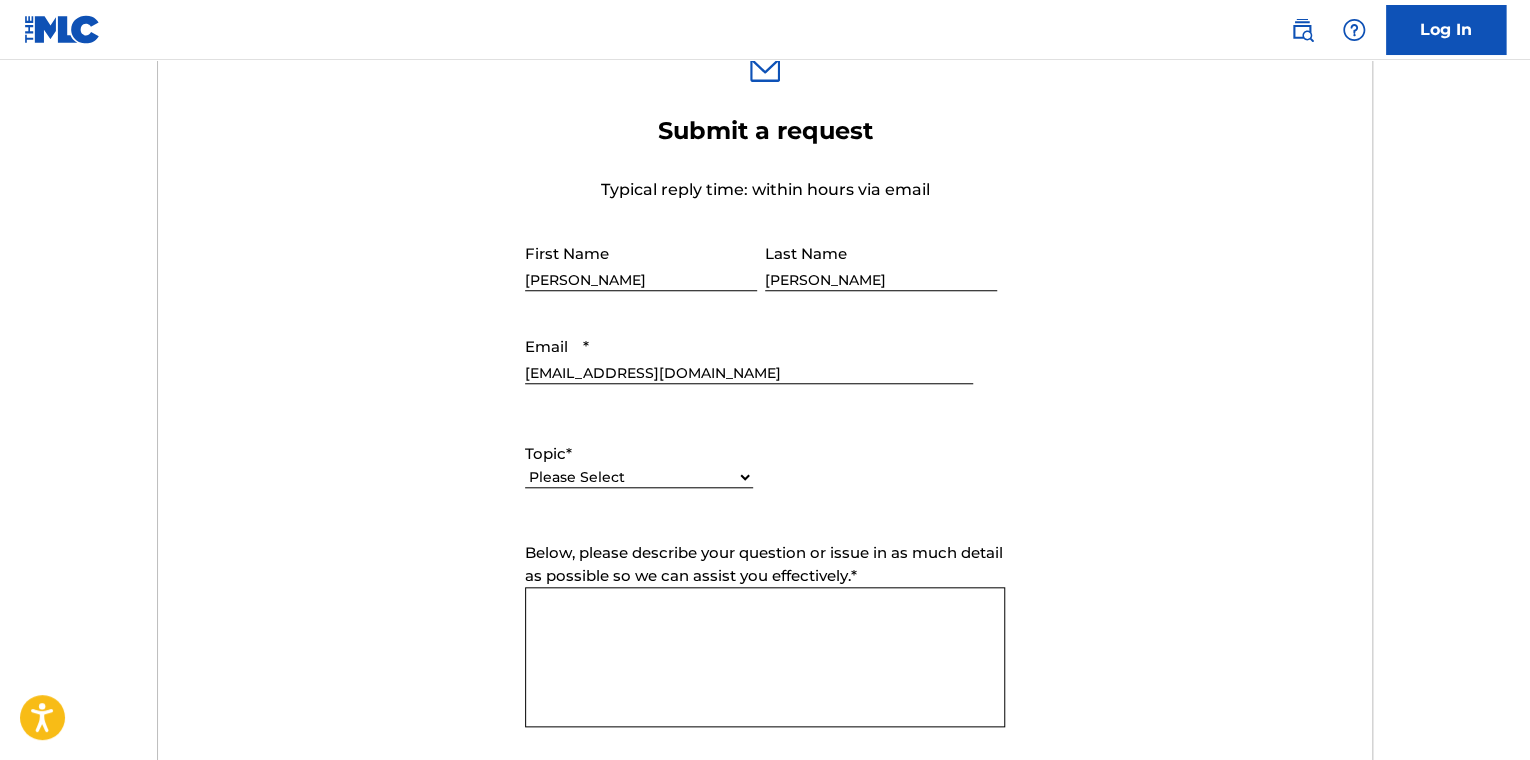click on "Please Select I need help with my account I need help with managing my catalog I need help with the Public Search I need help with information about The MLC I need help with payment I need help with DQI" at bounding box center (639, 477) 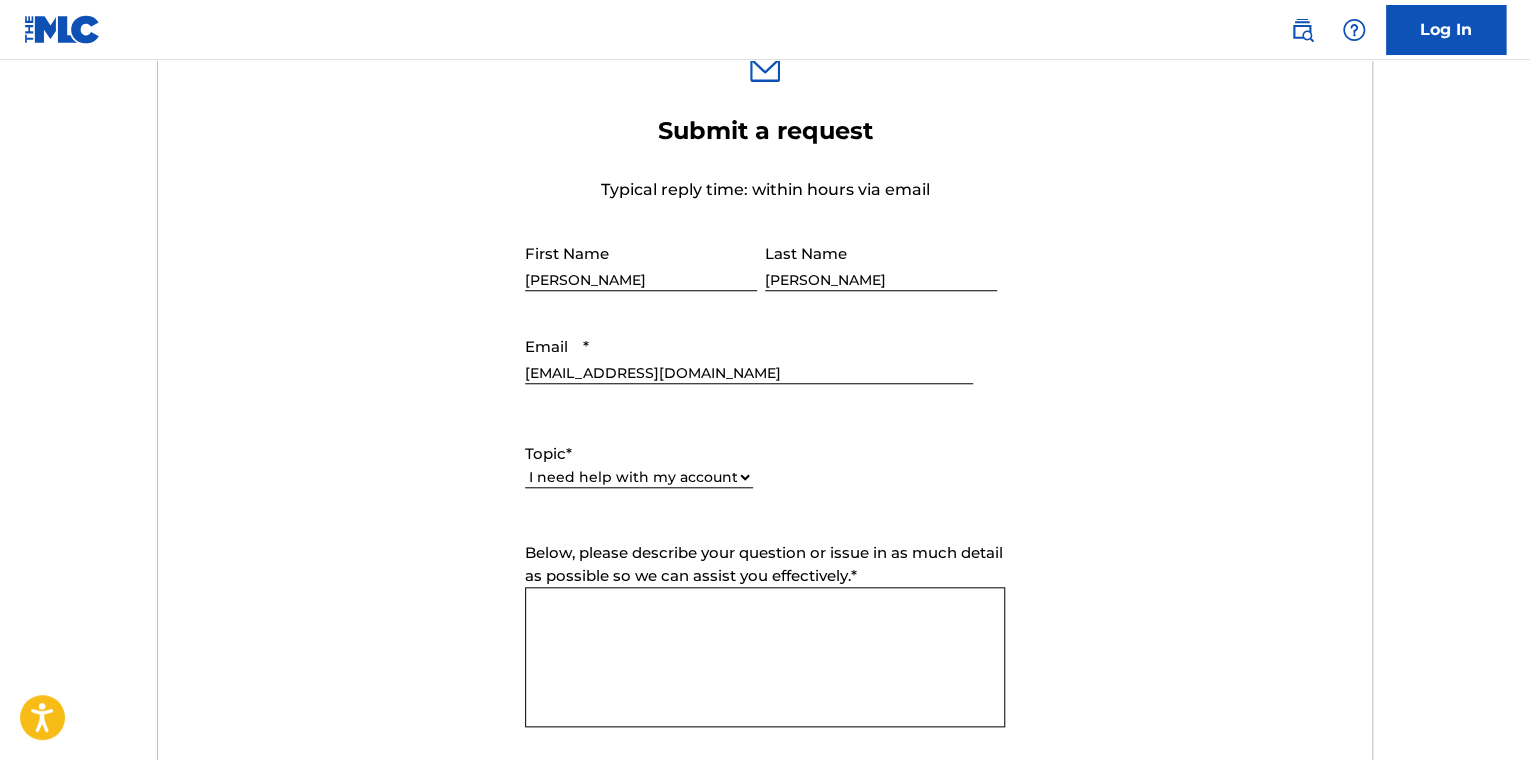 click on "Please Select I need help with my account I need help with managing my catalog I need help with the Public Search I need help with information about The MLC I need help with payment I need help with DQI" at bounding box center (639, 477) 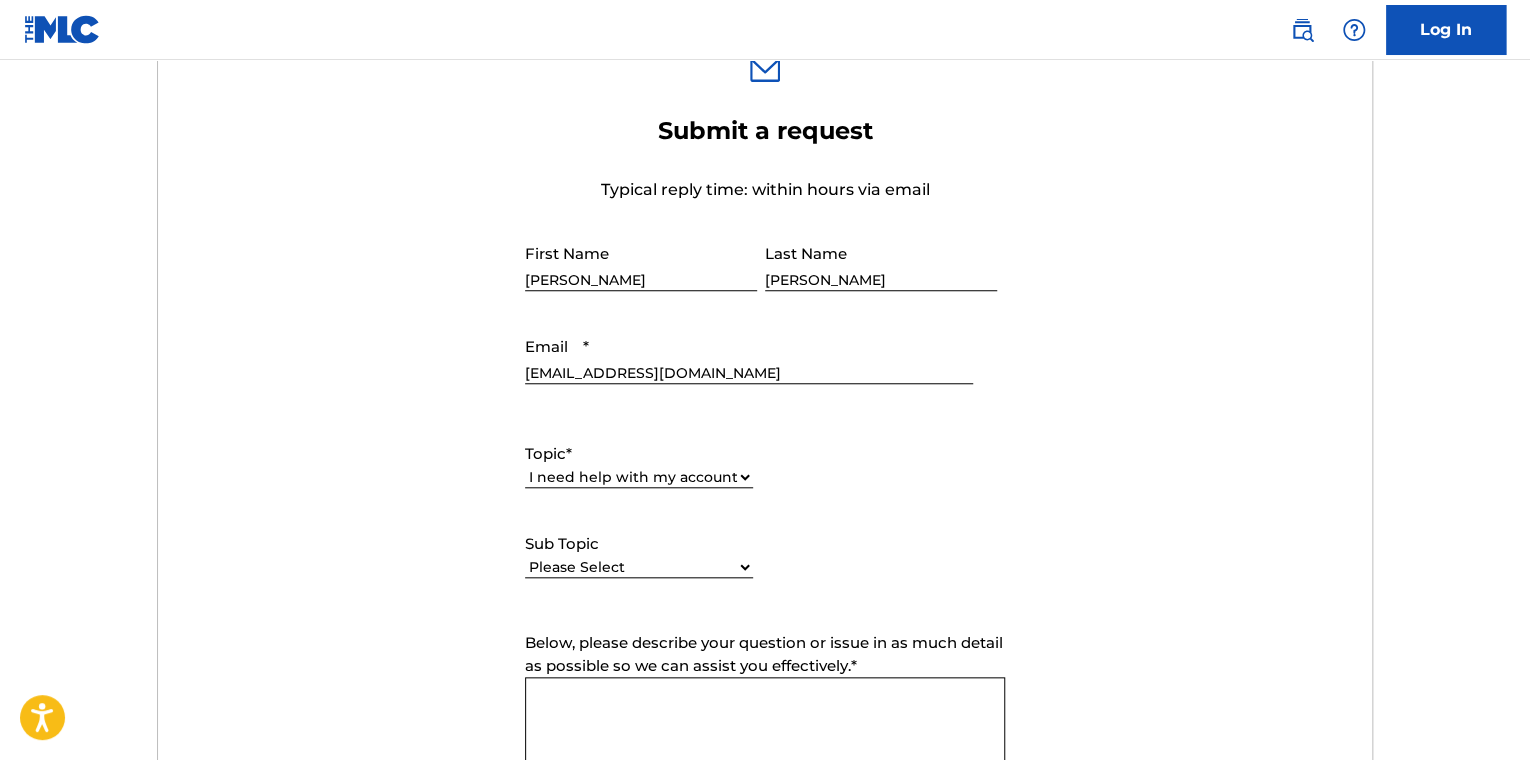 click on "Please Select I need help with my user account I can't log in to my user account I was not verified as a user I need help with my Member account" at bounding box center [639, 567] 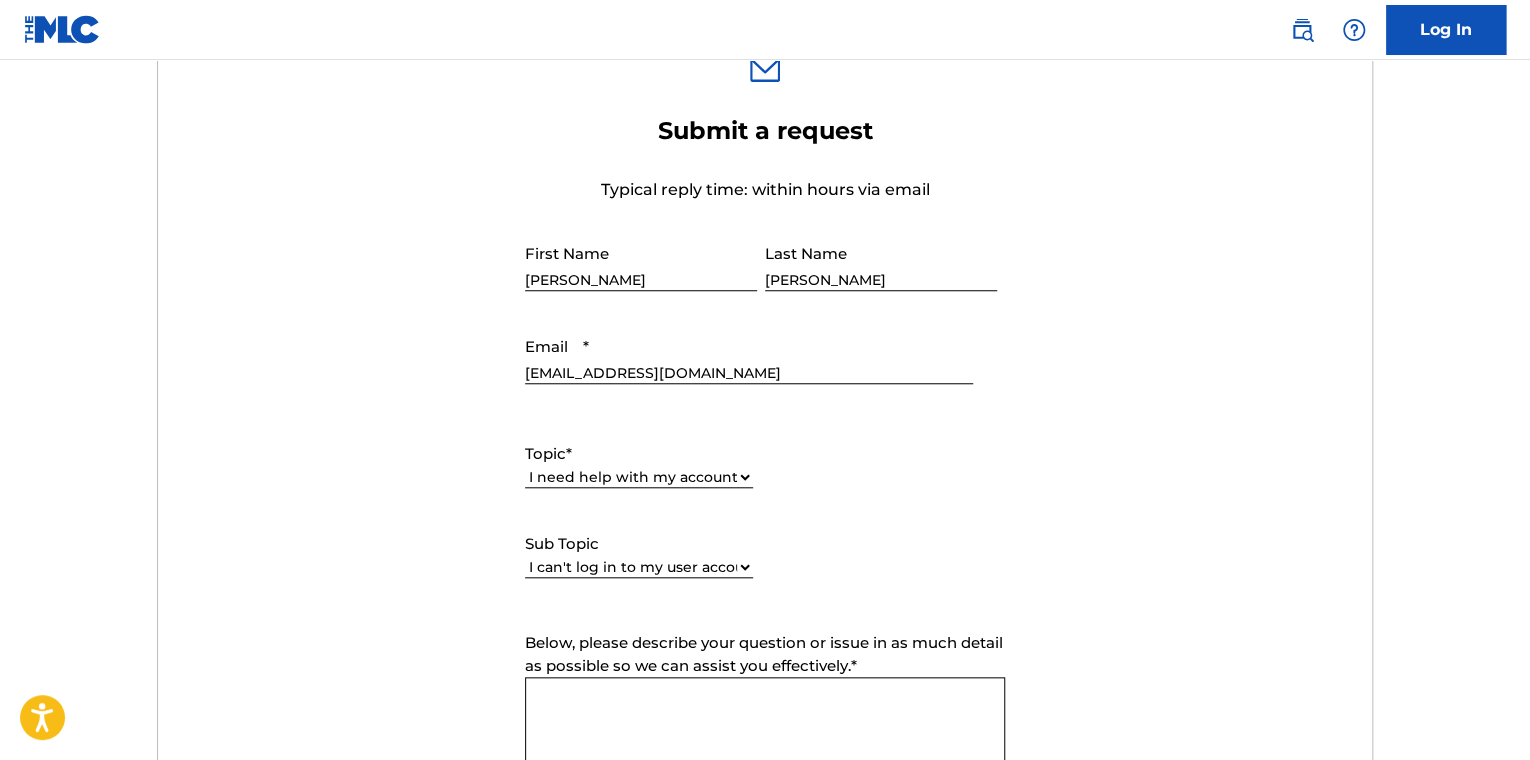 click on "Please Select I need help with my user account I can't log in to my user account I was not verified as a user I need help with my Member account" at bounding box center (639, 567) 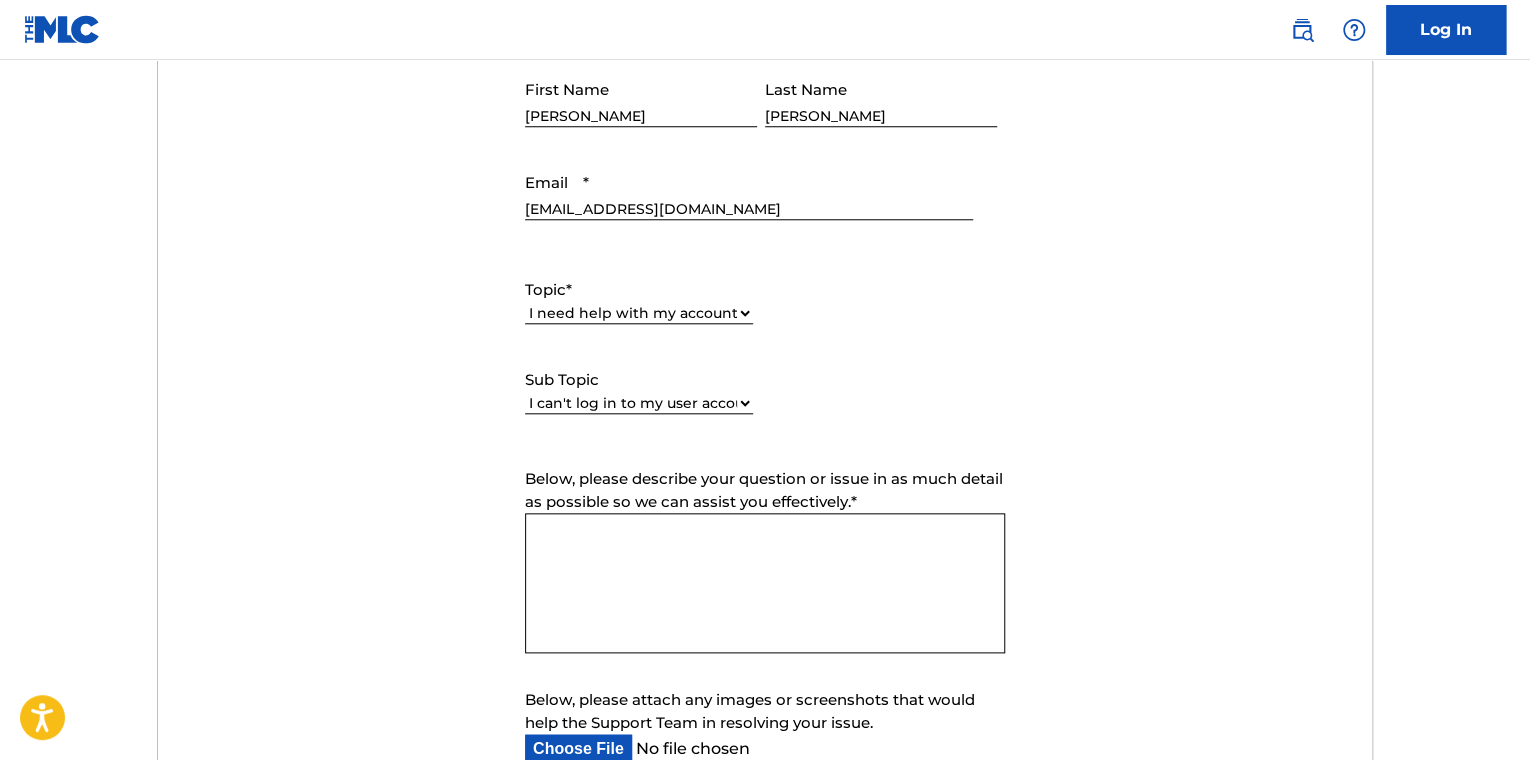 scroll, scrollTop: 833, scrollLeft: 0, axis: vertical 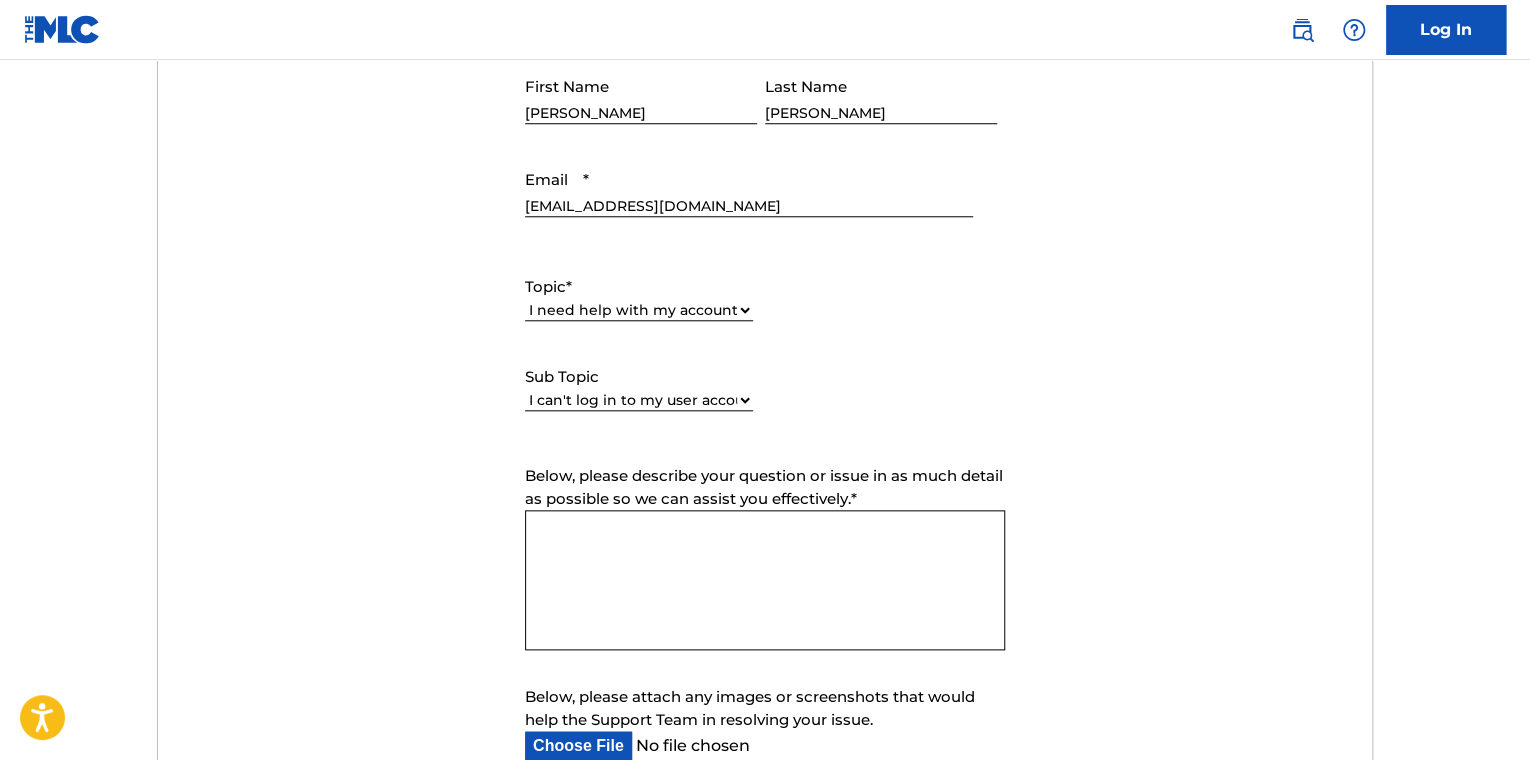 click on "Below, please describe your question or issue in as much detail as possible so we can assist you effectively. *" at bounding box center (765, 580) 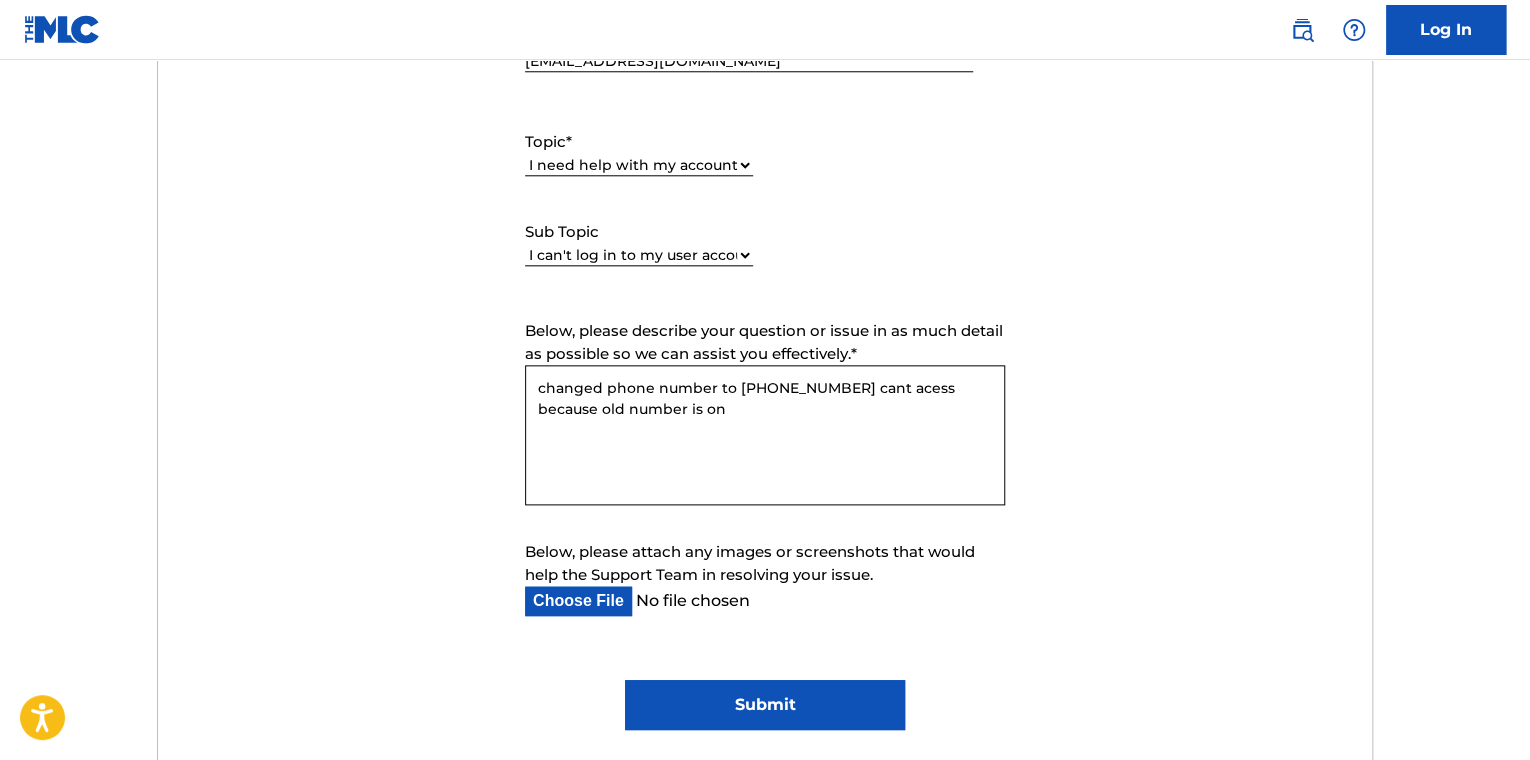 scroll, scrollTop: 1166, scrollLeft: 0, axis: vertical 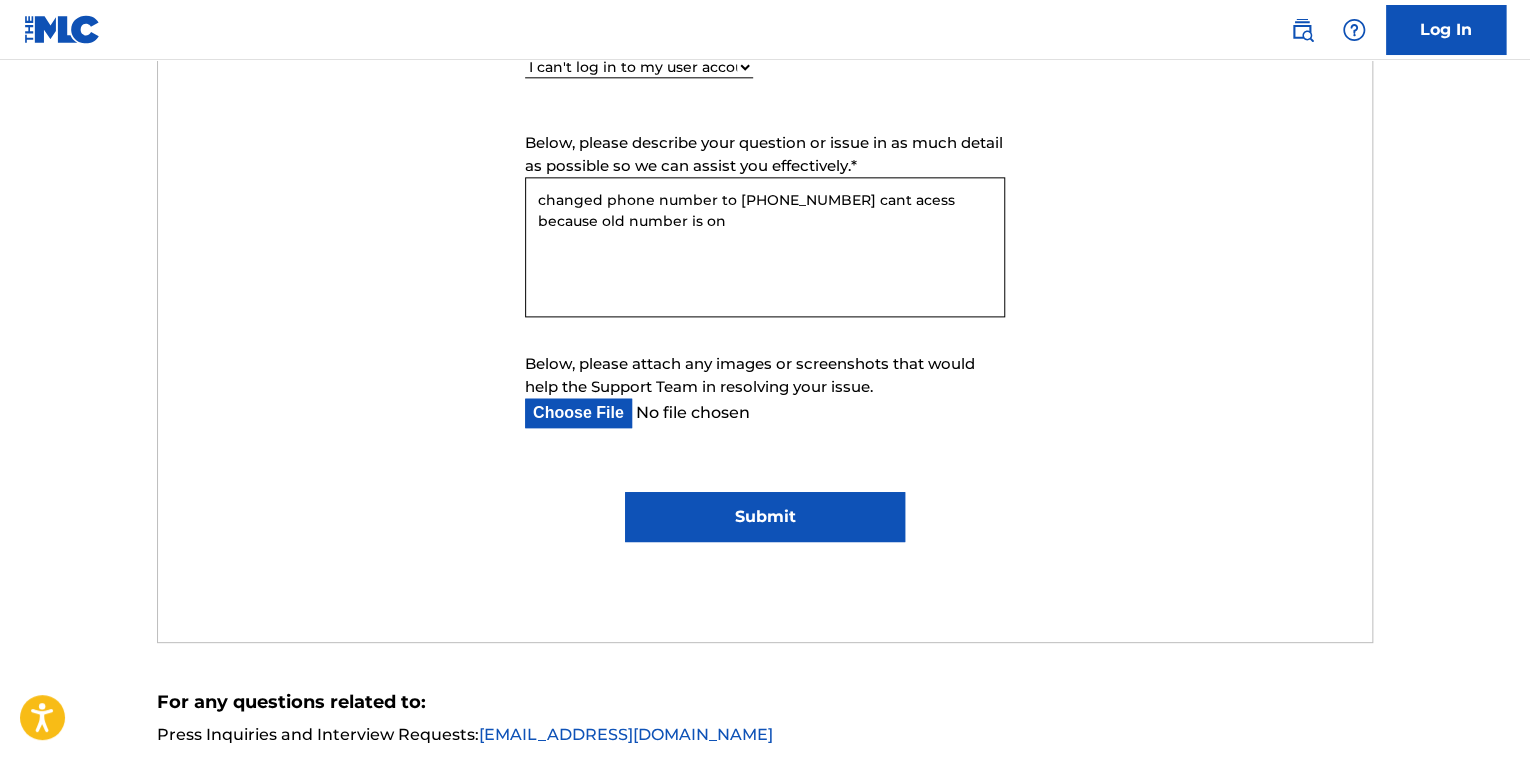 type on "changed phone number to 6097415152 cant acess because old number is on" 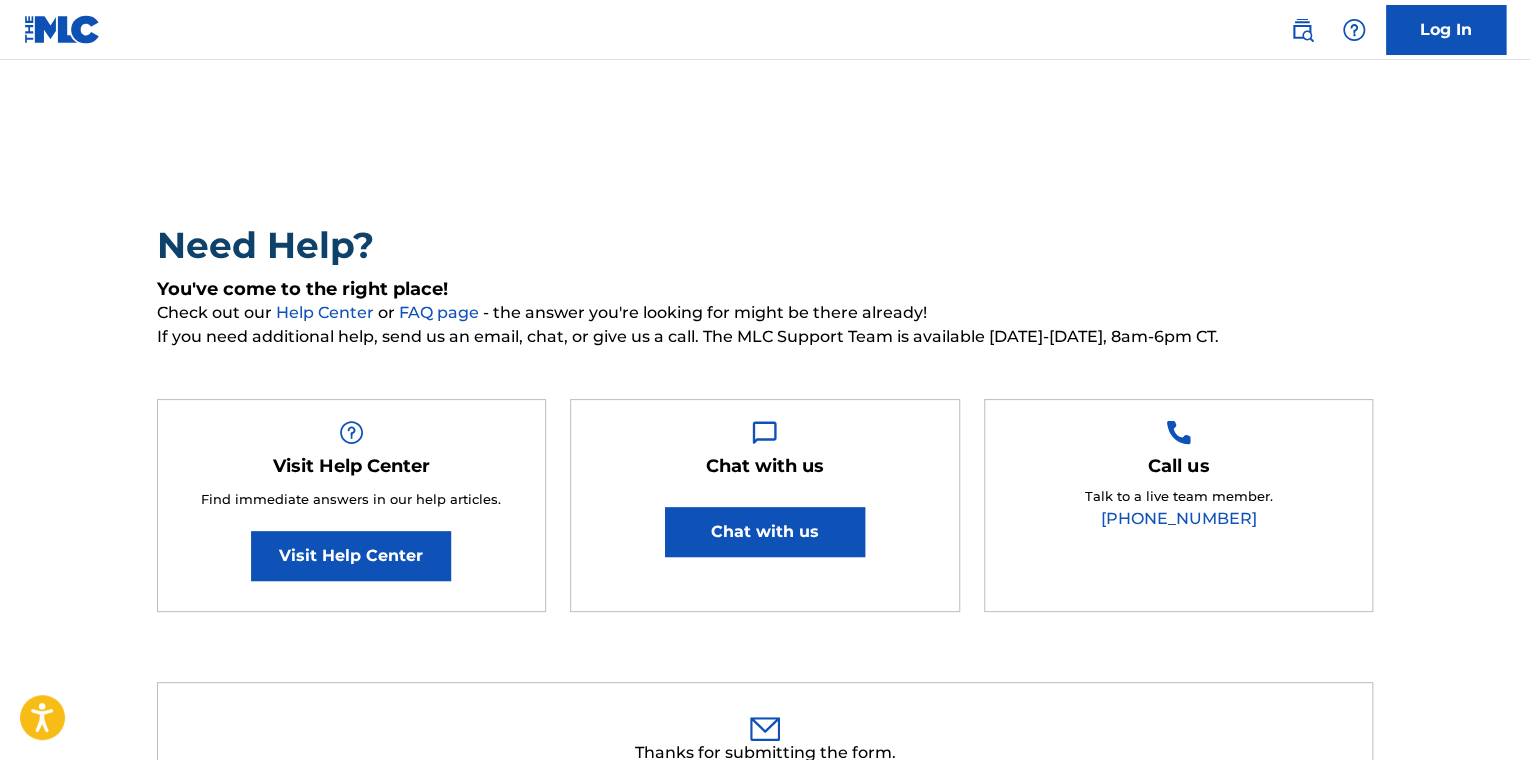 scroll, scrollTop: 0, scrollLeft: 0, axis: both 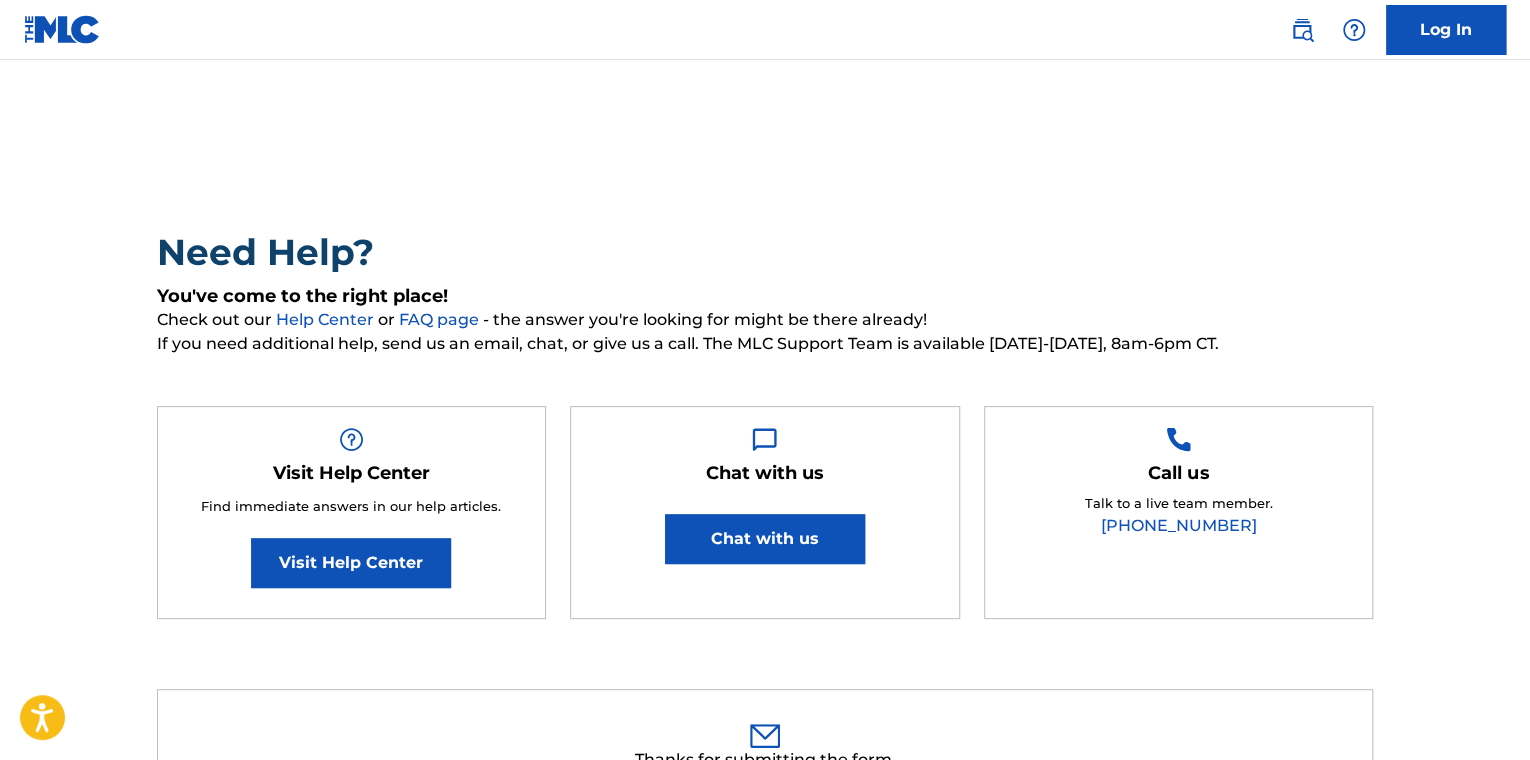 click at bounding box center [62, 29] 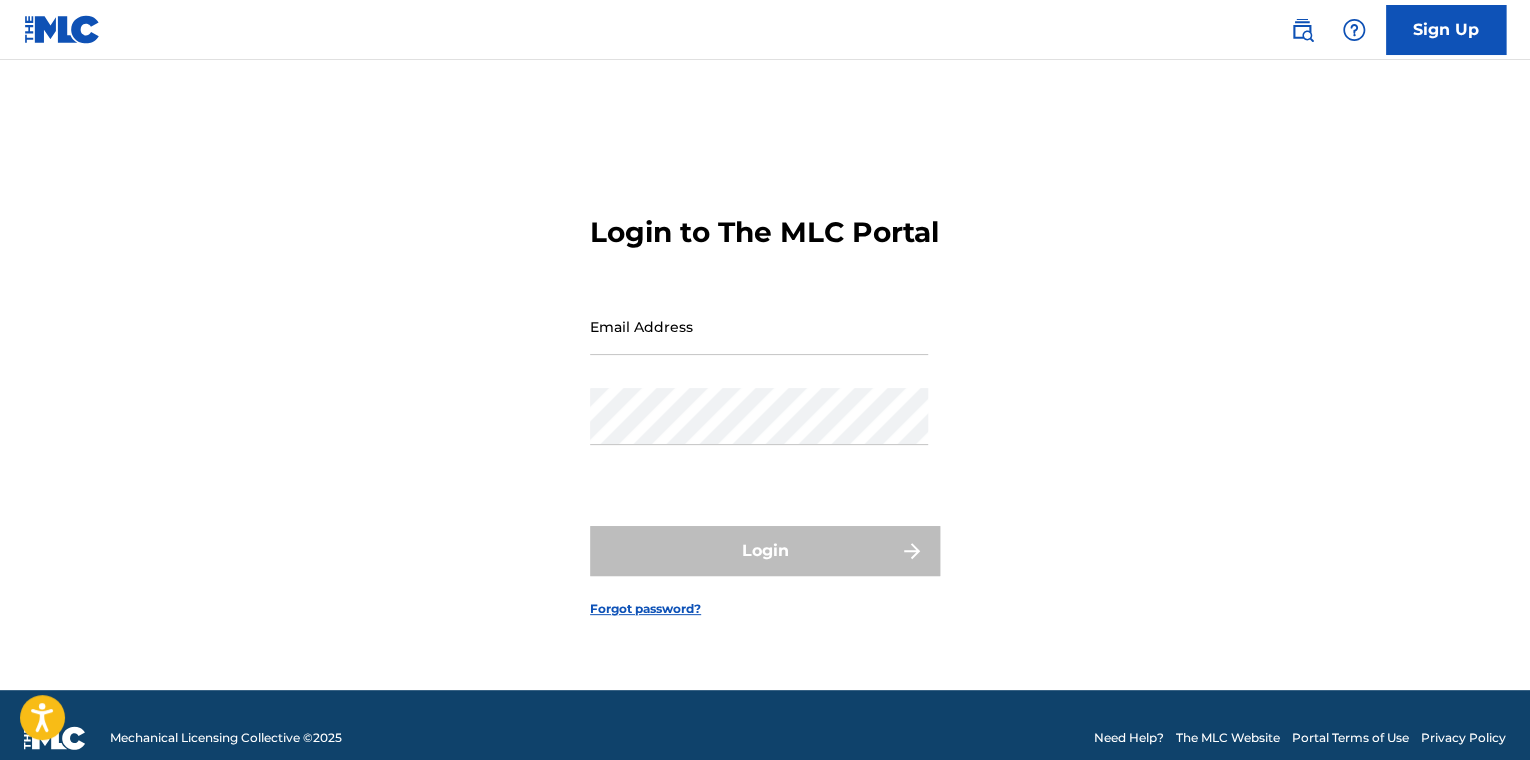 type on "[EMAIL_ADDRESS][DOMAIN_NAME]" 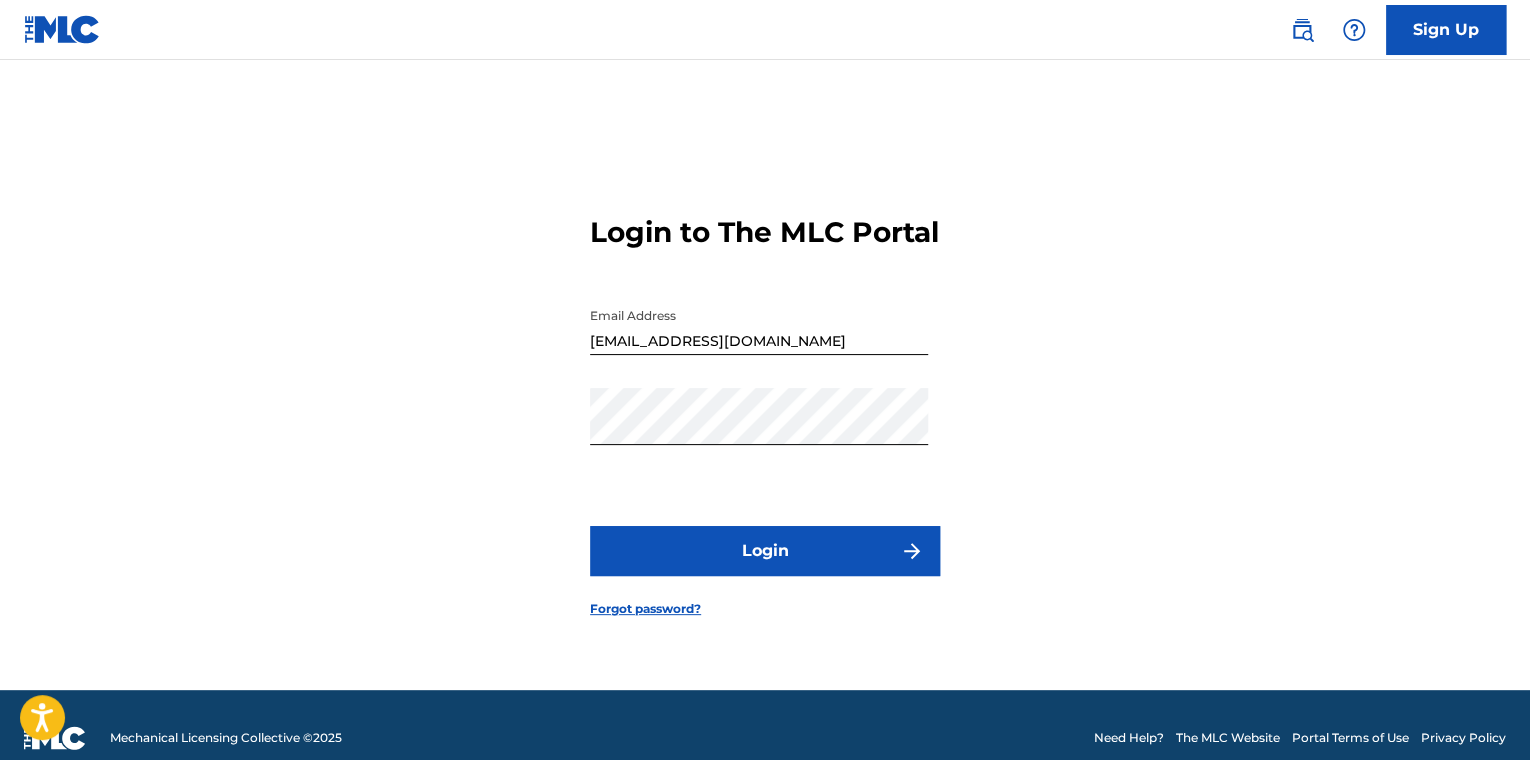 scroll, scrollTop: 0, scrollLeft: 0, axis: both 